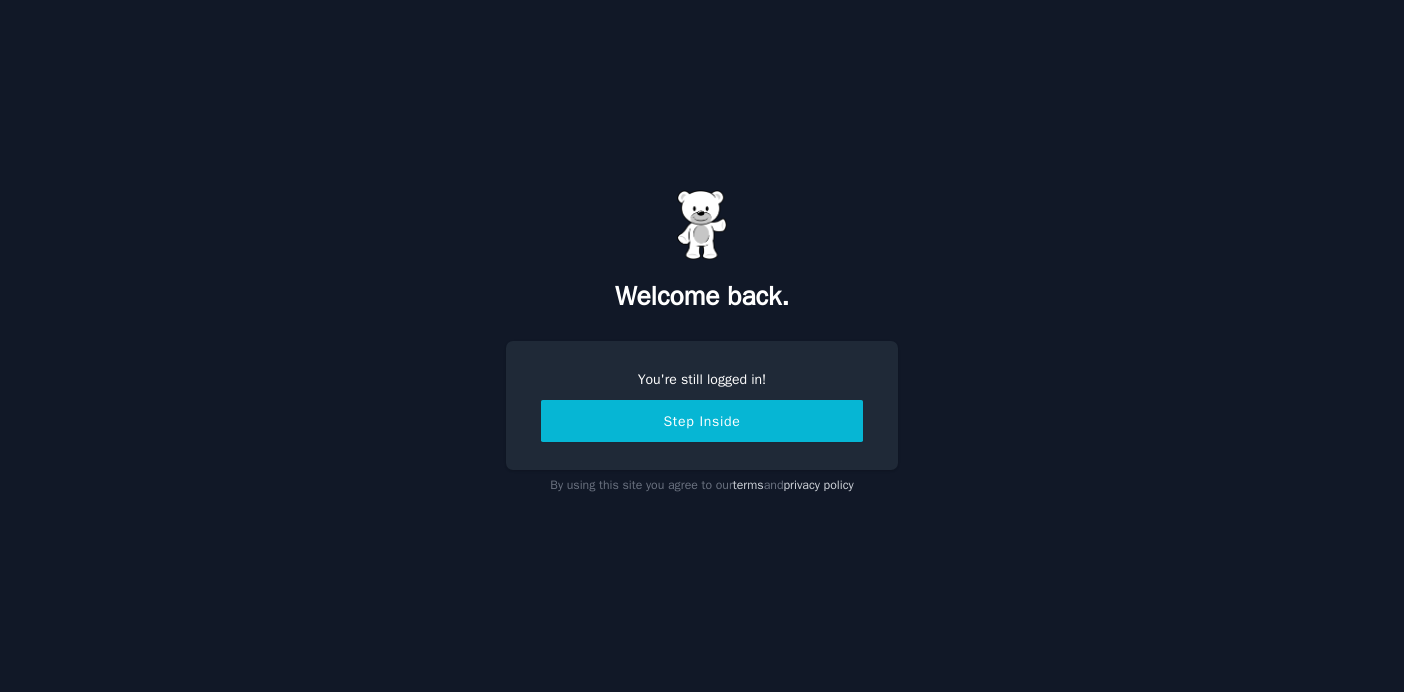 scroll, scrollTop: 0, scrollLeft: 0, axis: both 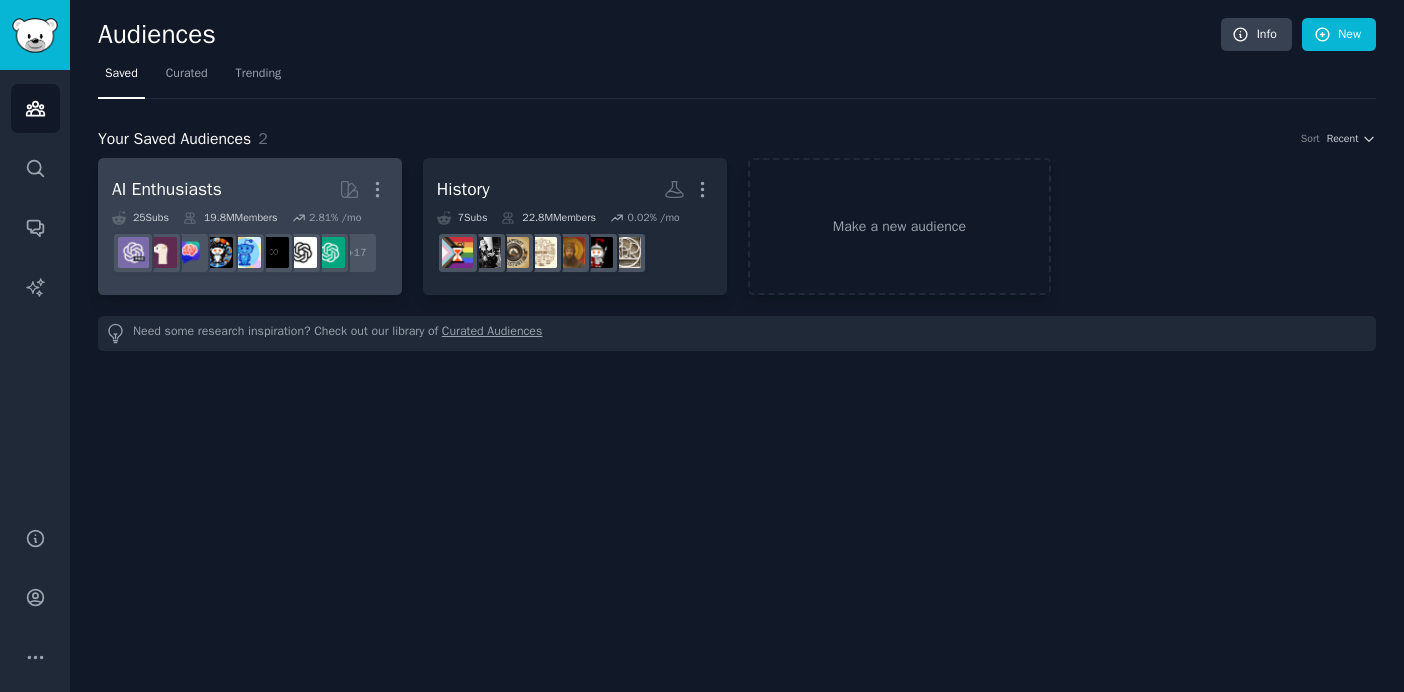 click on "AI Enthusiasts More" at bounding box center (250, 189) 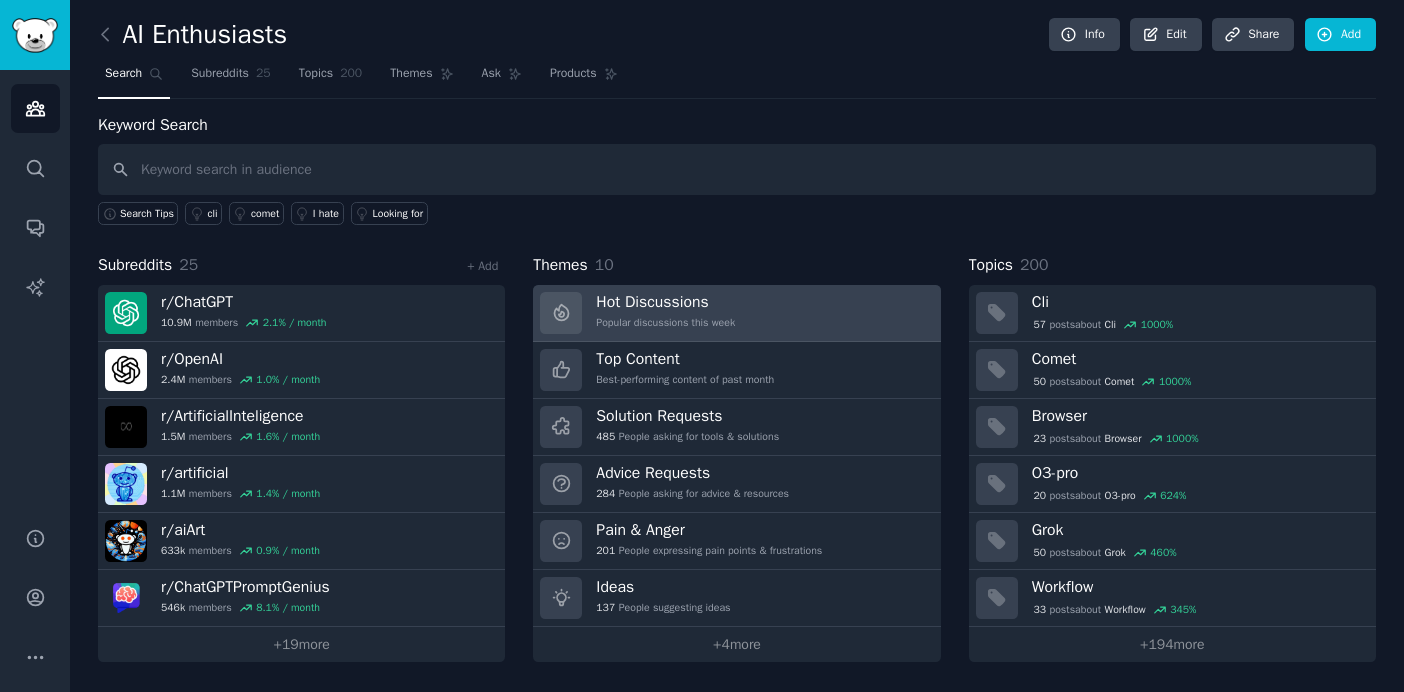 click on "Hot Discussions" at bounding box center (665, 302) 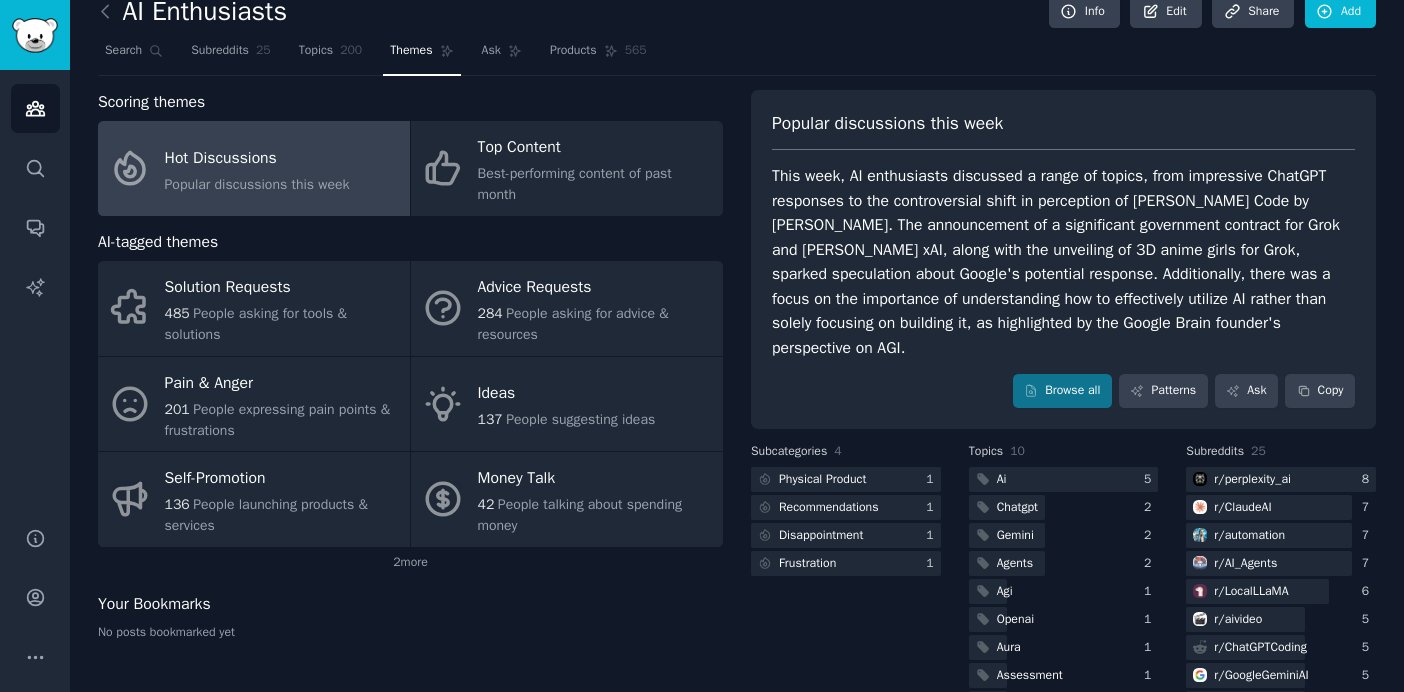 scroll, scrollTop: 0, scrollLeft: 0, axis: both 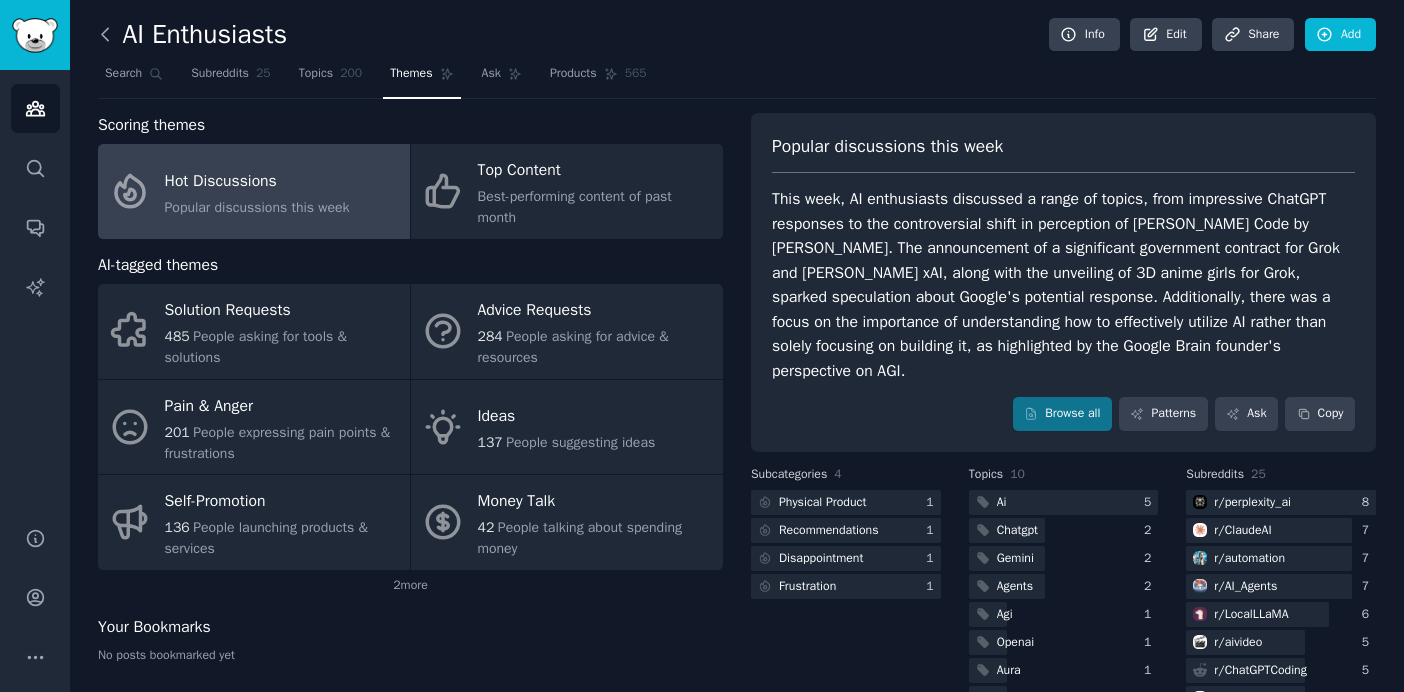 click 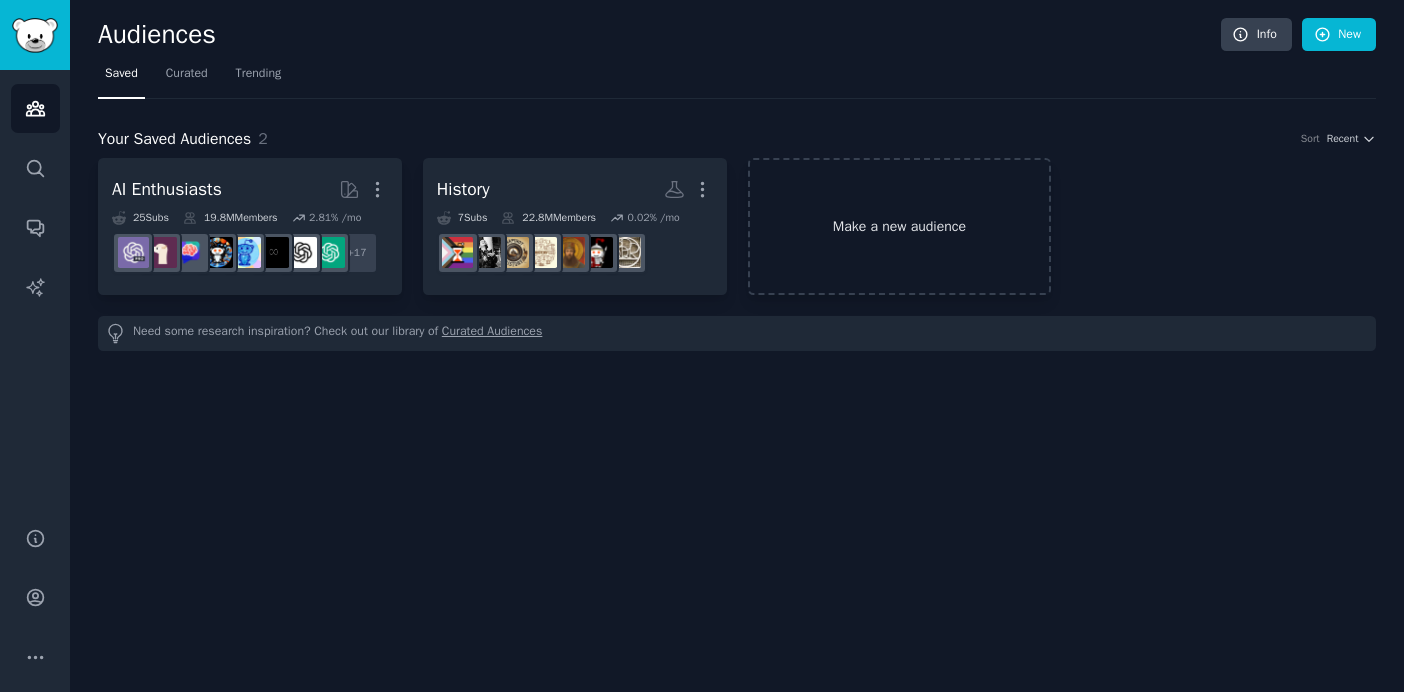 click on "Make a new audience" at bounding box center [900, 226] 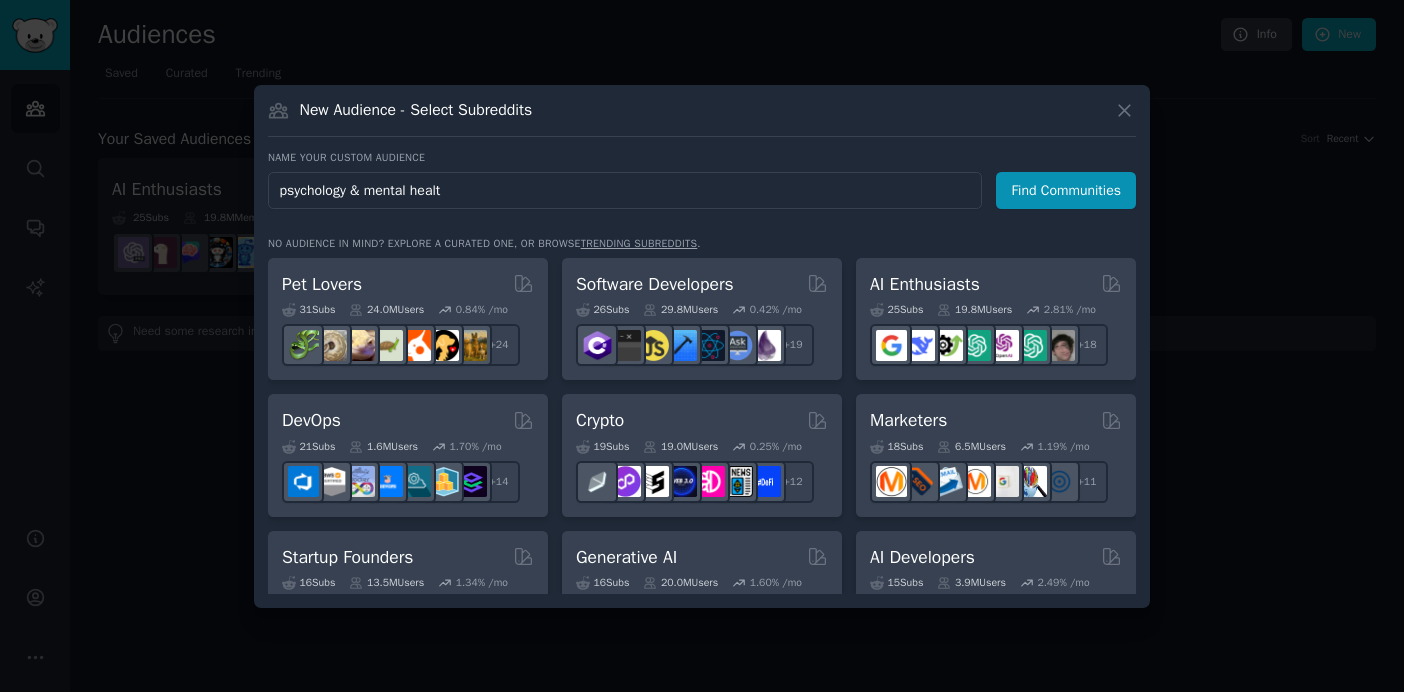 type on "psychology & mental health" 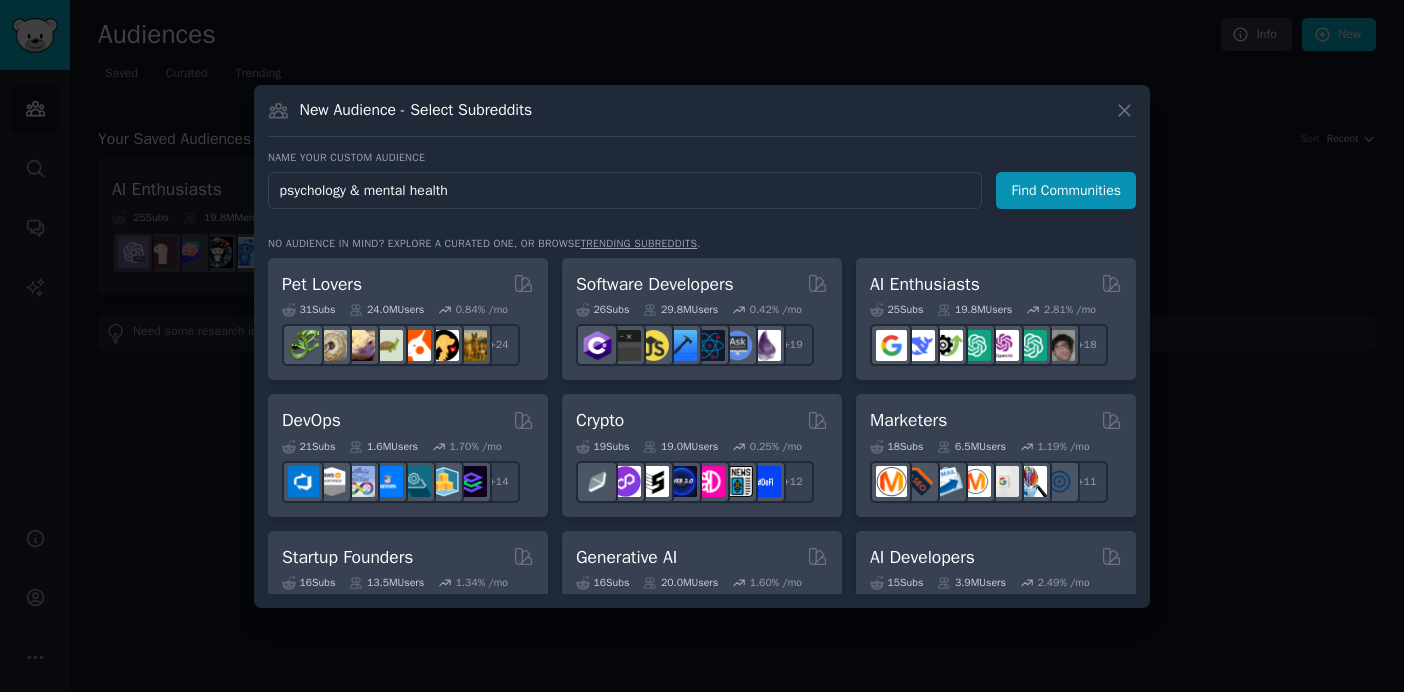 click on "Find Communities" at bounding box center (1066, 190) 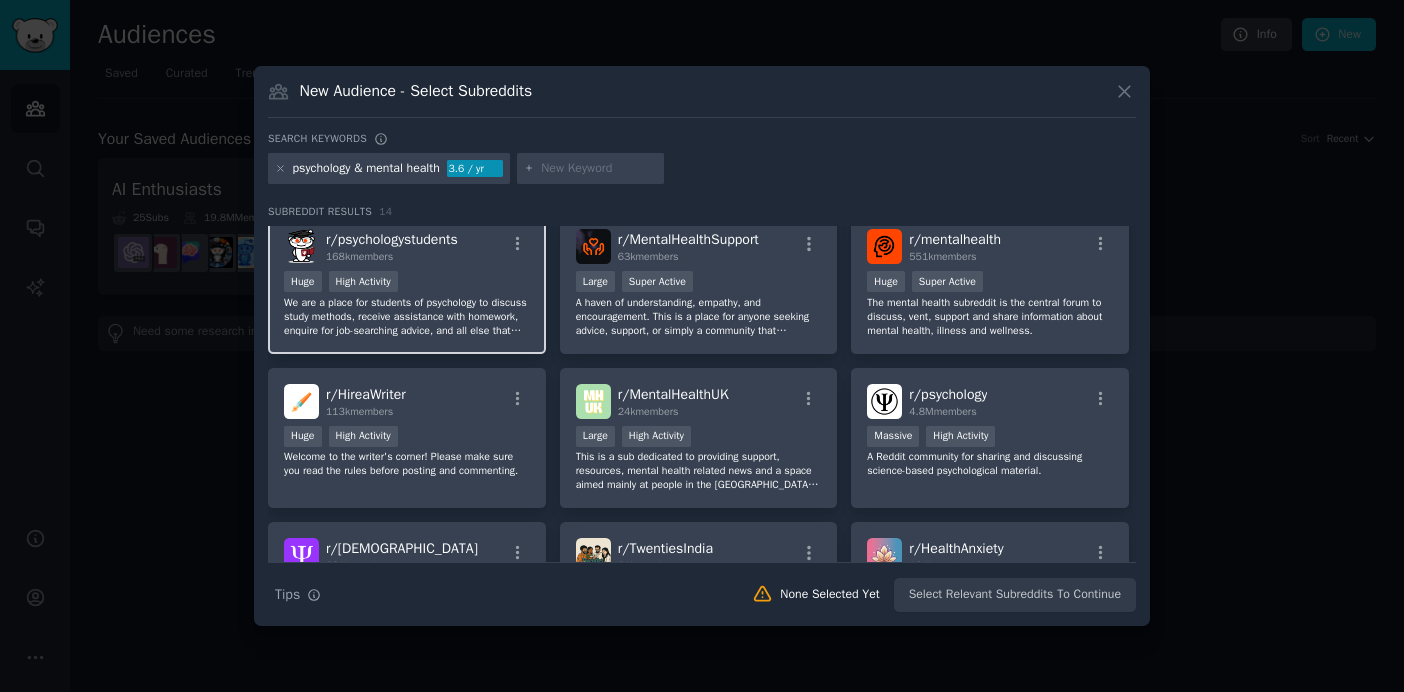 scroll, scrollTop: 2, scrollLeft: 0, axis: vertical 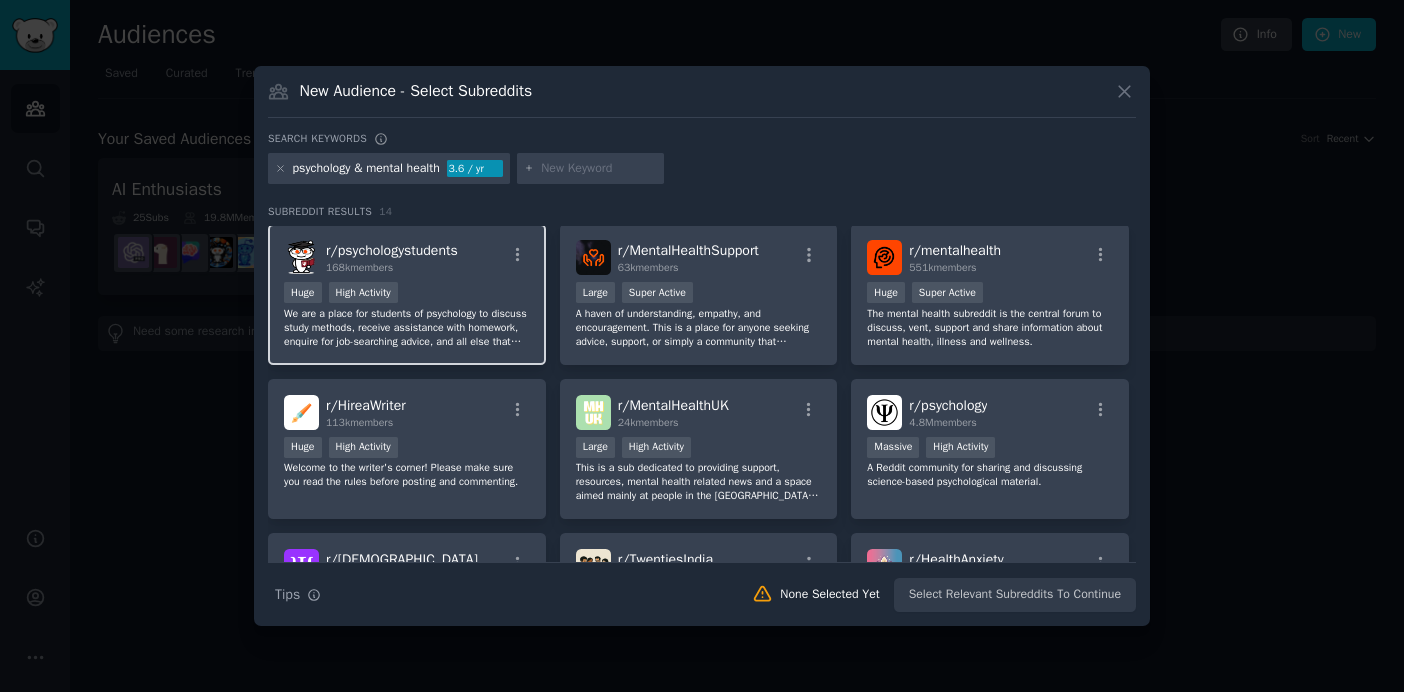 click on "Huge High Activity" at bounding box center [407, 294] 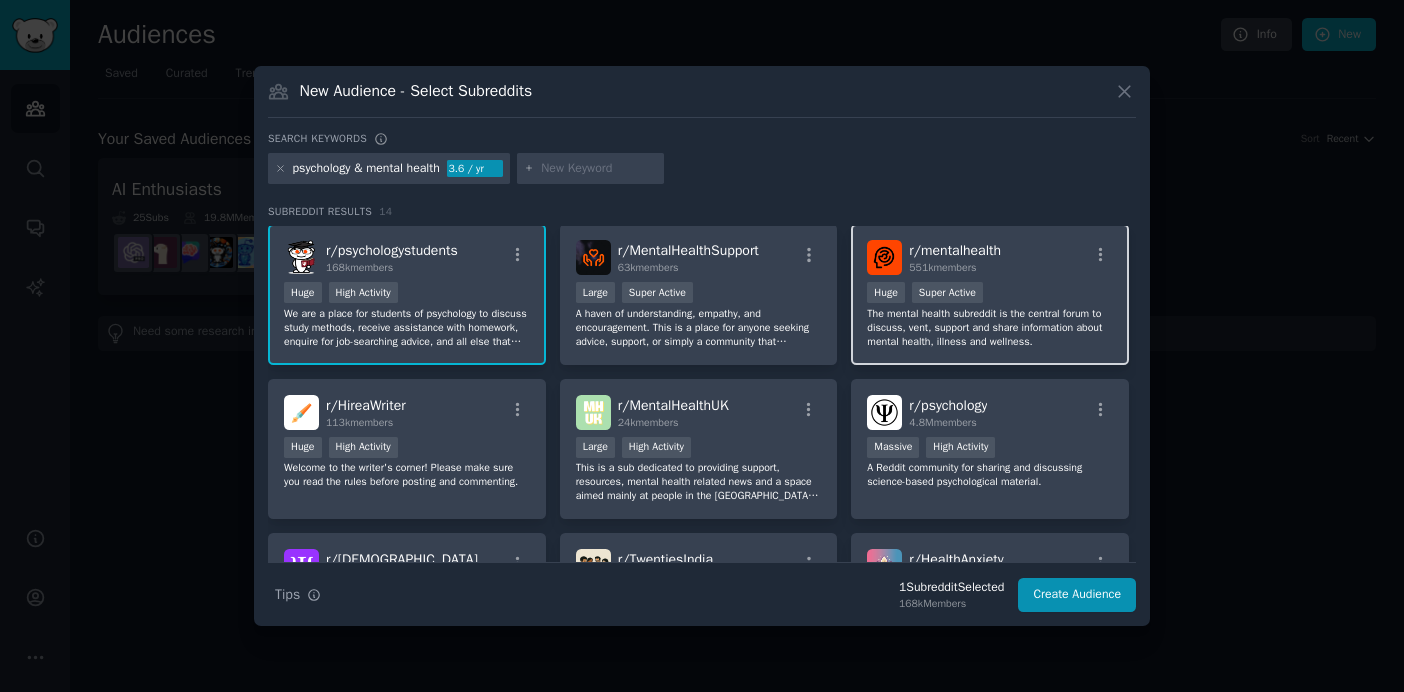 click on "r/ mentalhealth 551k  members" at bounding box center [955, 257] 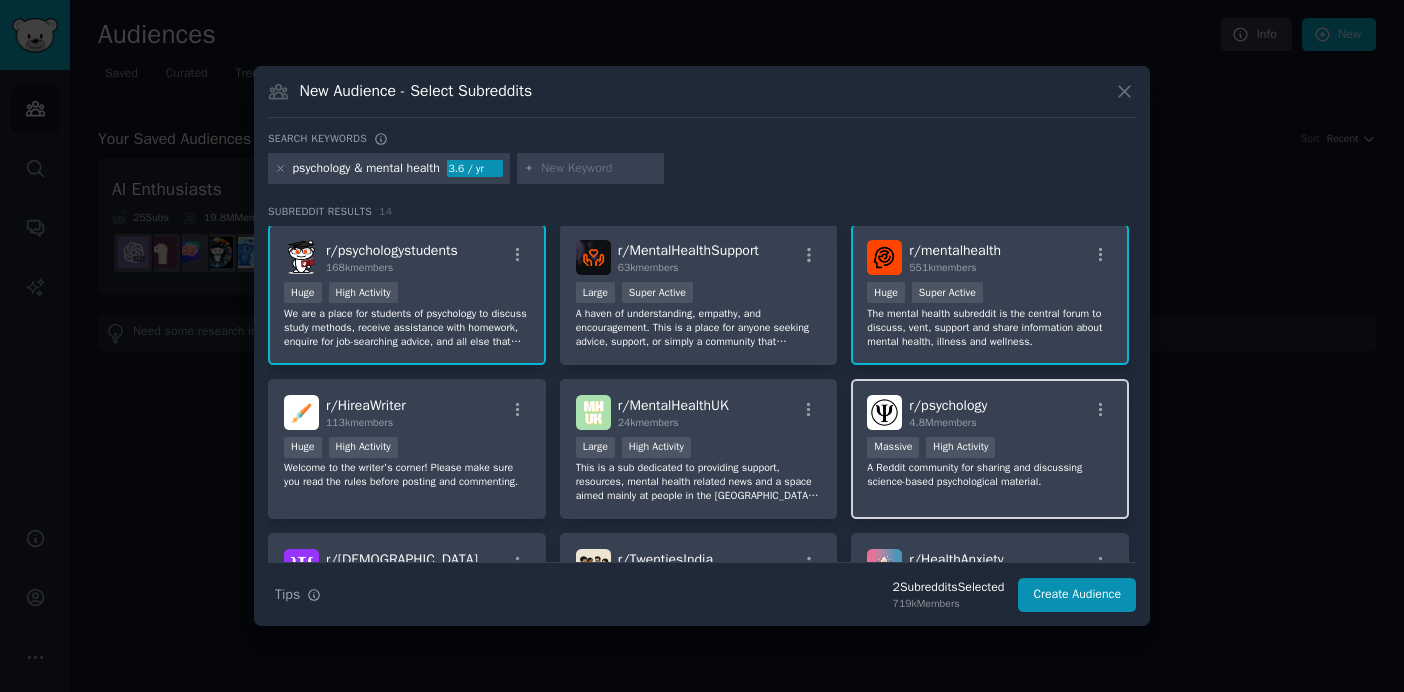 click on "r/ psychology 4.8M  members" at bounding box center [990, 412] 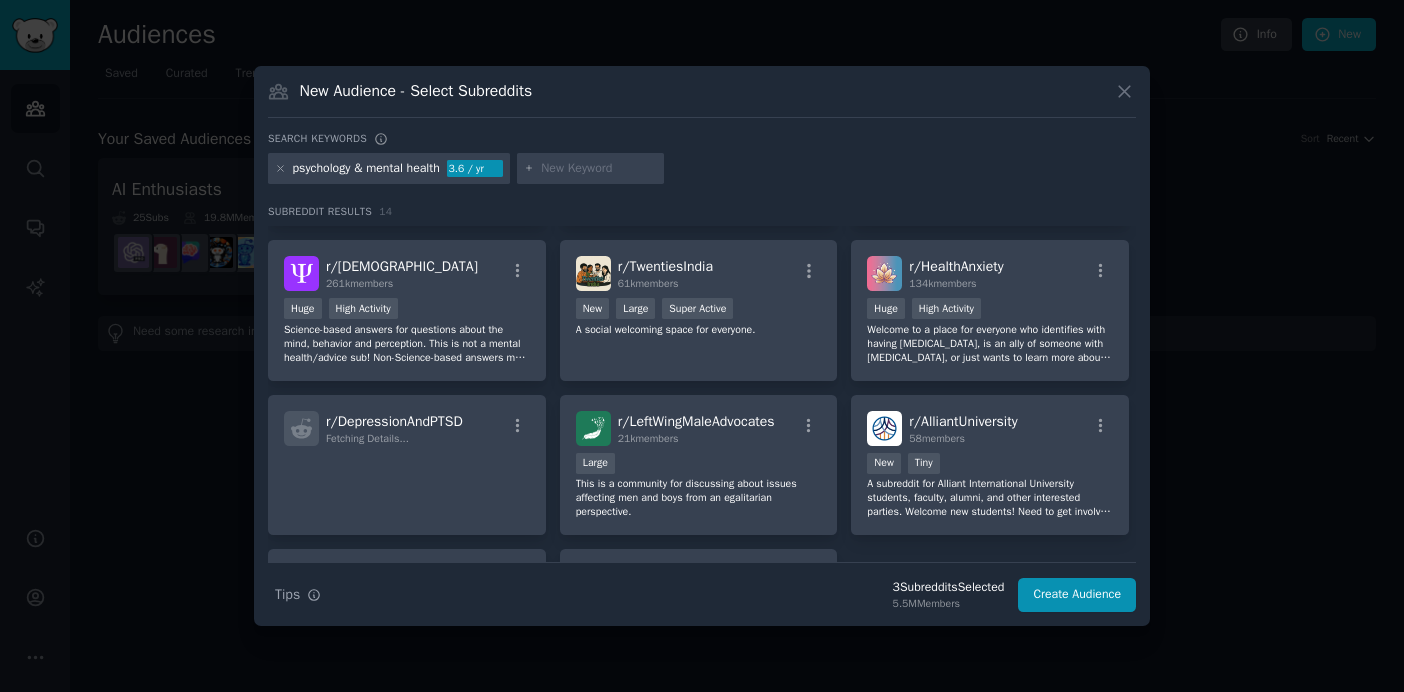 scroll, scrollTop: 301, scrollLeft: 0, axis: vertical 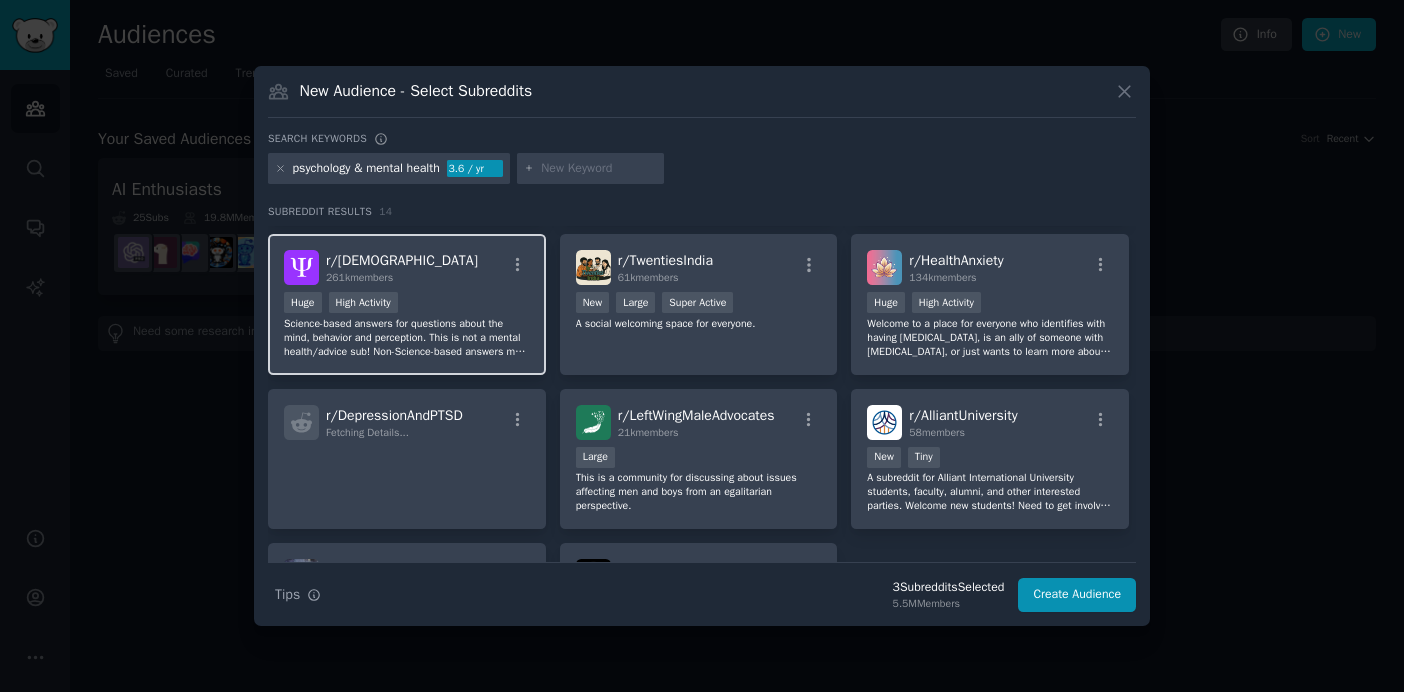click on "r/ [DEMOGRAPHIC_DATA] 261k  members" at bounding box center [407, 267] 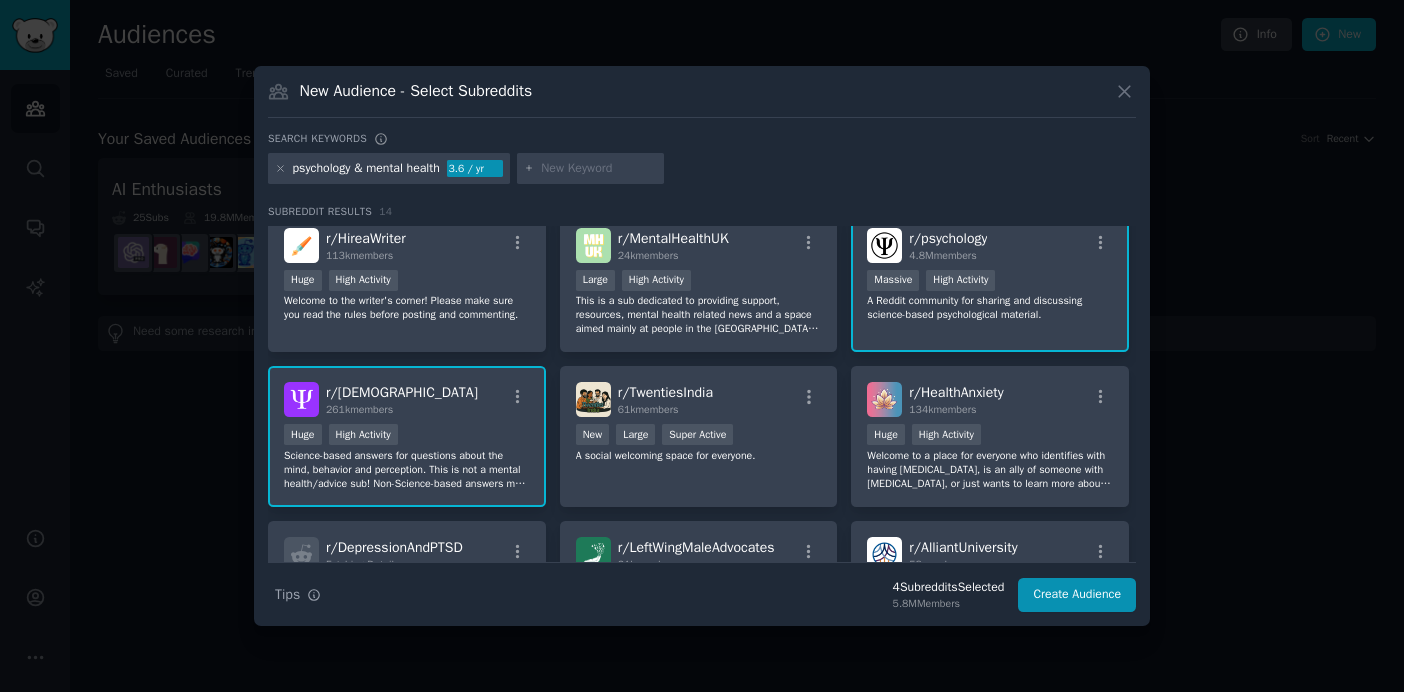 scroll, scrollTop: 0, scrollLeft: 0, axis: both 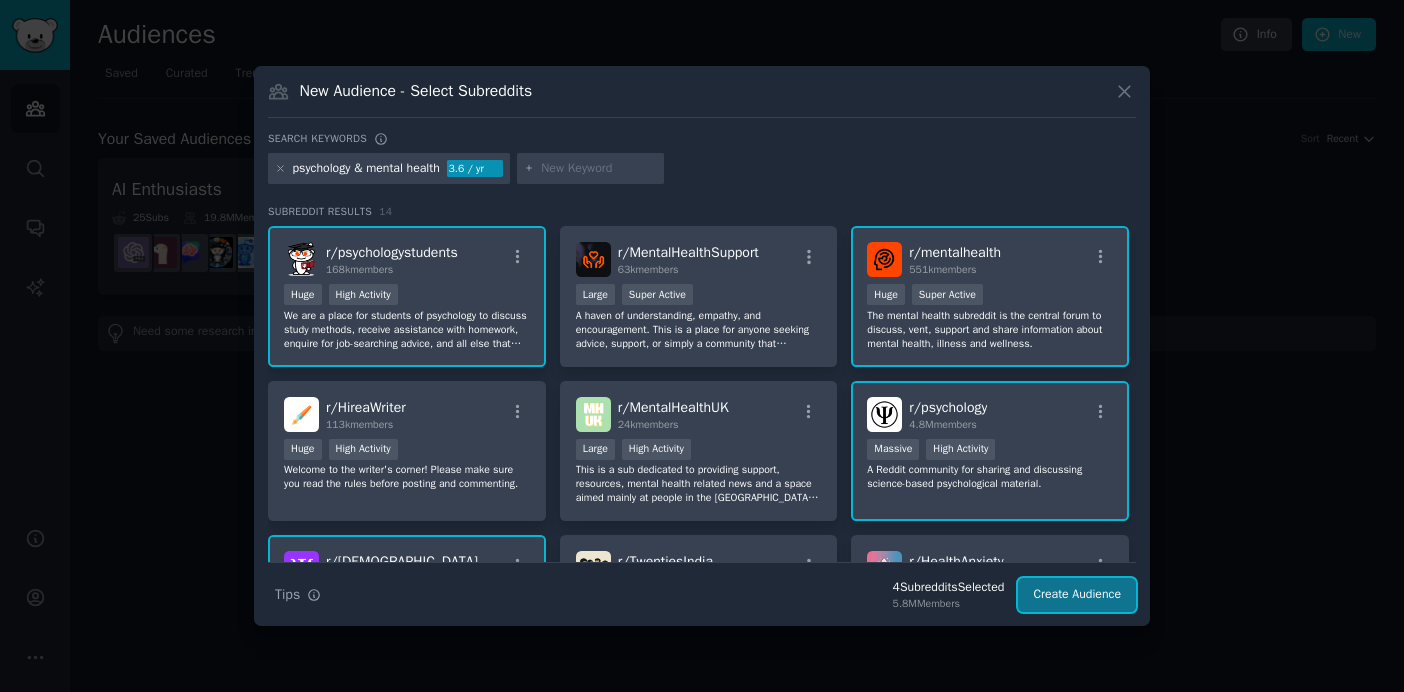 click on "Create Audience" at bounding box center [1077, 595] 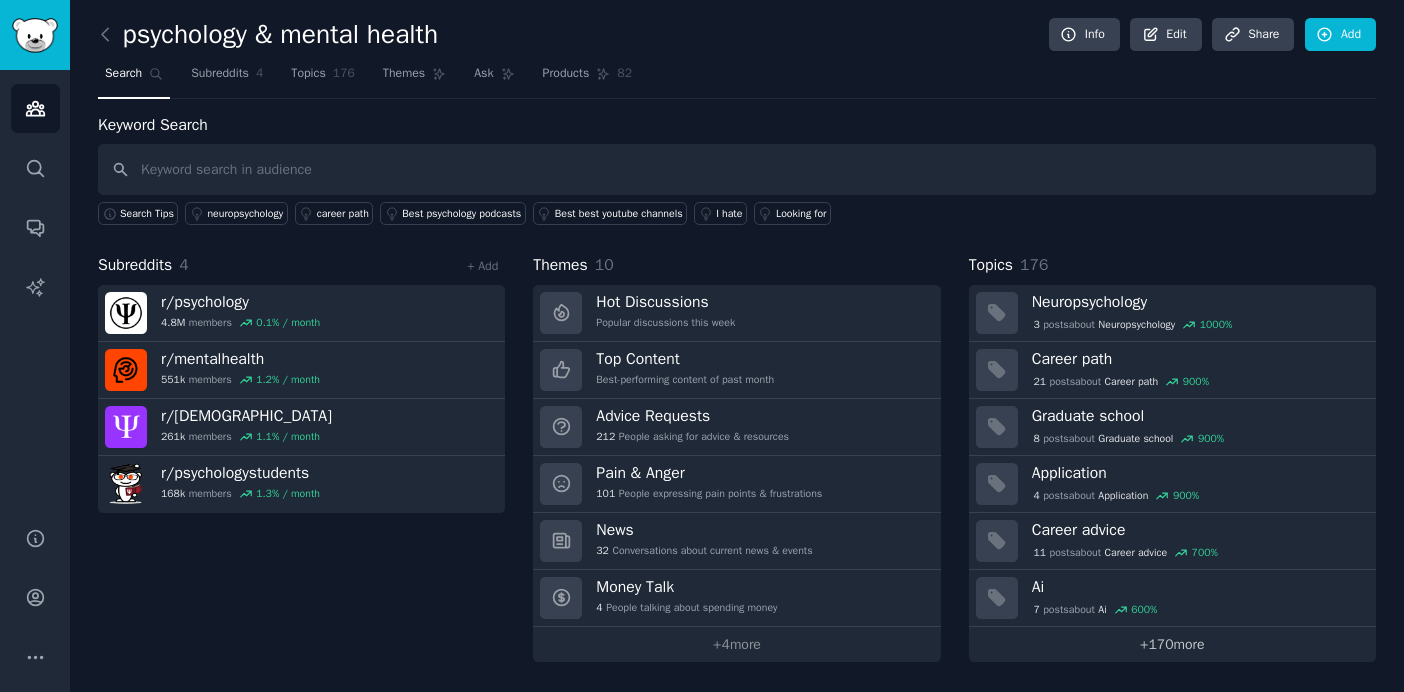 click on "+  170  more" at bounding box center [1172, 644] 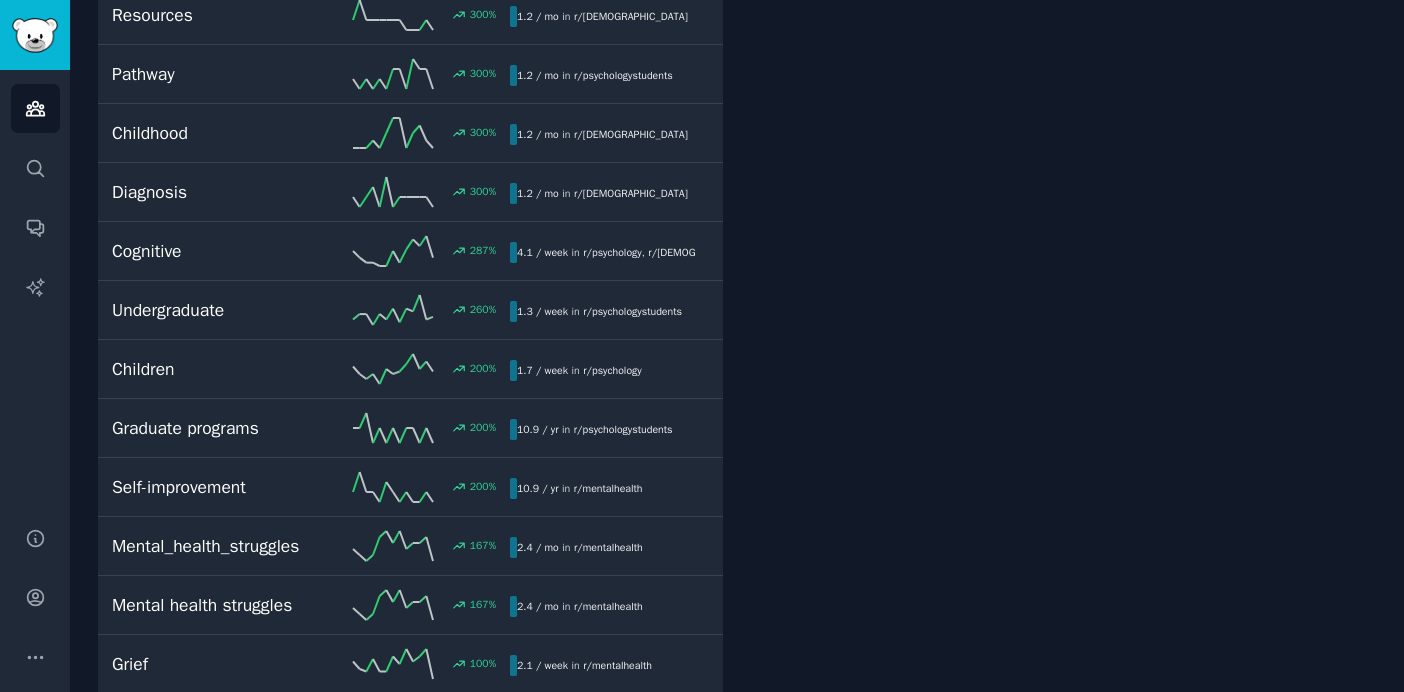 scroll, scrollTop: 0, scrollLeft: 0, axis: both 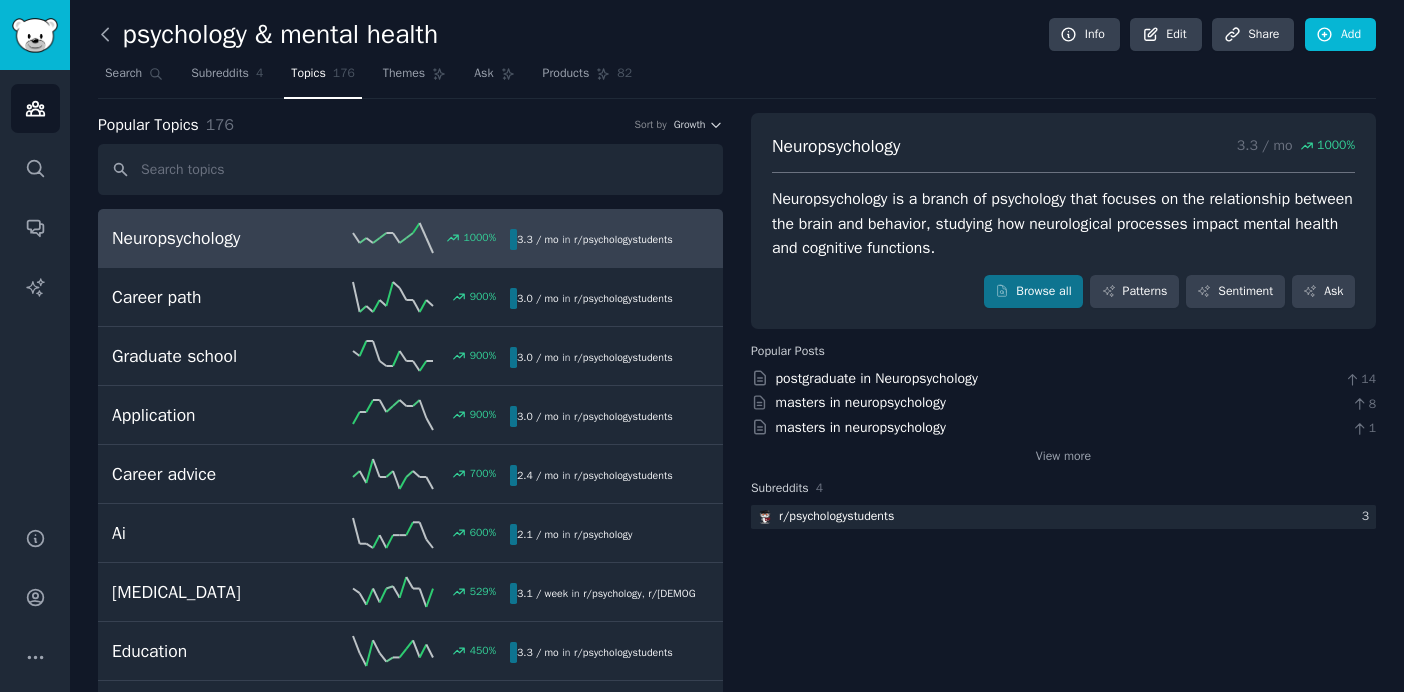 click 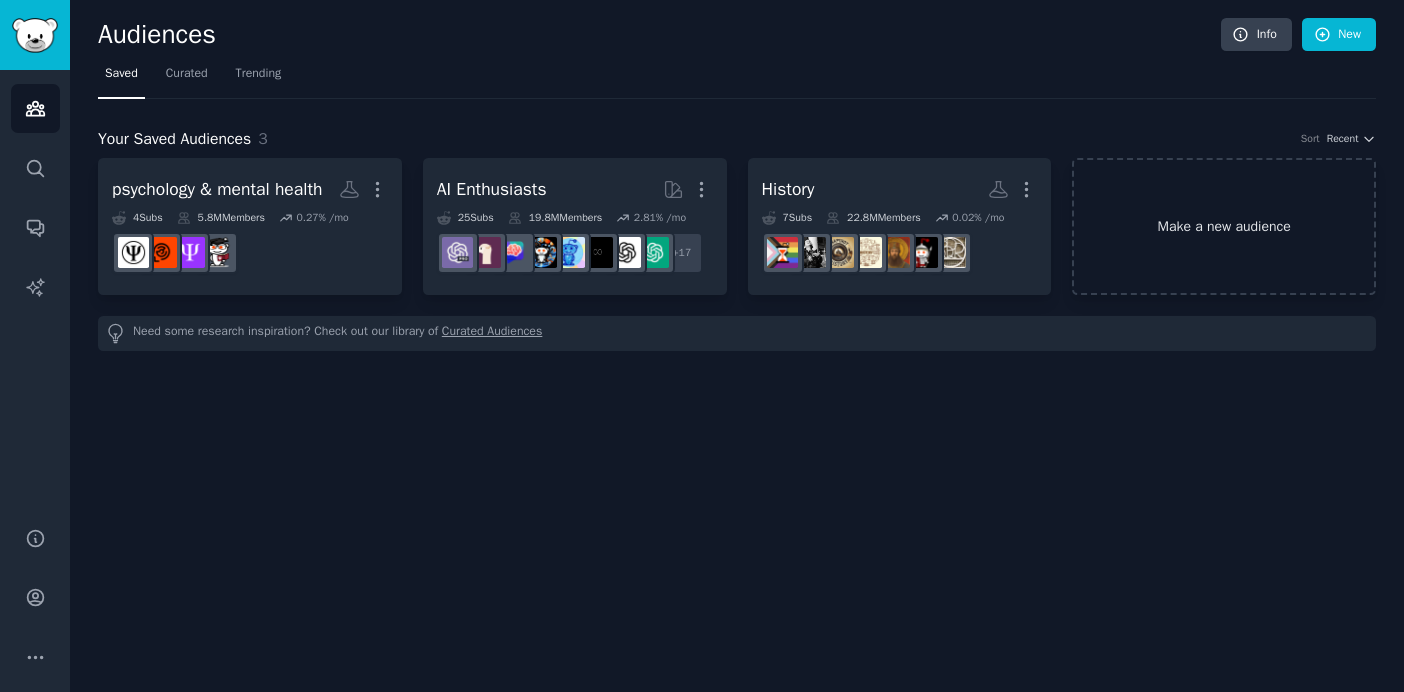 click on "Make a new audience" at bounding box center (1224, 226) 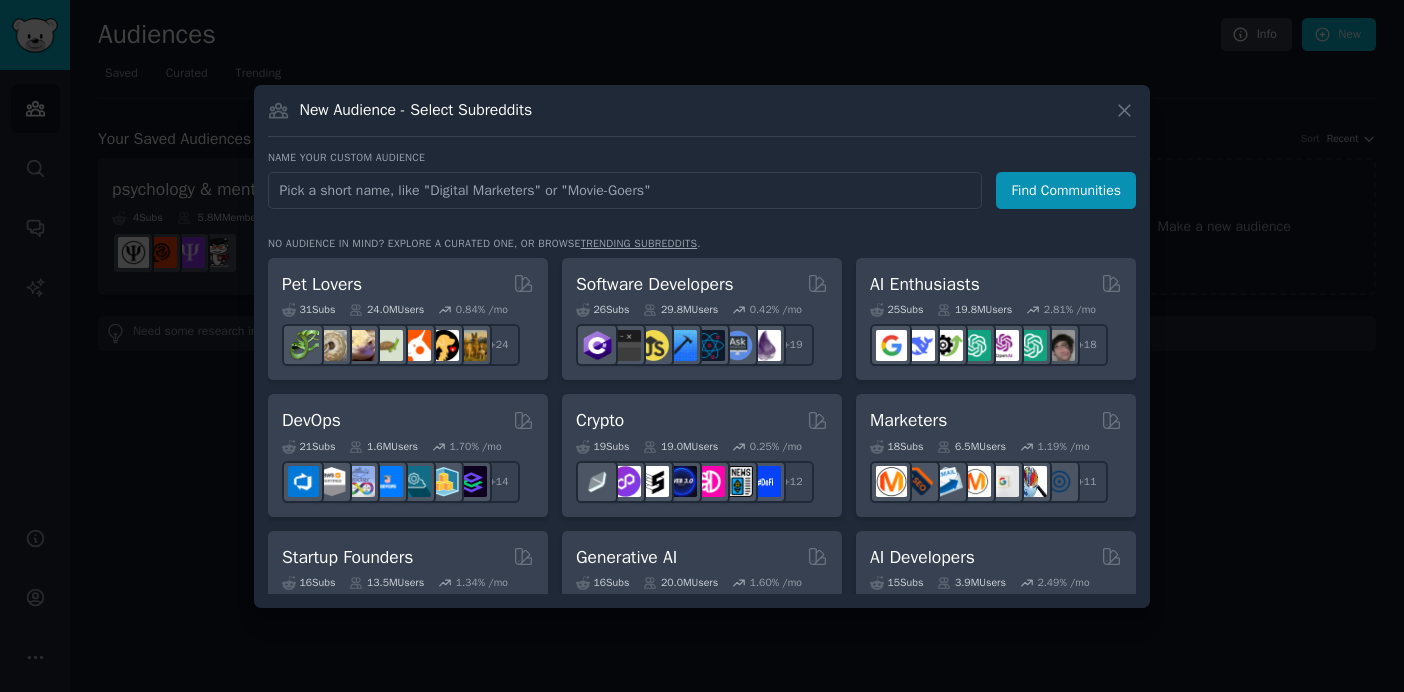 click at bounding box center (625, 190) 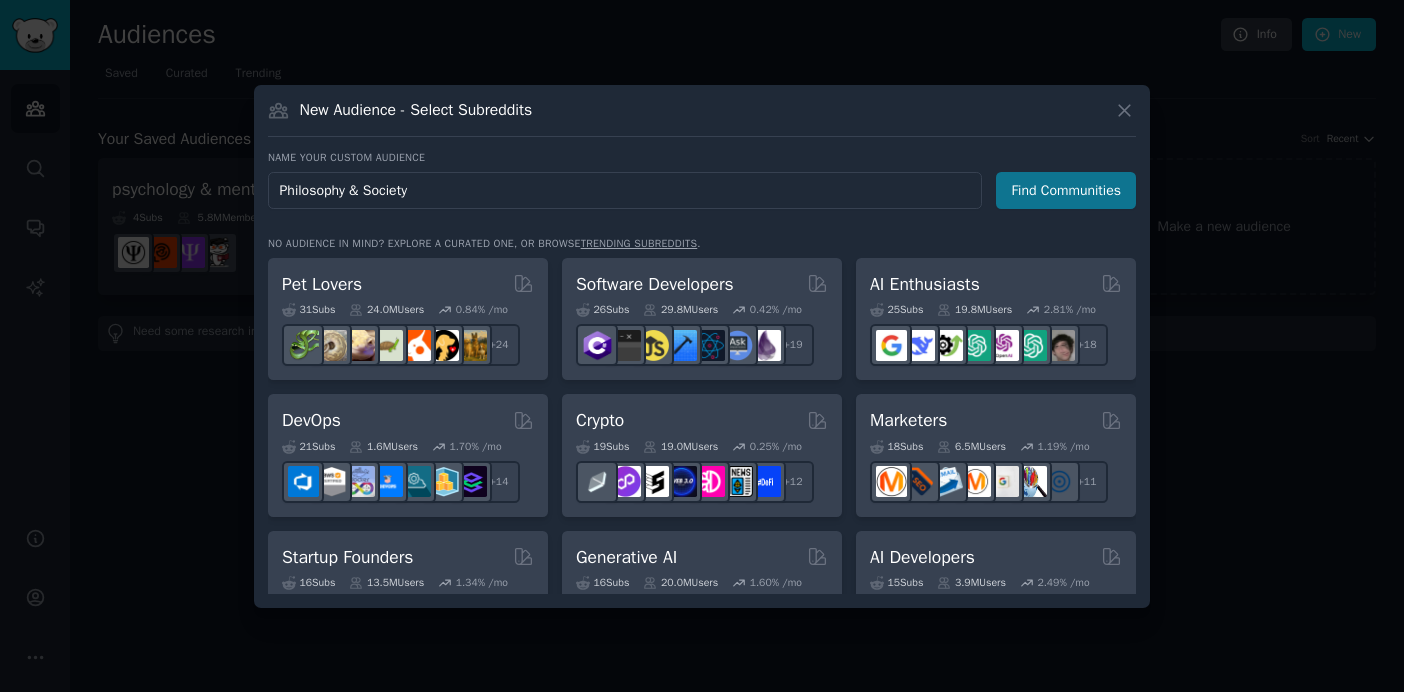type on "Philosophy & Society" 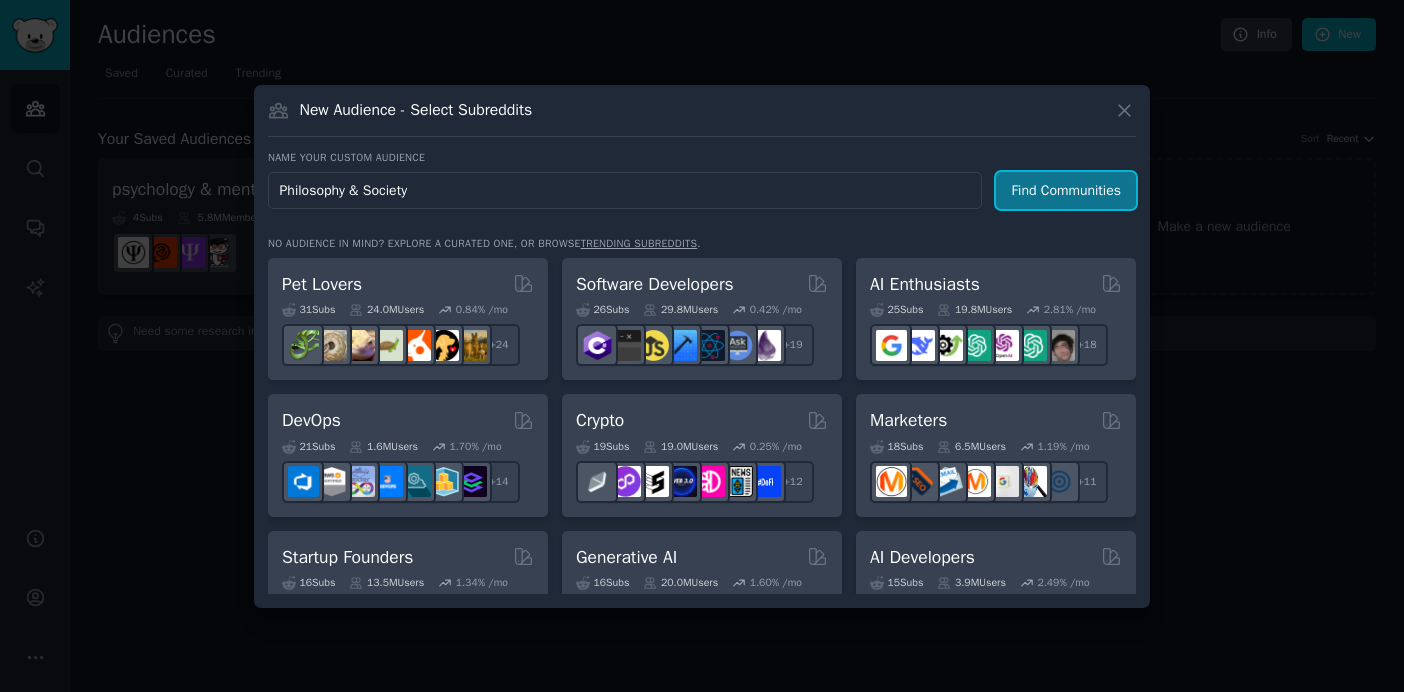 click on "Find Communities" at bounding box center (1066, 190) 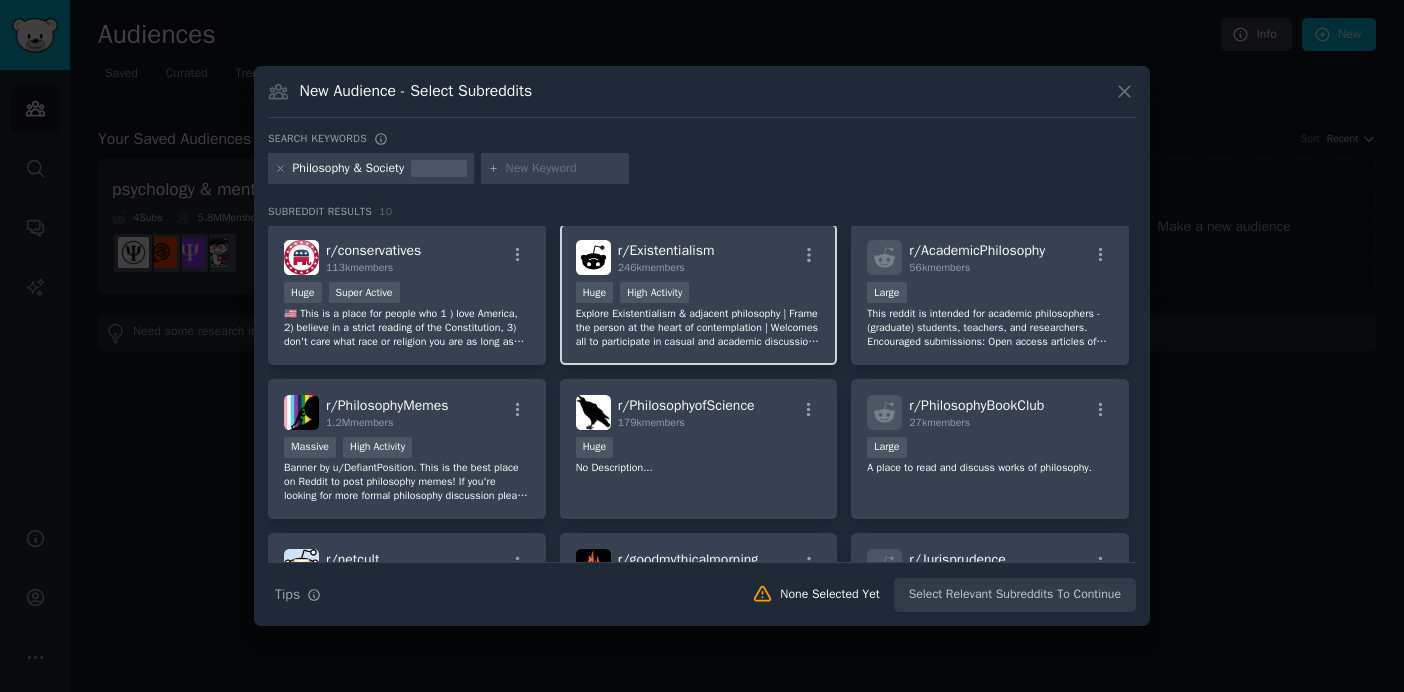 scroll, scrollTop: 0, scrollLeft: 0, axis: both 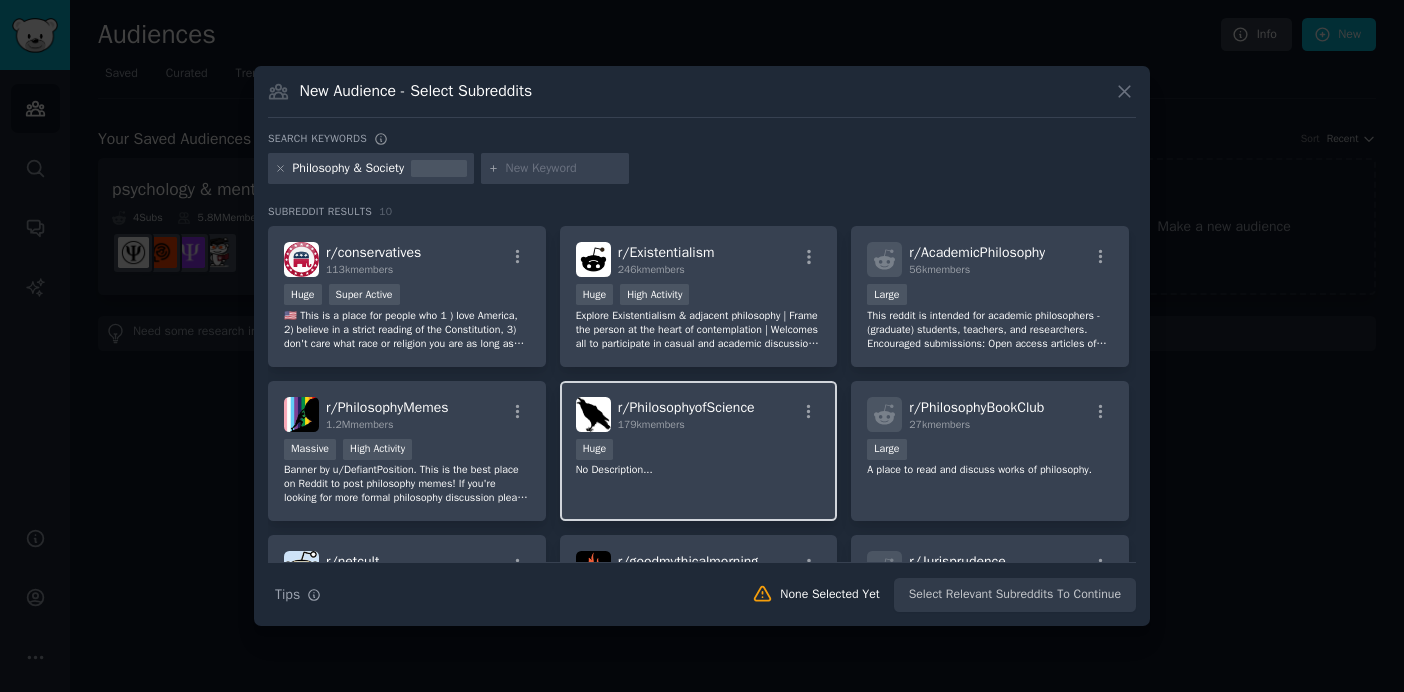 click on "Huge" at bounding box center [699, 451] 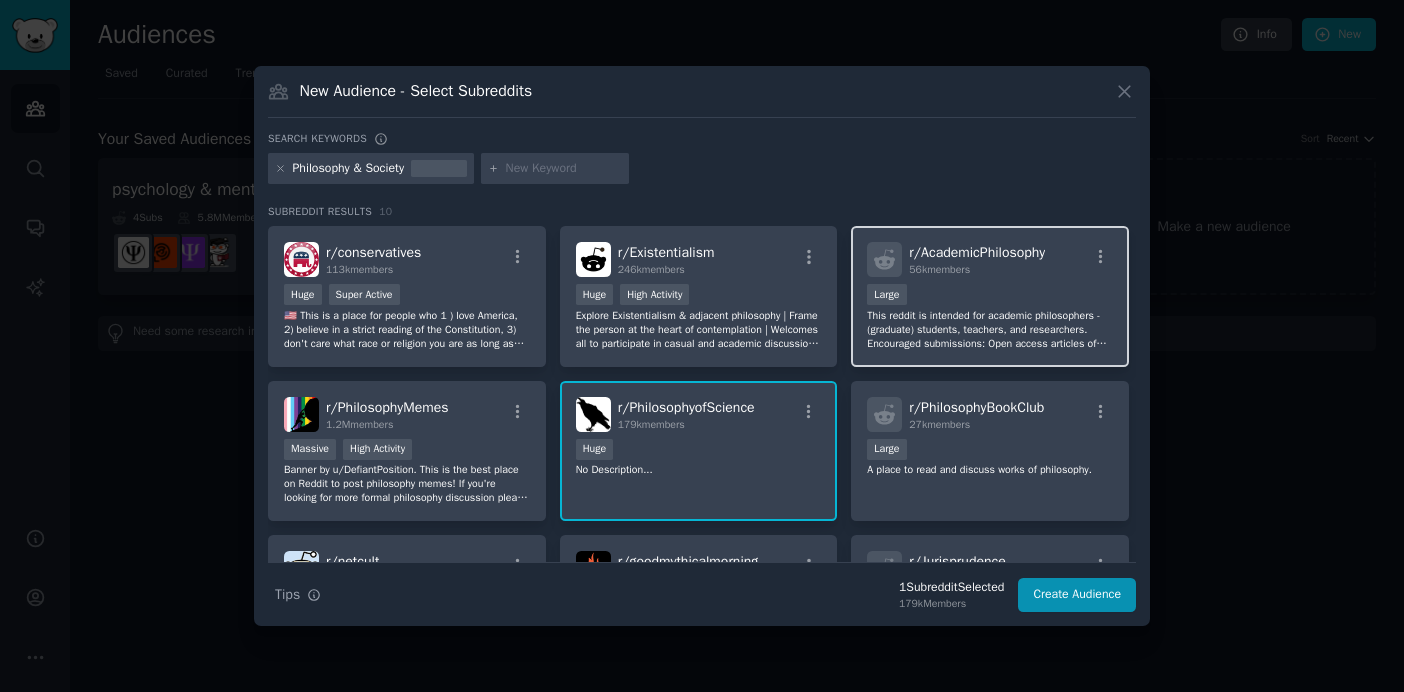 click on "10,000 - 100,000 members Large" at bounding box center (990, 296) 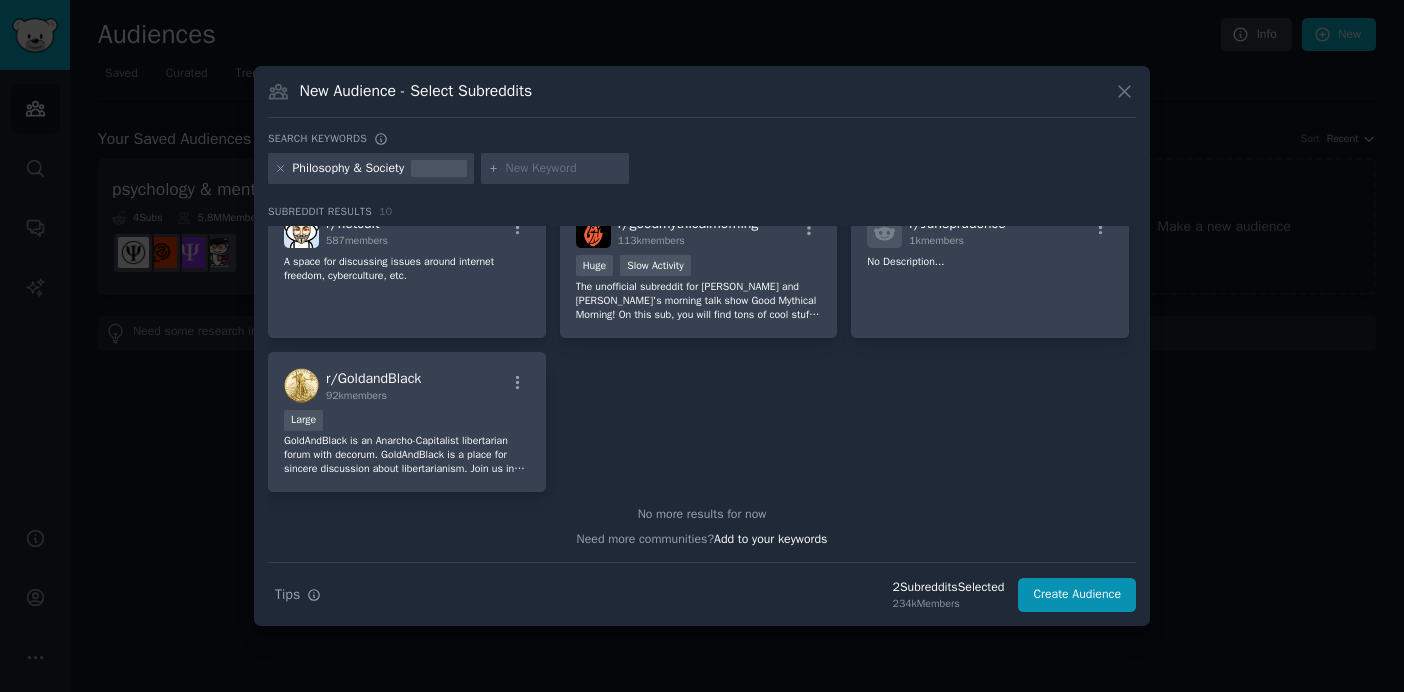 scroll, scrollTop: 0, scrollLeft: 0, axis: both 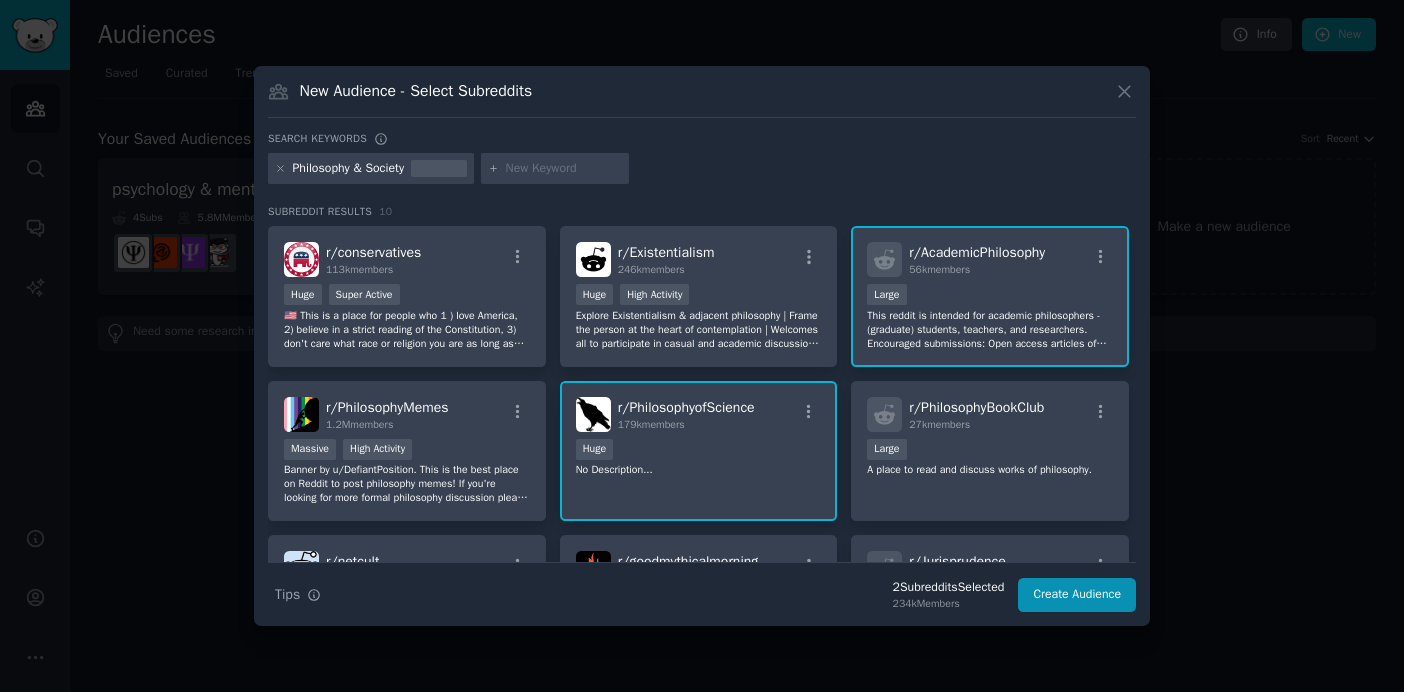 click at bounding box center [564, 169] 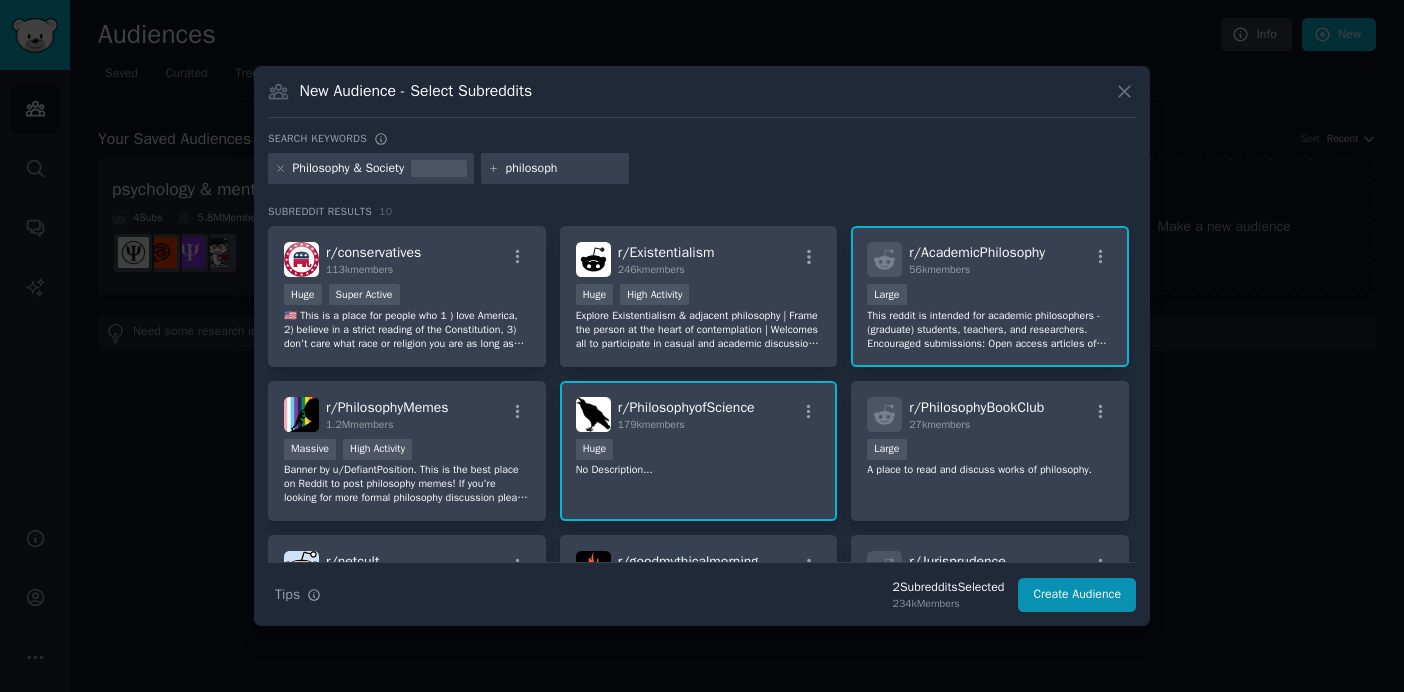 type on "philosophy" 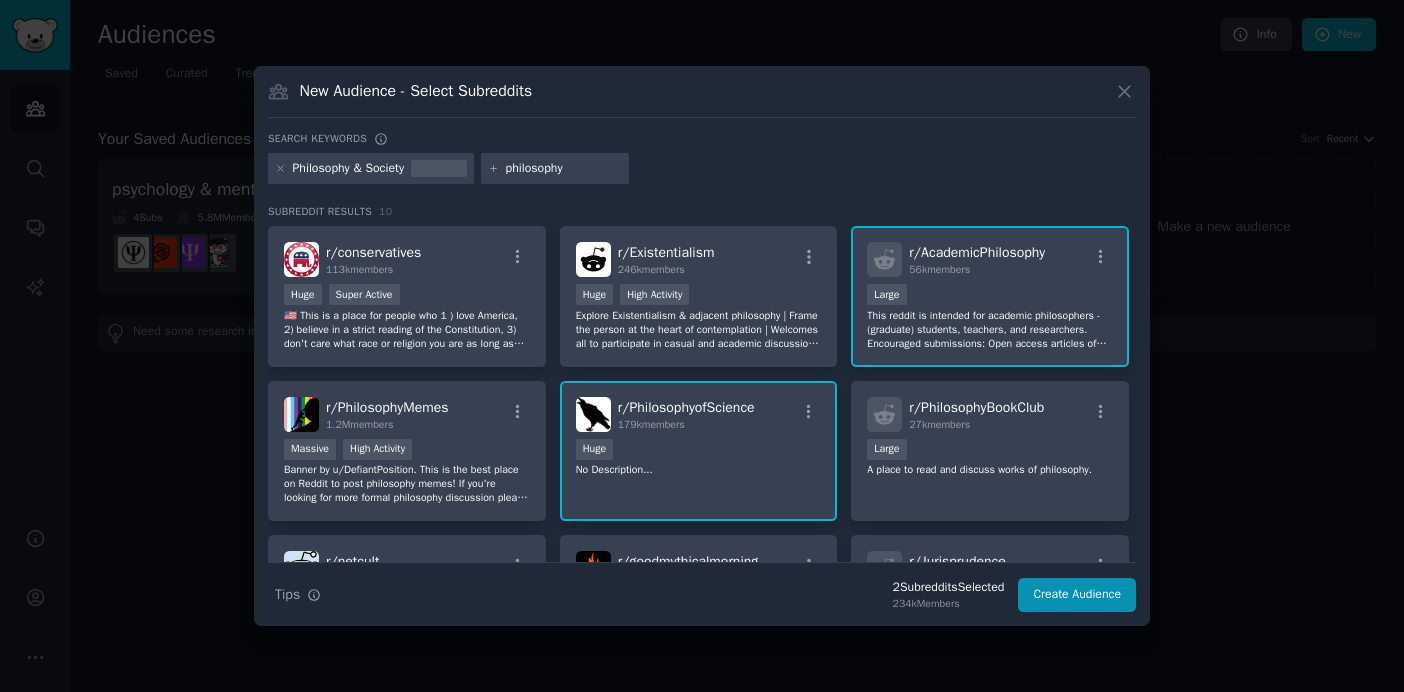 type 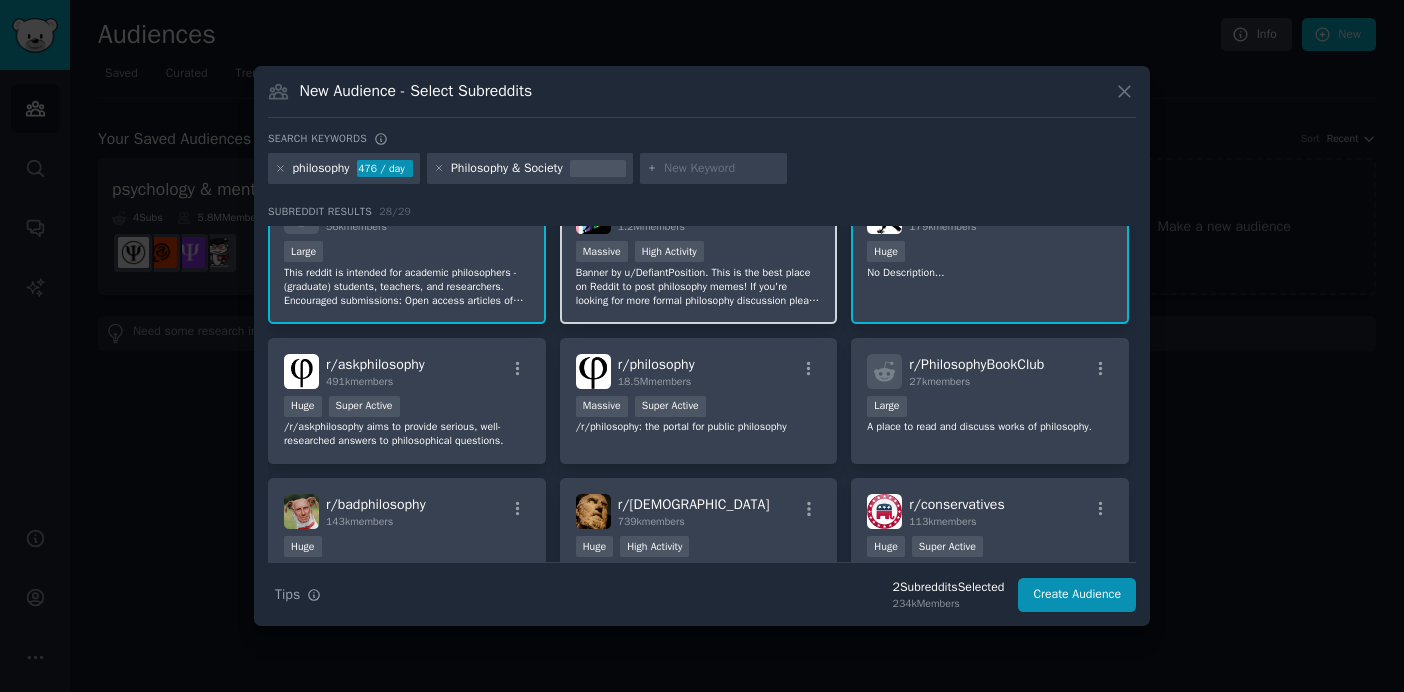 scroll, scrollTop: 46, scrollLeft: 0, axis: vertical 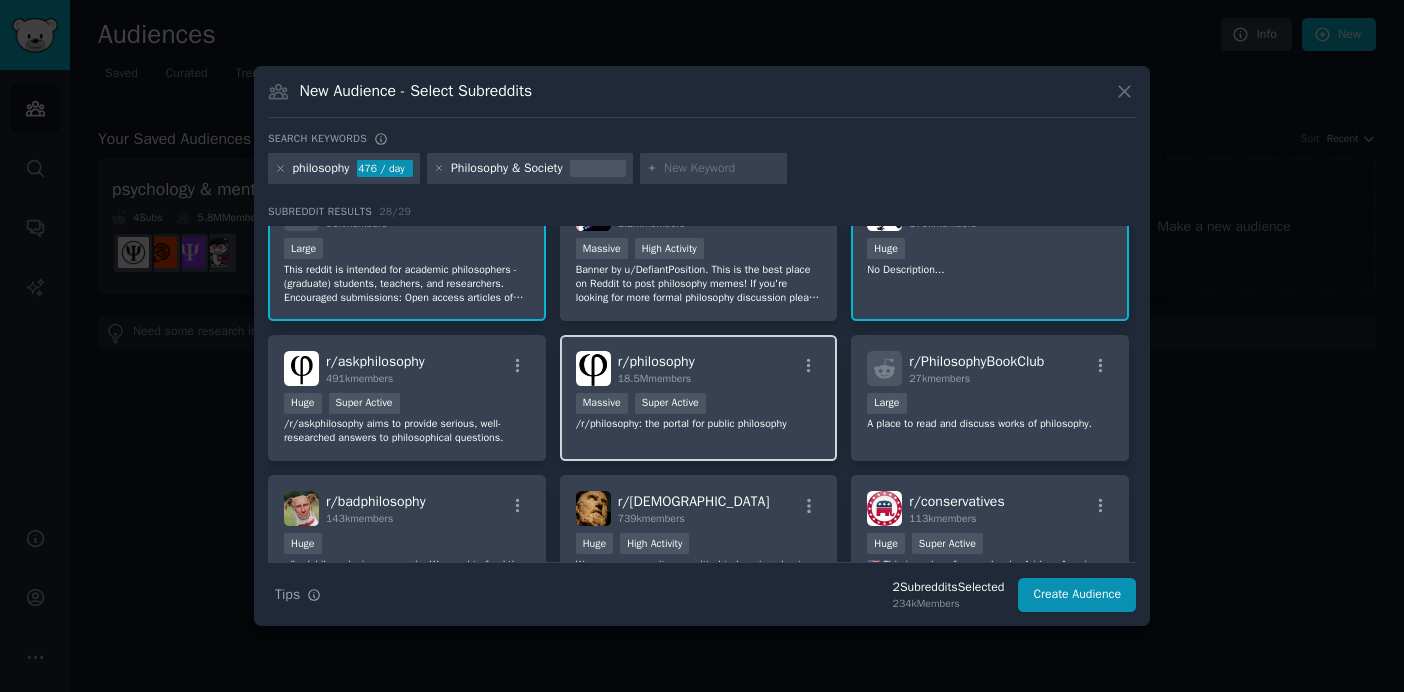 click on "r/ philosophy 18.5M  members" at bounding box center (699, 368) 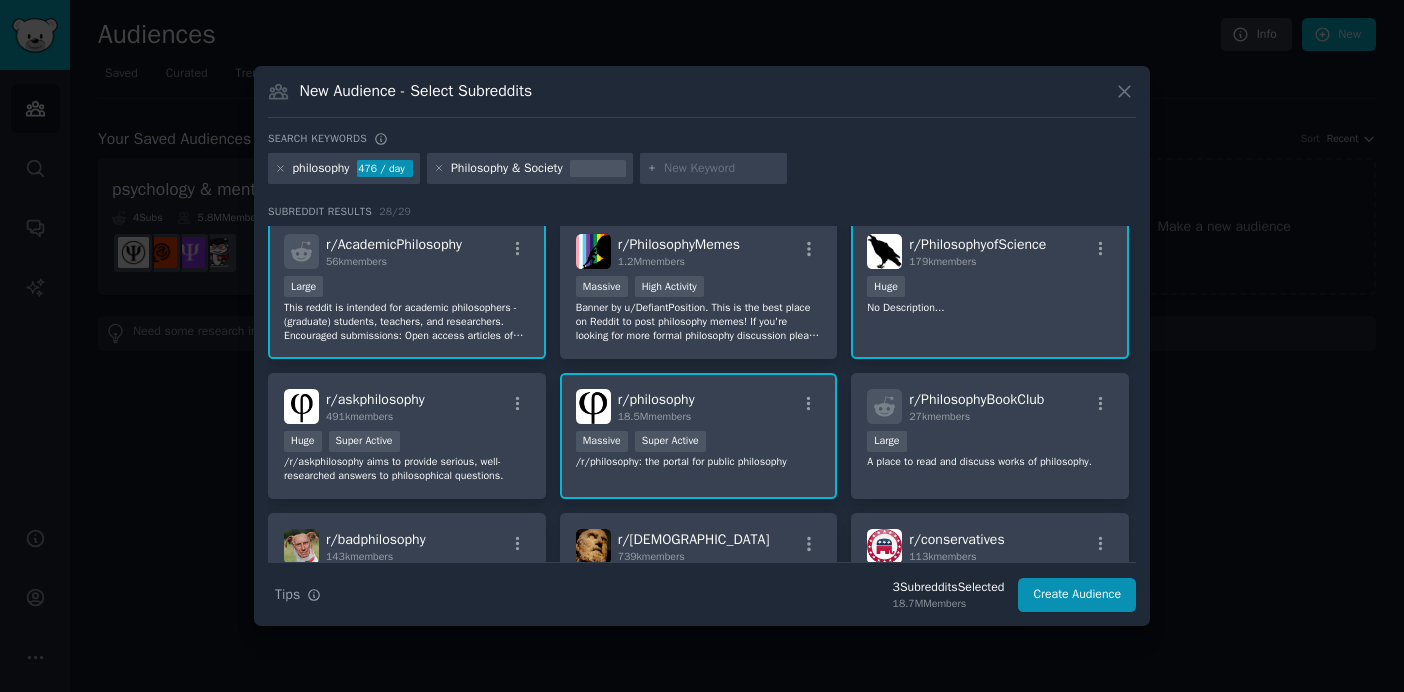 scroll, scrollTop: 0, scrollLeft: 0, axis: both 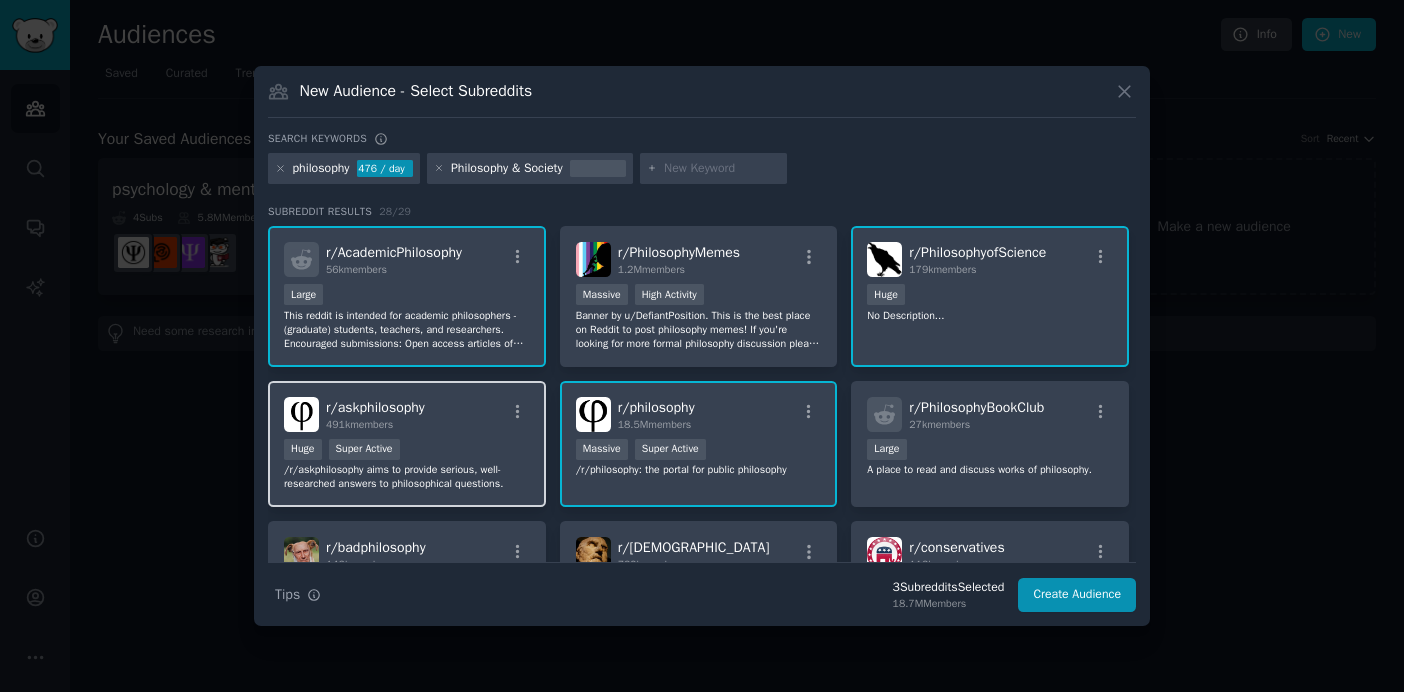 click on "r/ askphilosophy 491k  members Huge Super Active /r/askphilosophy aims to provide serious, well-researched answers to philosophical questions." at bounding box center [407, 444] 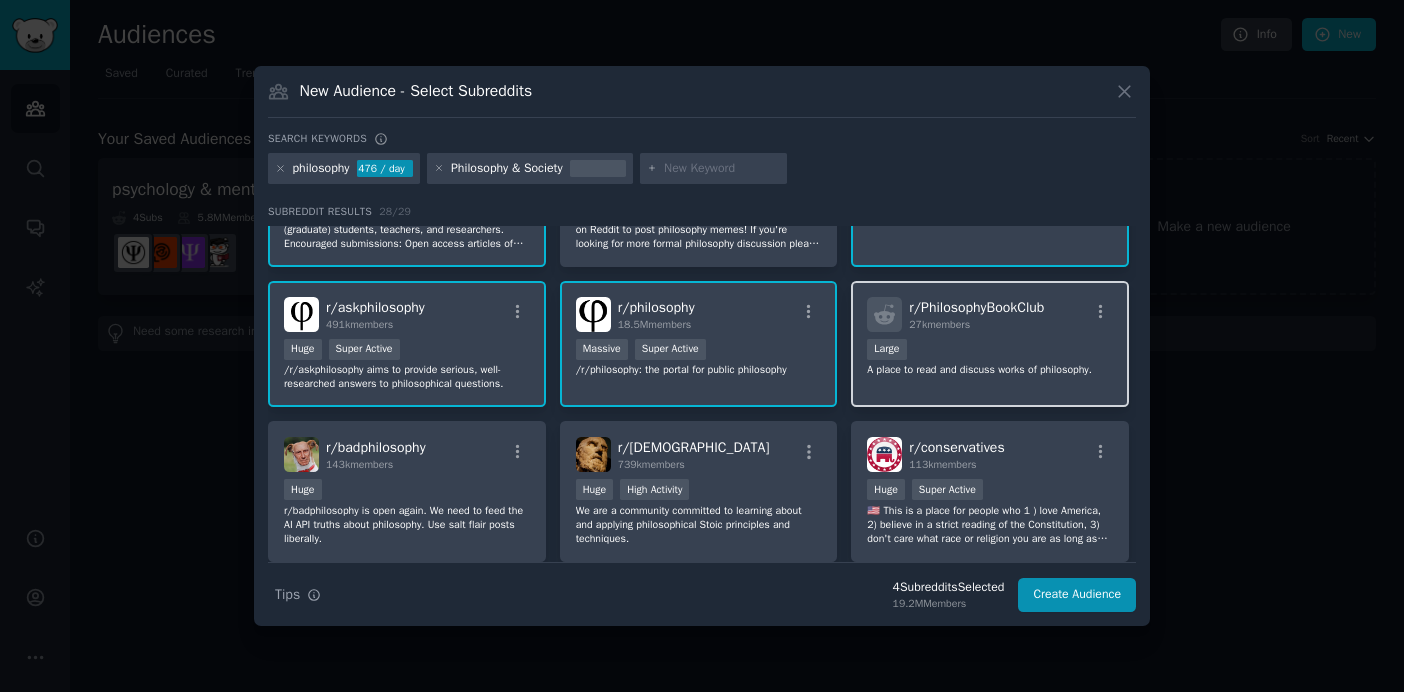 scroll, scrollTop: 101, scrollLeft: 0, axis: vertical 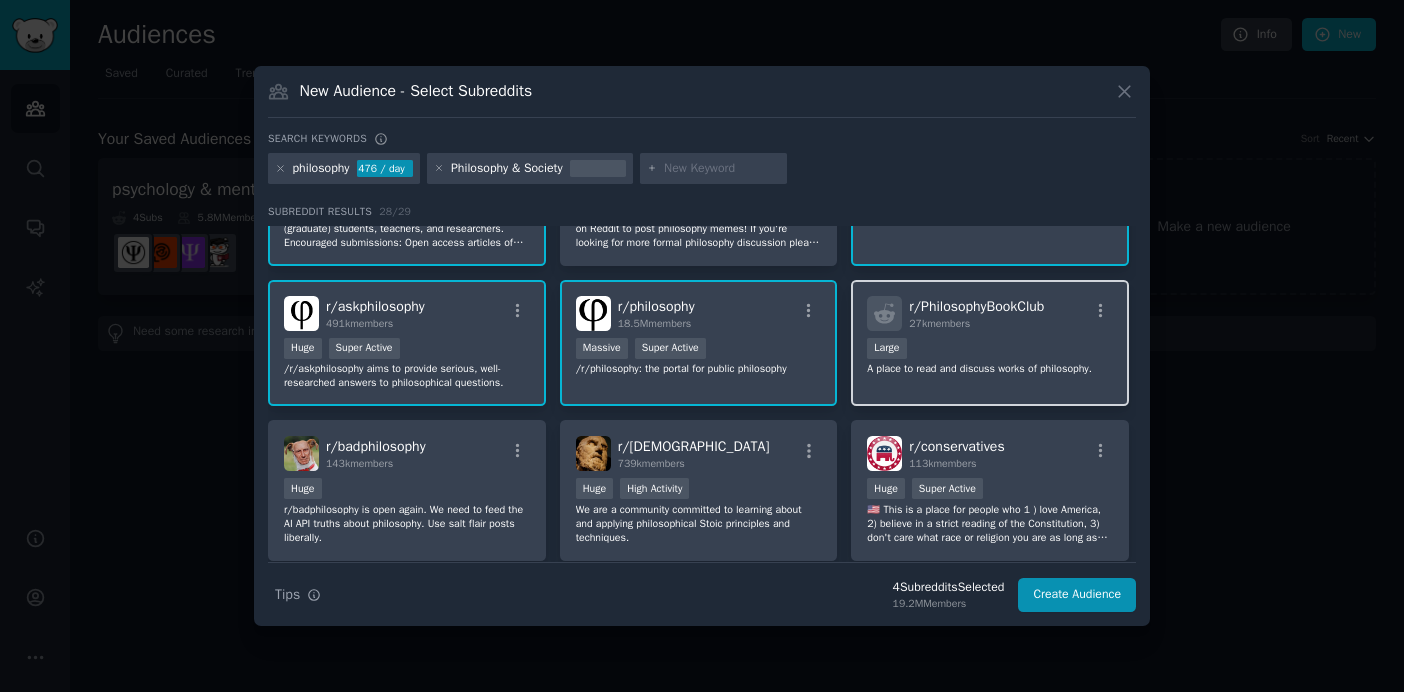 click on "10,000 - 100,000 members Large" at bounding box center [990, 350] 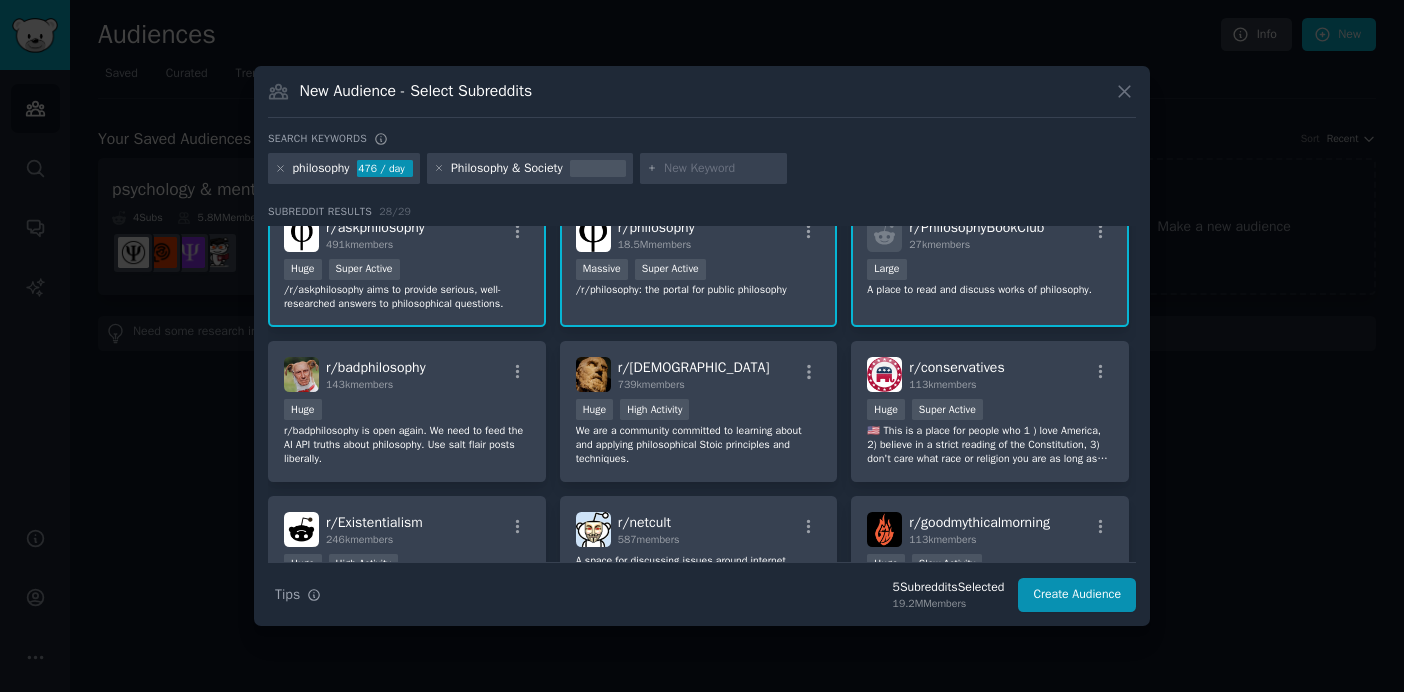 scroll, scrollTop: 219, scrollLeft: 0, axis: vertical 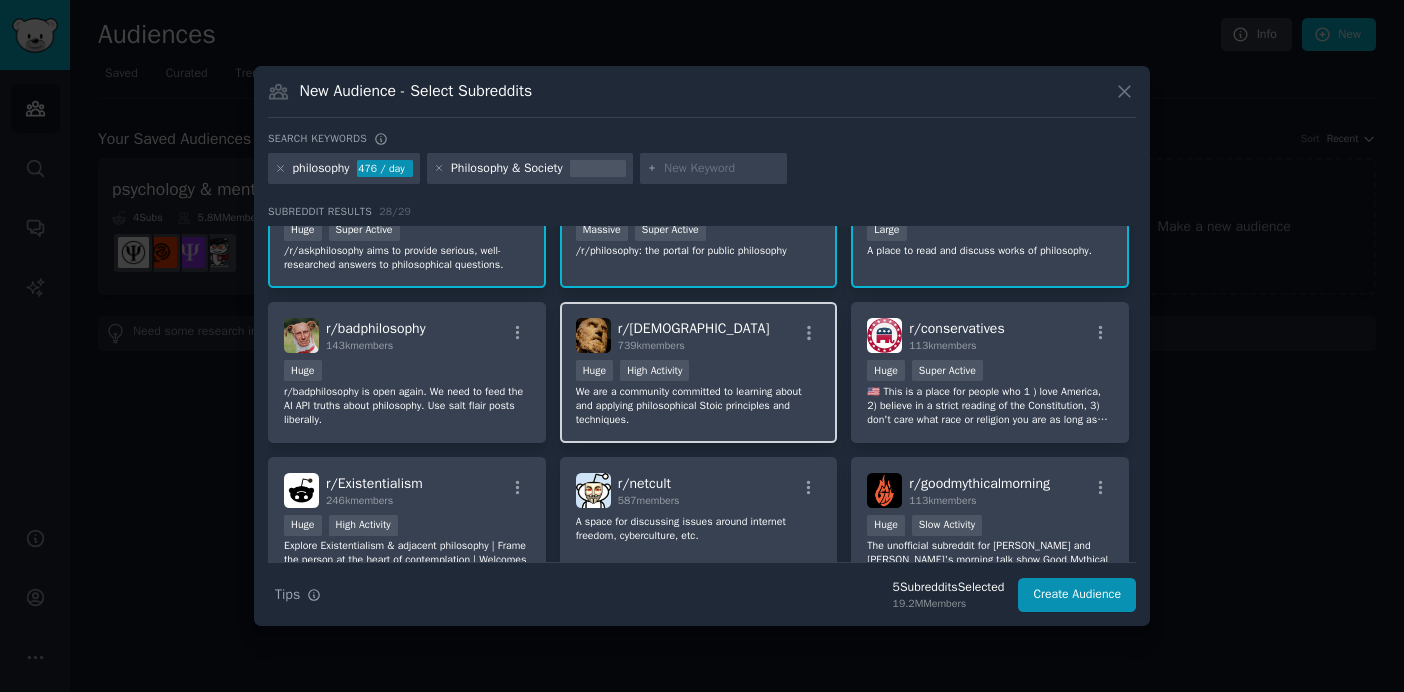 click on "r/ [DEMOGRAPHIC_DATA] 739k  members" at bounding box center (699, 335) 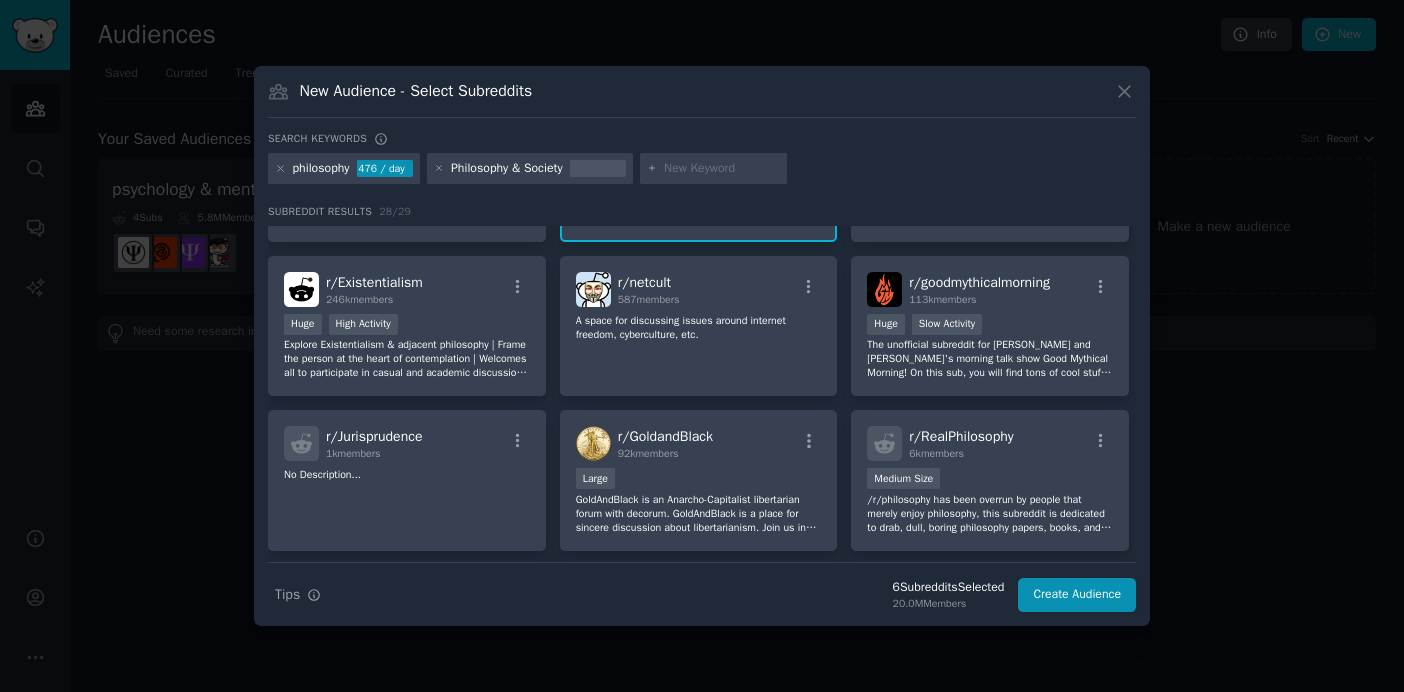 scroll, scrollTop: 429, scrollLeft: 0, axis: vertical 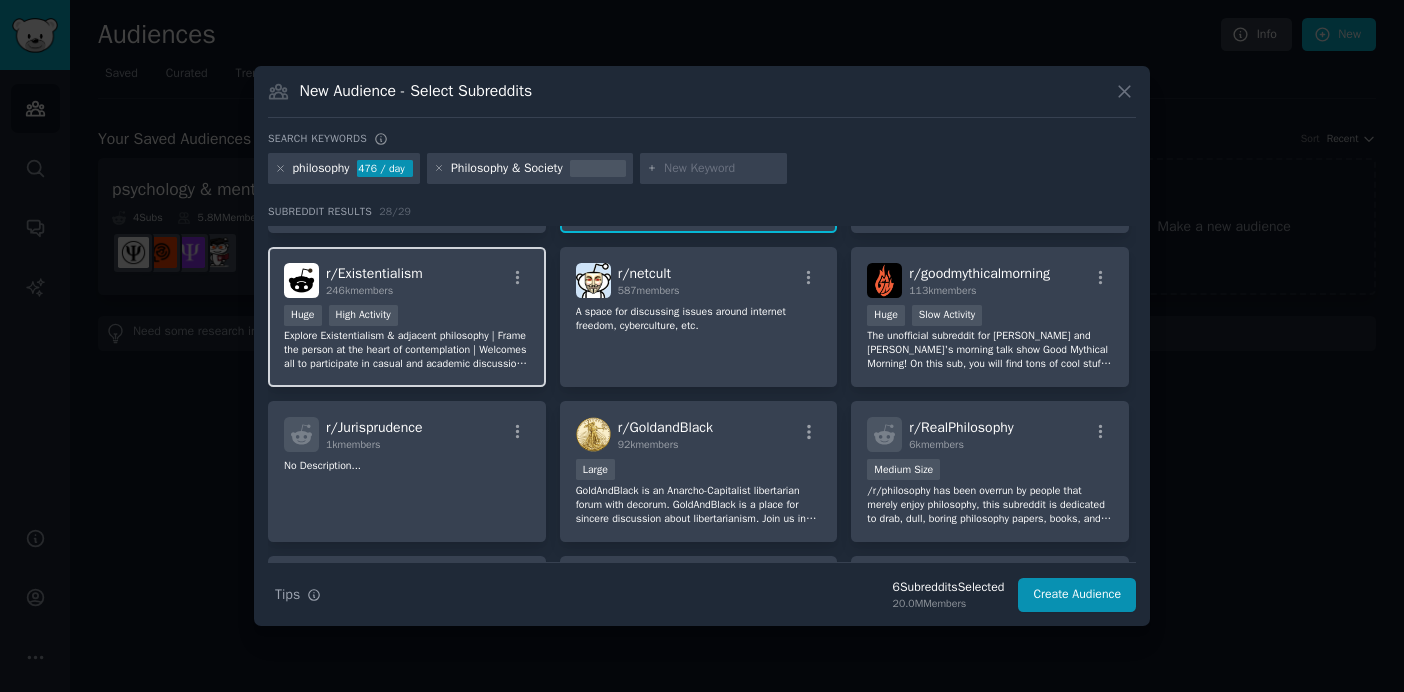 click on "r/ Existentialism" at bounding box center [374, 273] 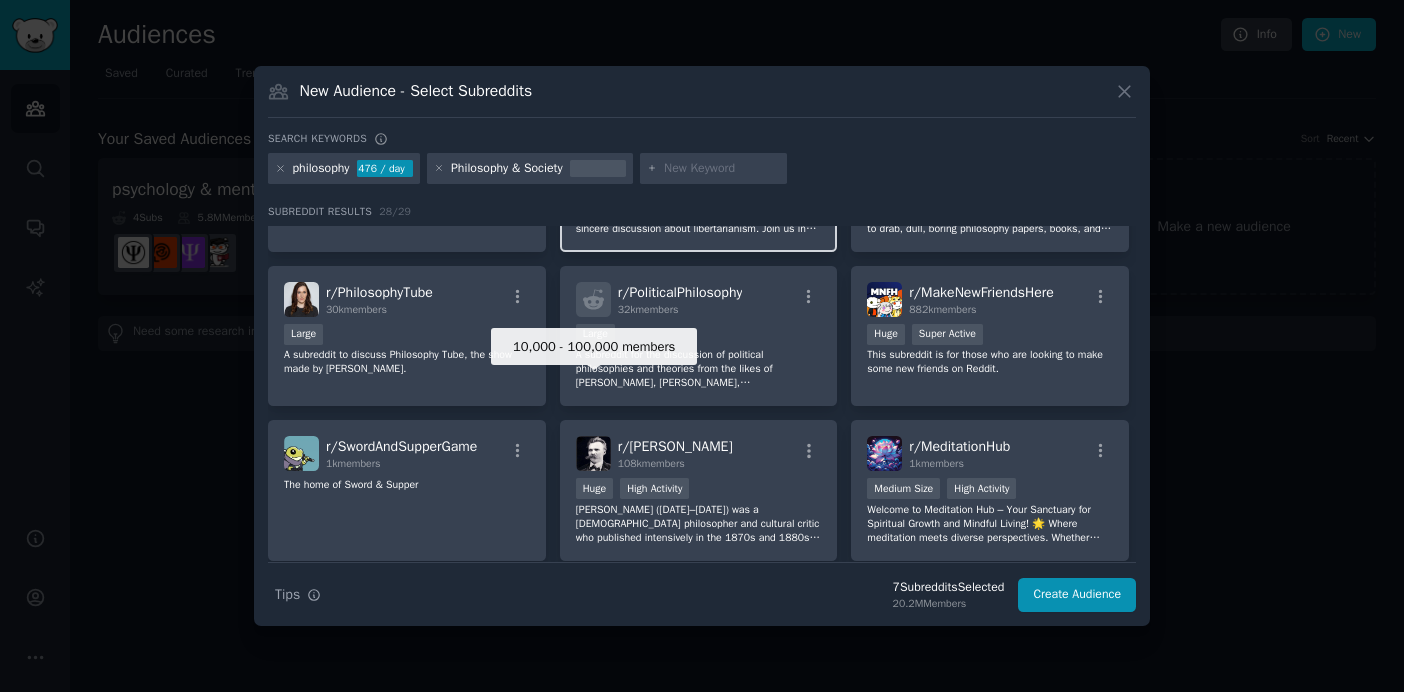 scroll, scrollTop: 726, scrollLeft: 0, axis: vertical 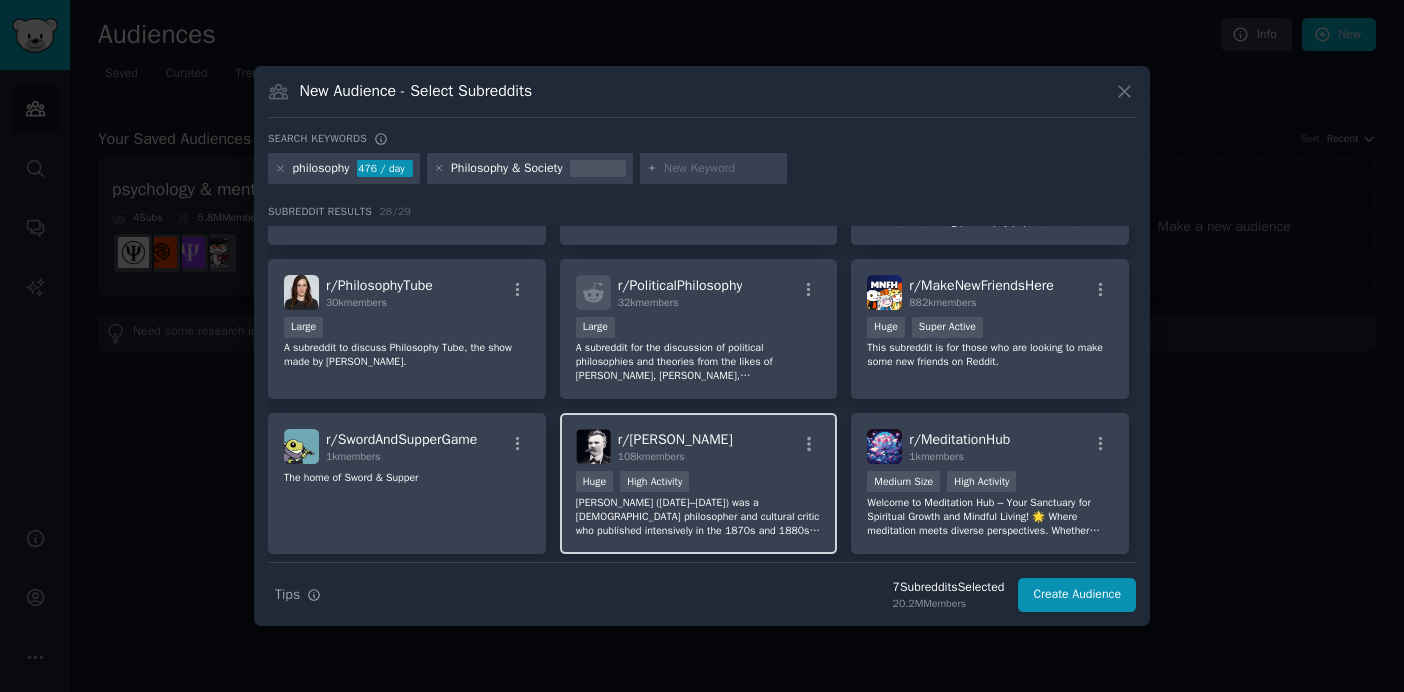 click on "r/ [PERSON_NAME] 108k  members" at bounding box center (699, 446) 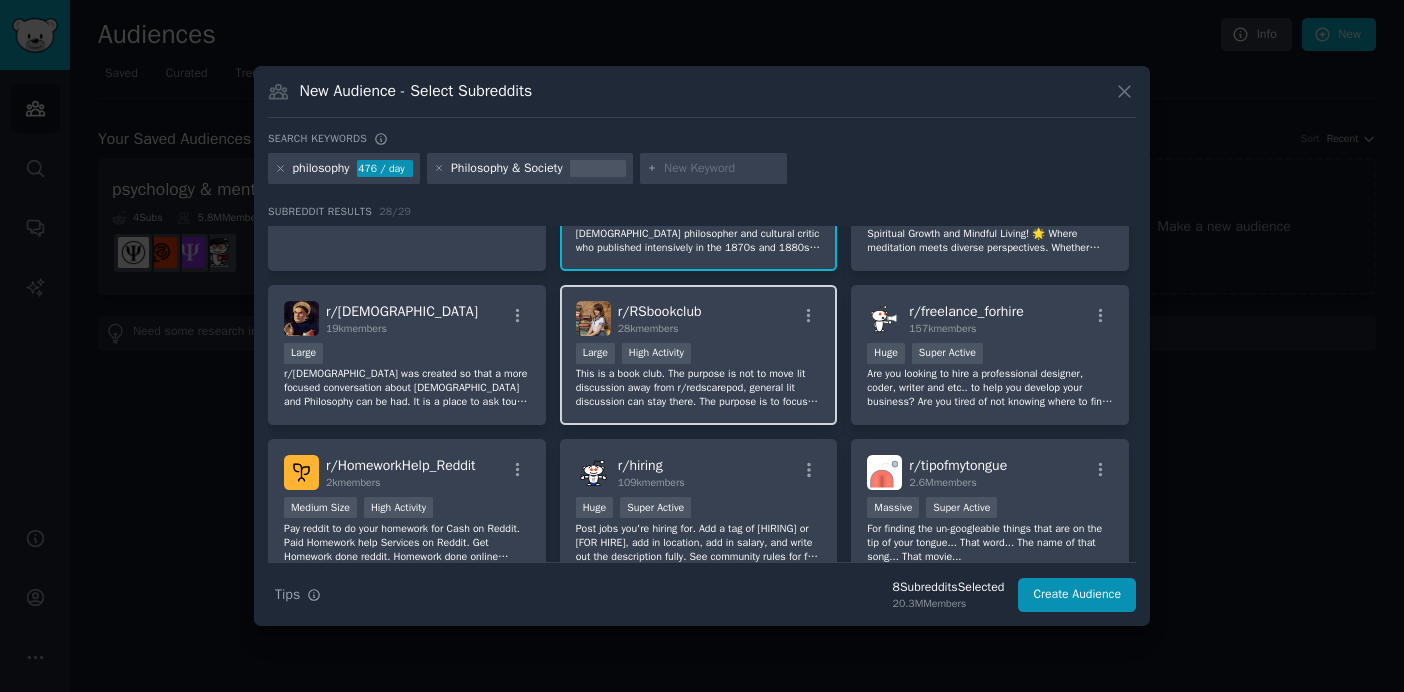 scroll, scrollTop: 1010, scrollLeft: 0, axis: vertical 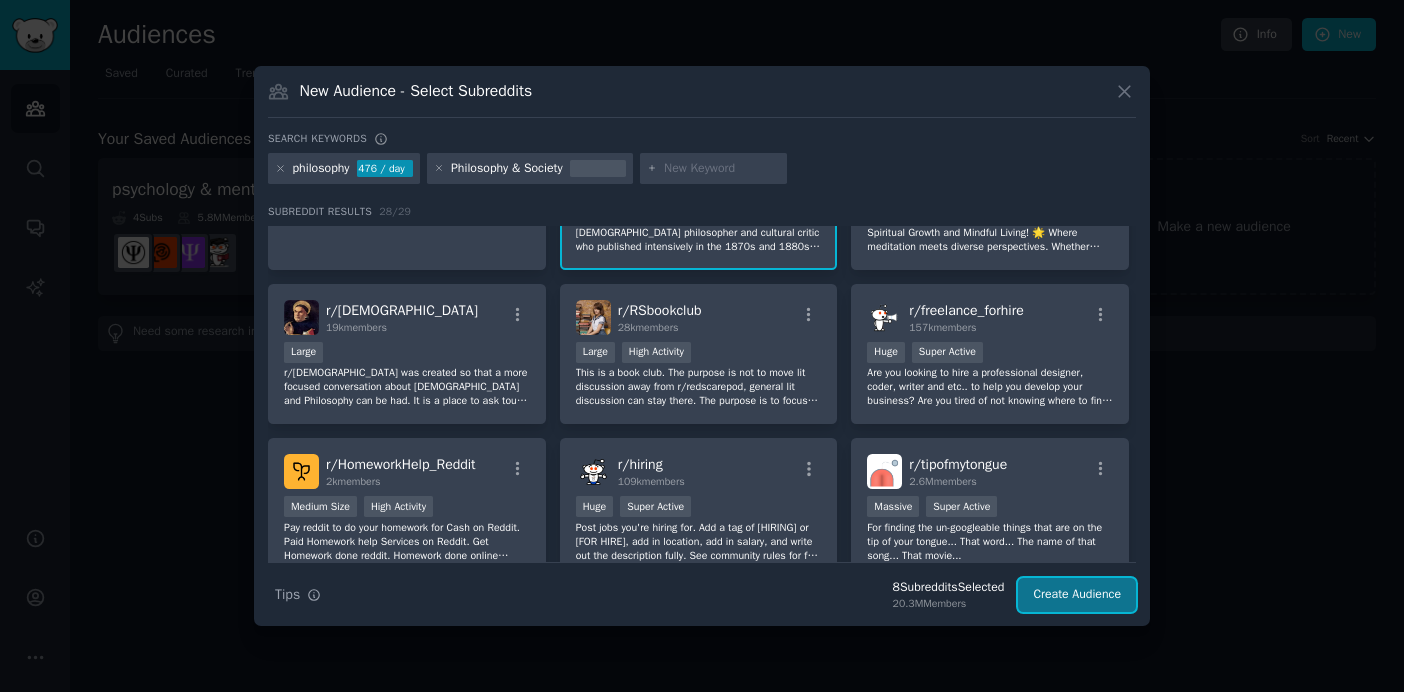 click on "Create Audience" at bounding box center [1077, 595] 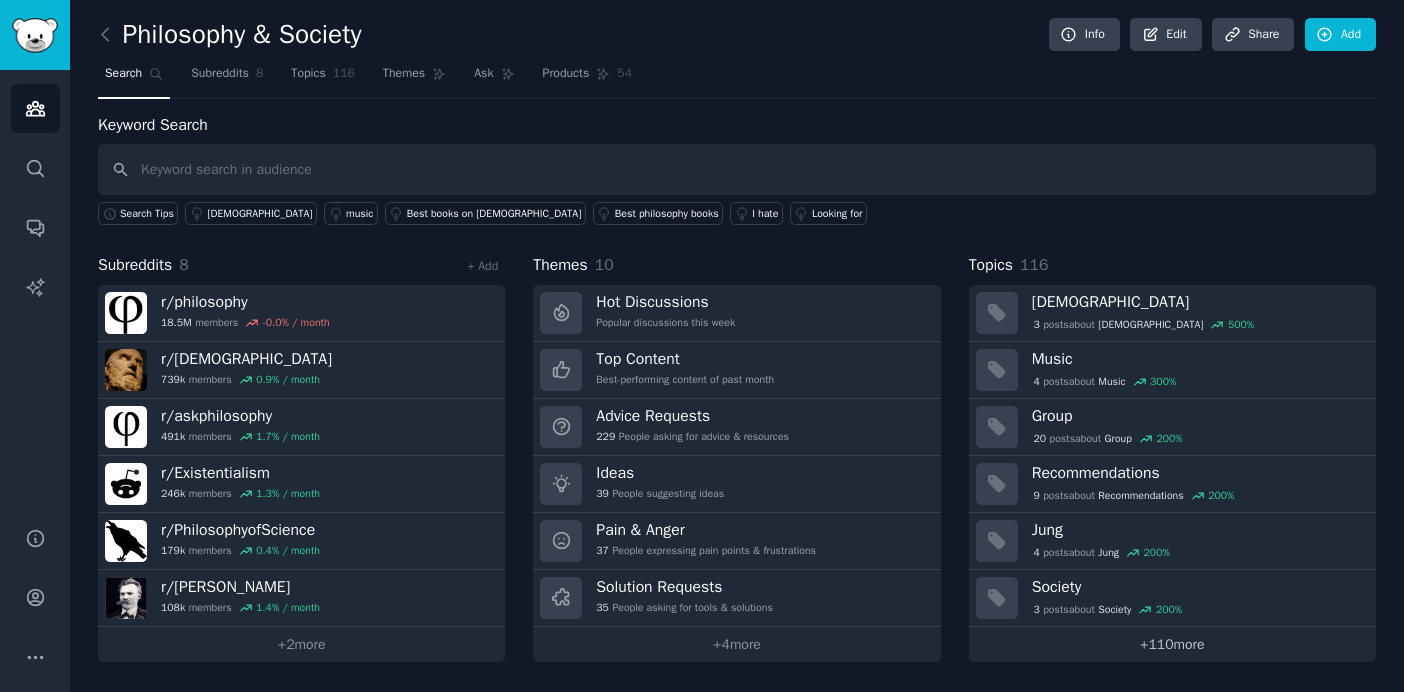 click on "+  110  more" at bounding box center [1172, 644] 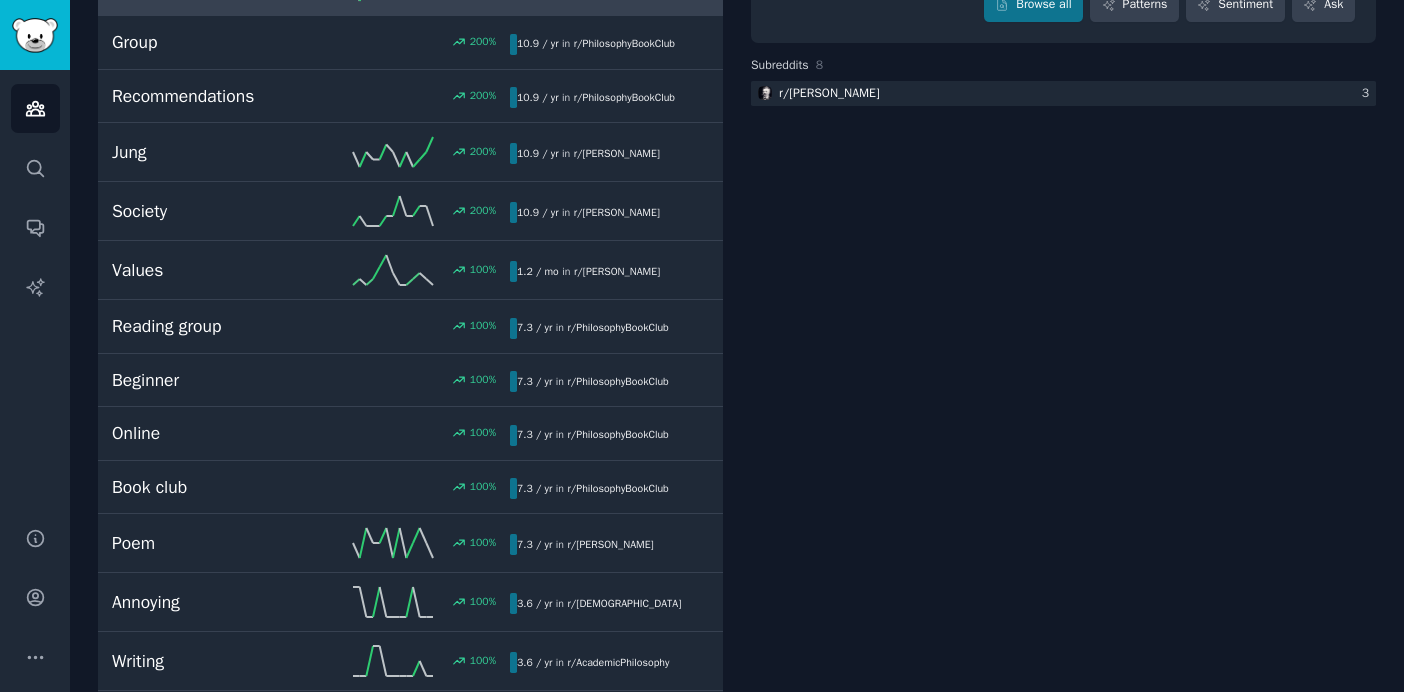 scroll, scrollTop: 0, scrollLeft: 0, axis: both 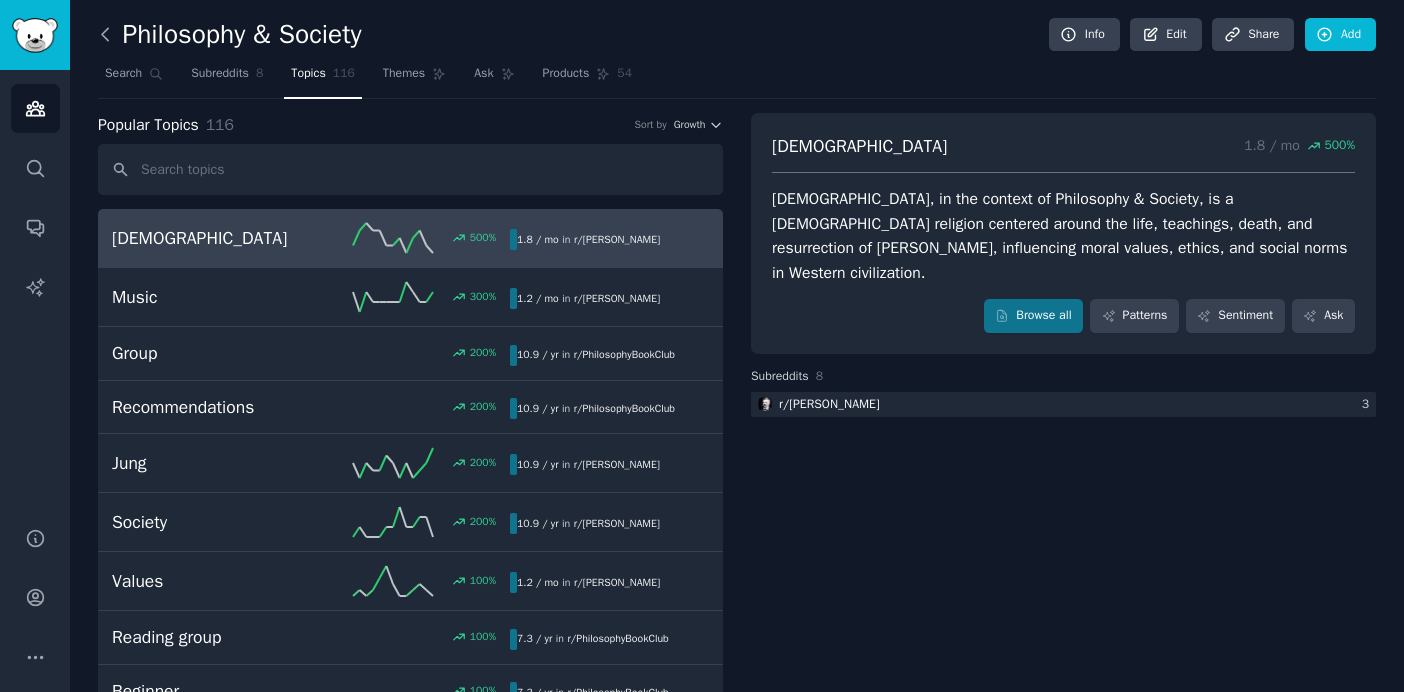 click 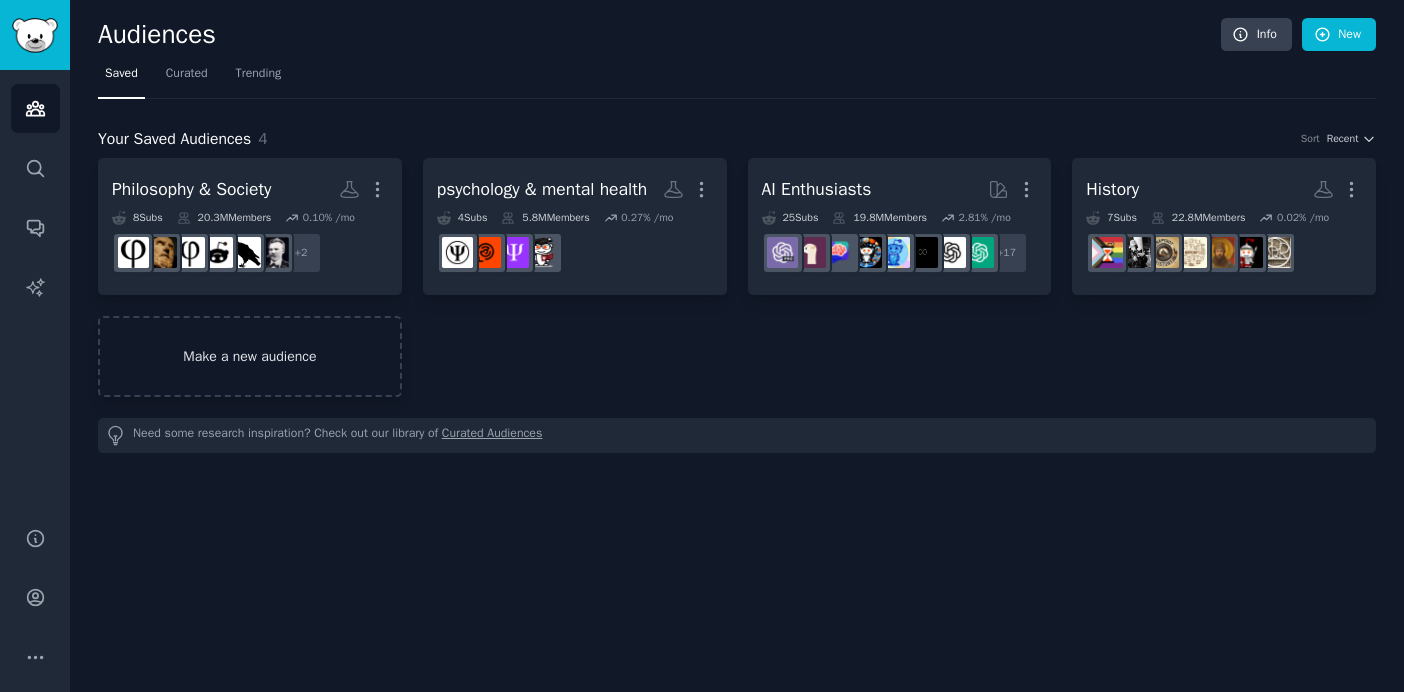 click on "Make a new audience" at bounding box center (250, 356) 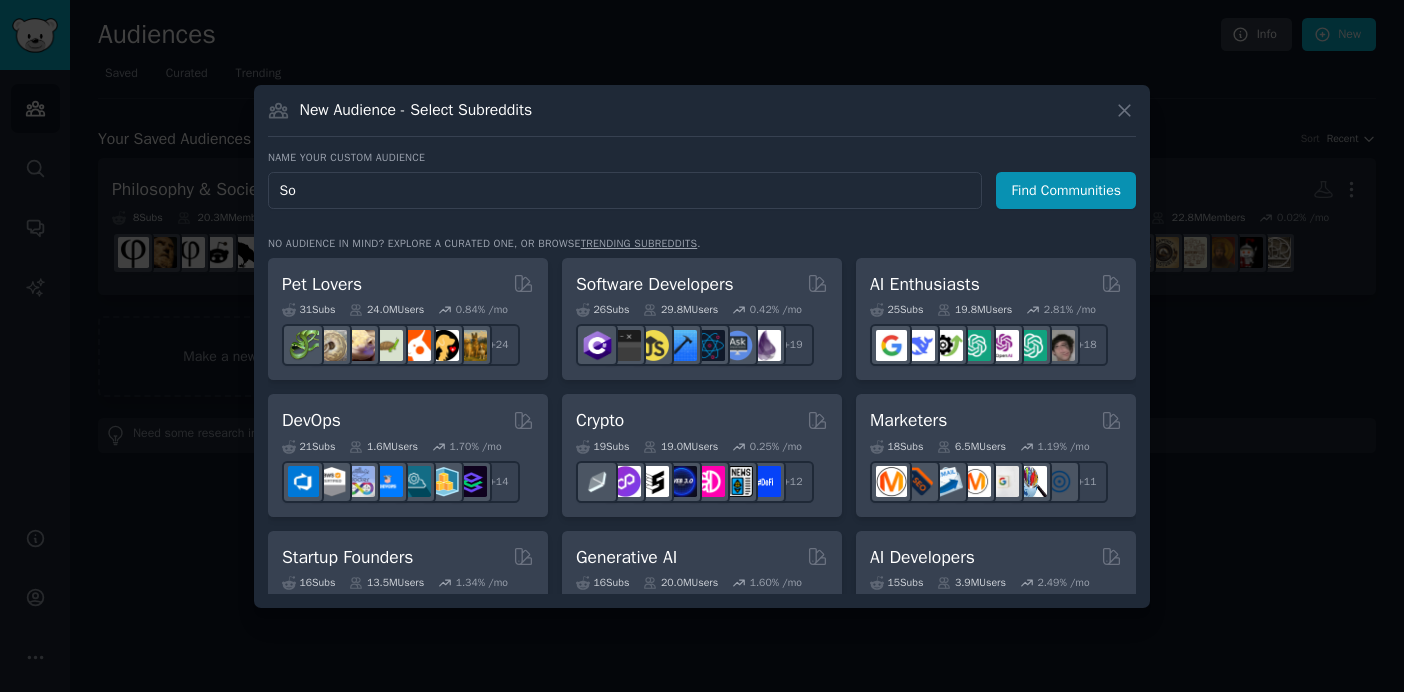 type on "S" 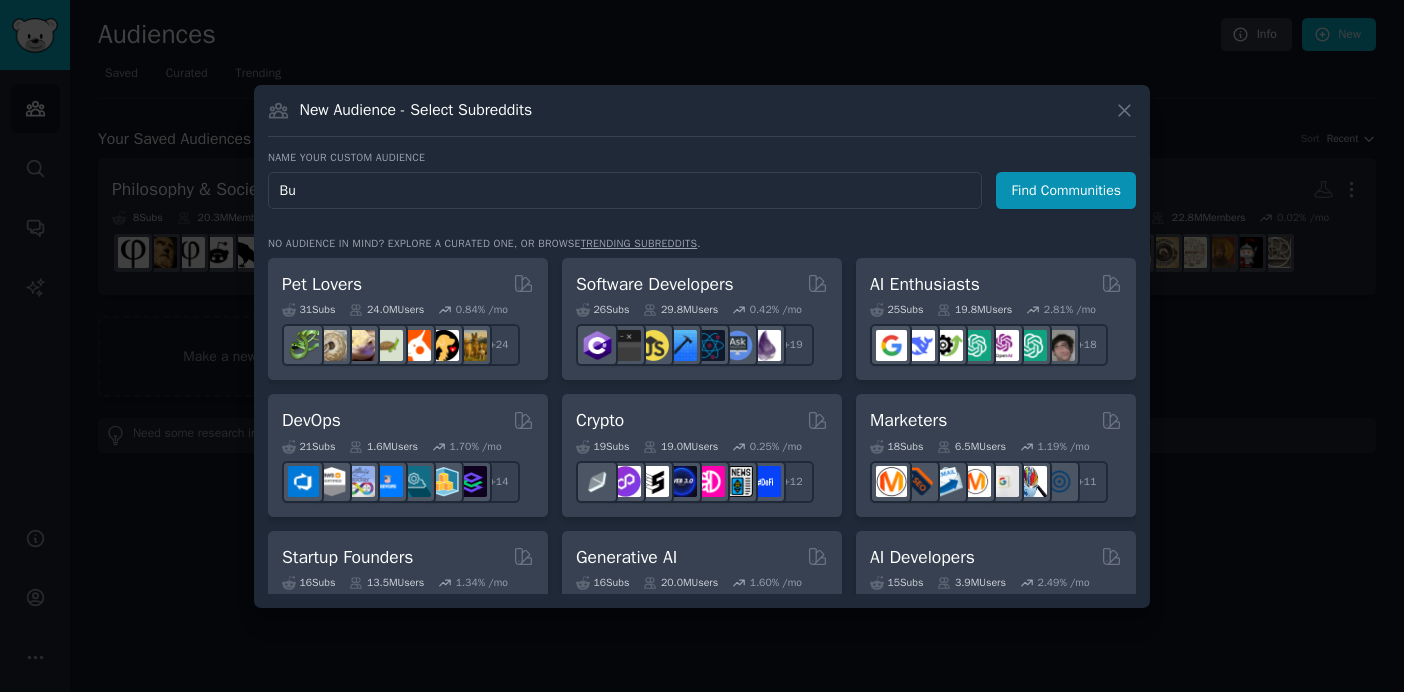type on "B" 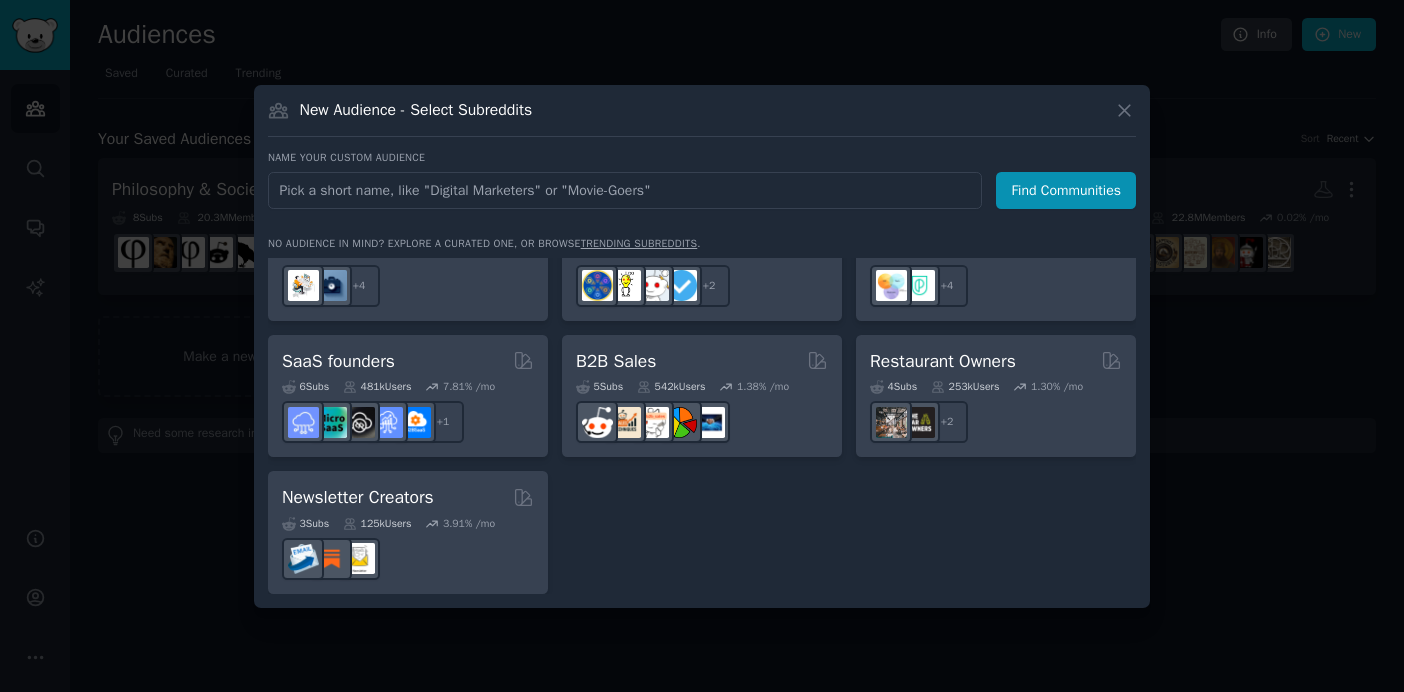 scroll, scrollTop: 0, scrollLeft: 0, axis: both 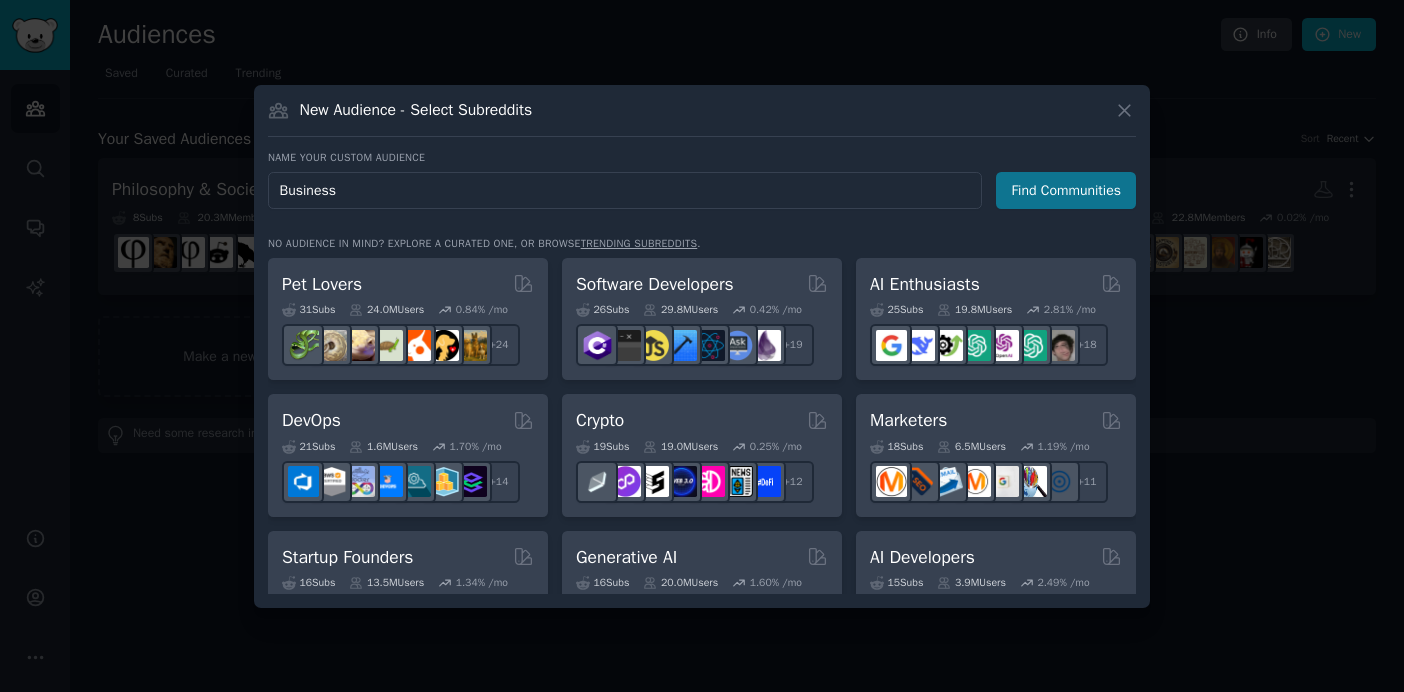 type on "Business" 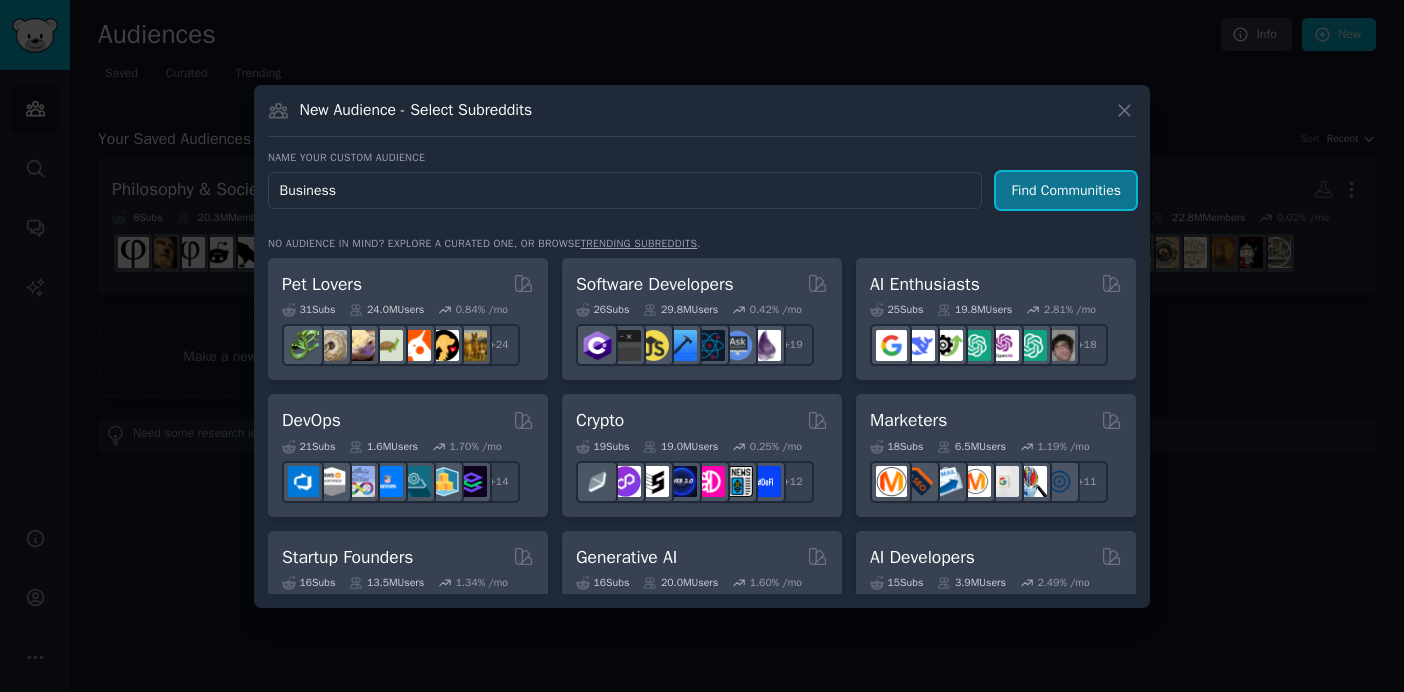 click on "Find Communities" at bounding box center [1066, 190] 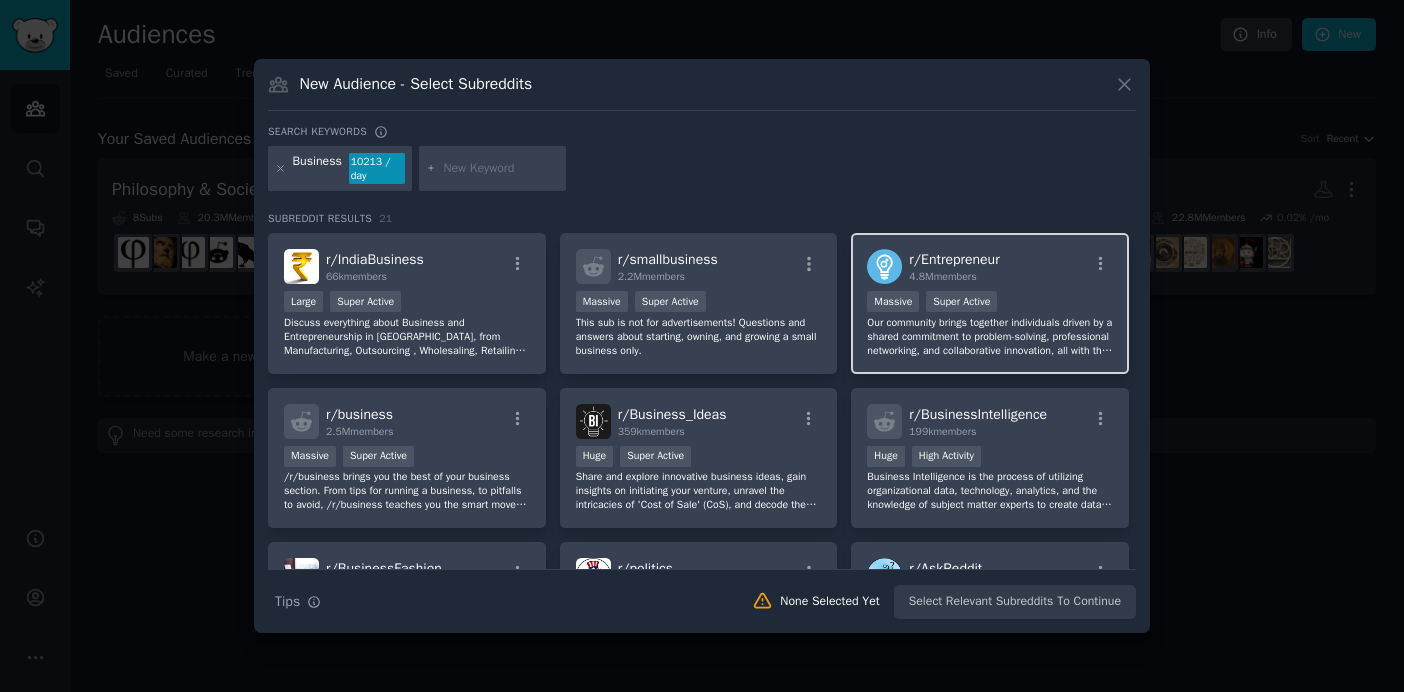 click on "r/ Entrepreneur" at bounding box center (954, 259) 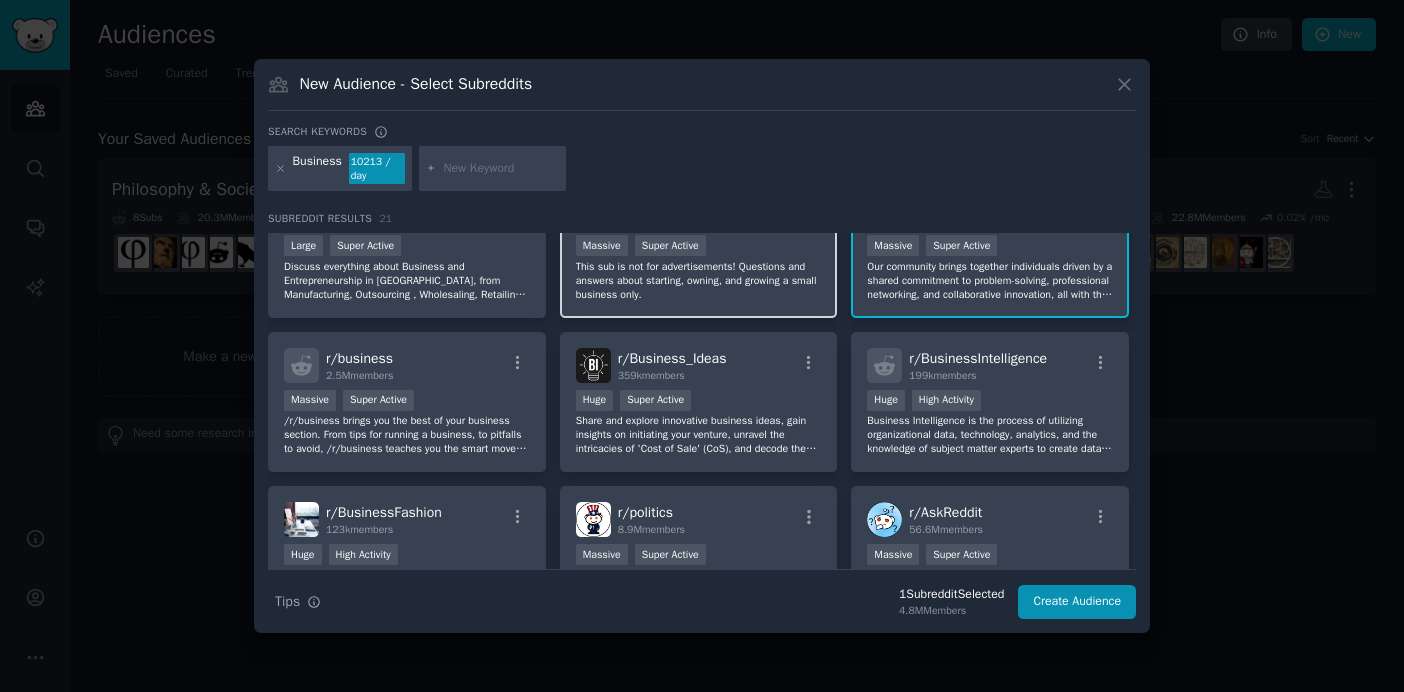 scroll, scrollTop: 60, scrollLeft: 0, axis: vertical 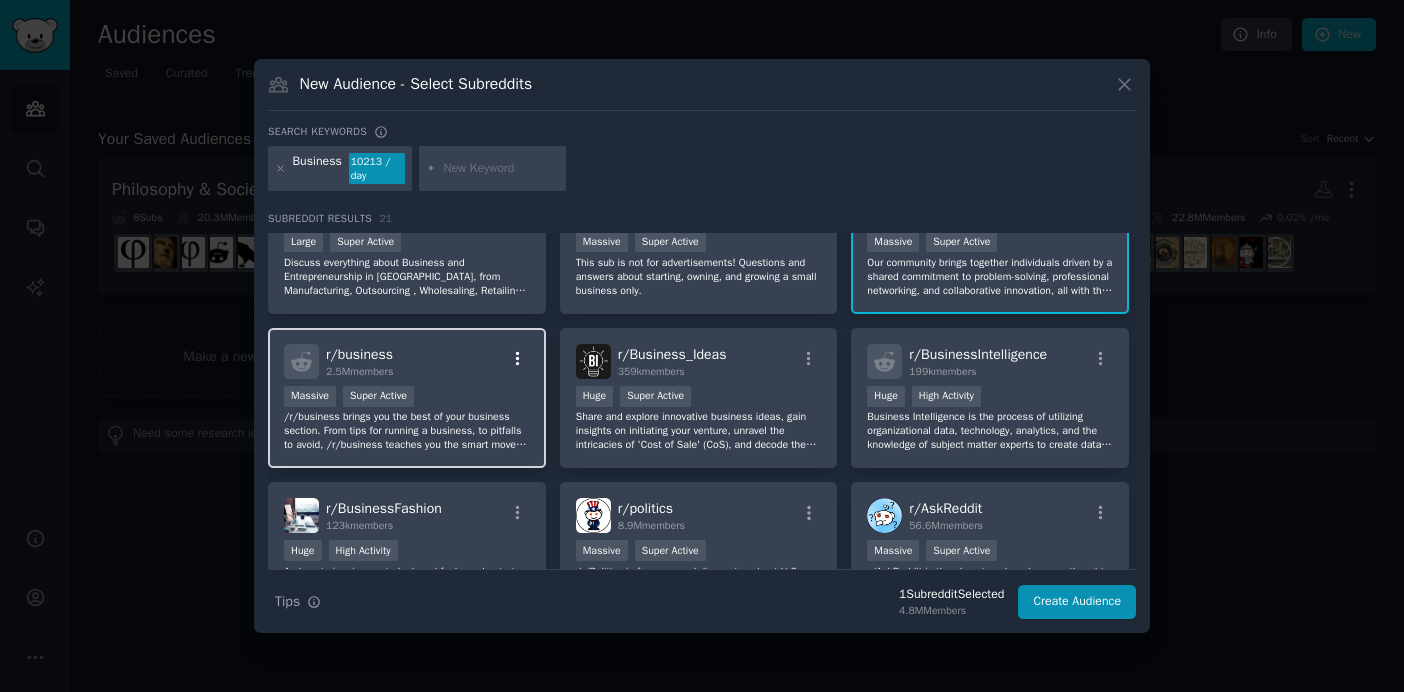 click at bounding box center (517, 359) 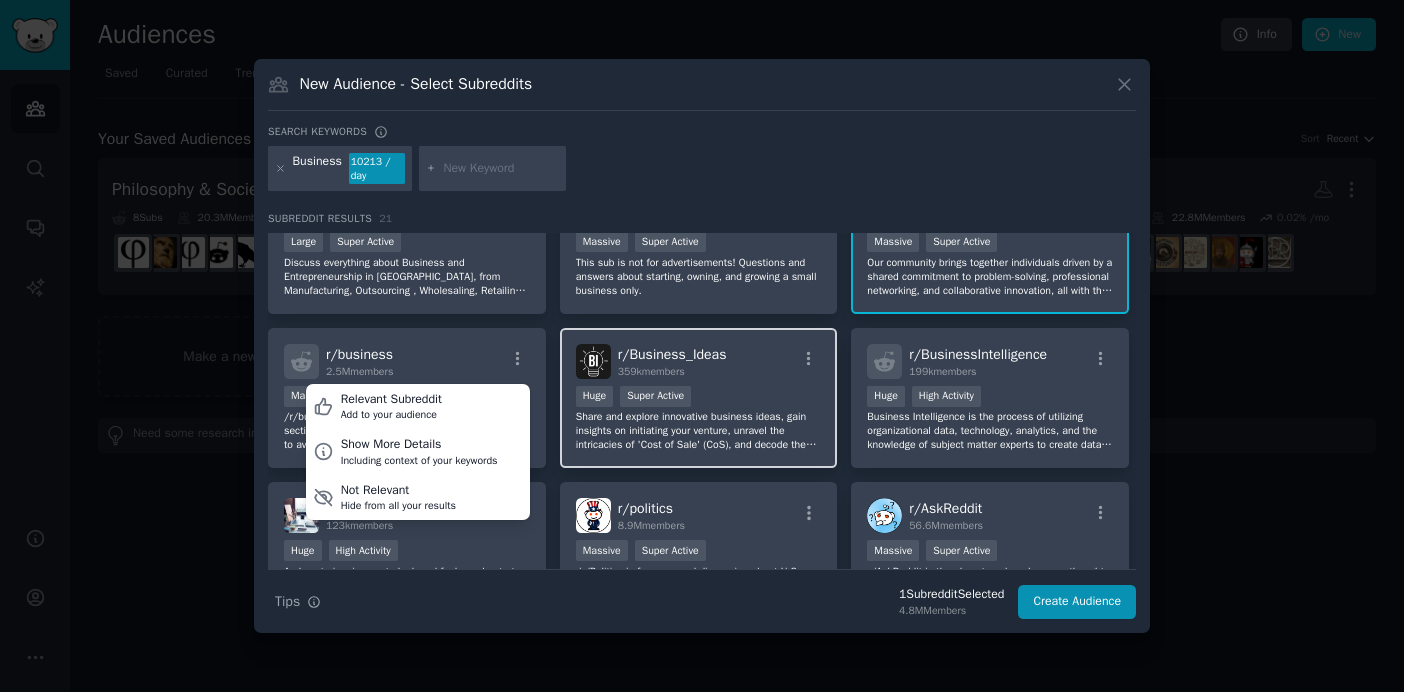 scroll, scrollTop: 127, scrollLeft: 0, axis: vertical 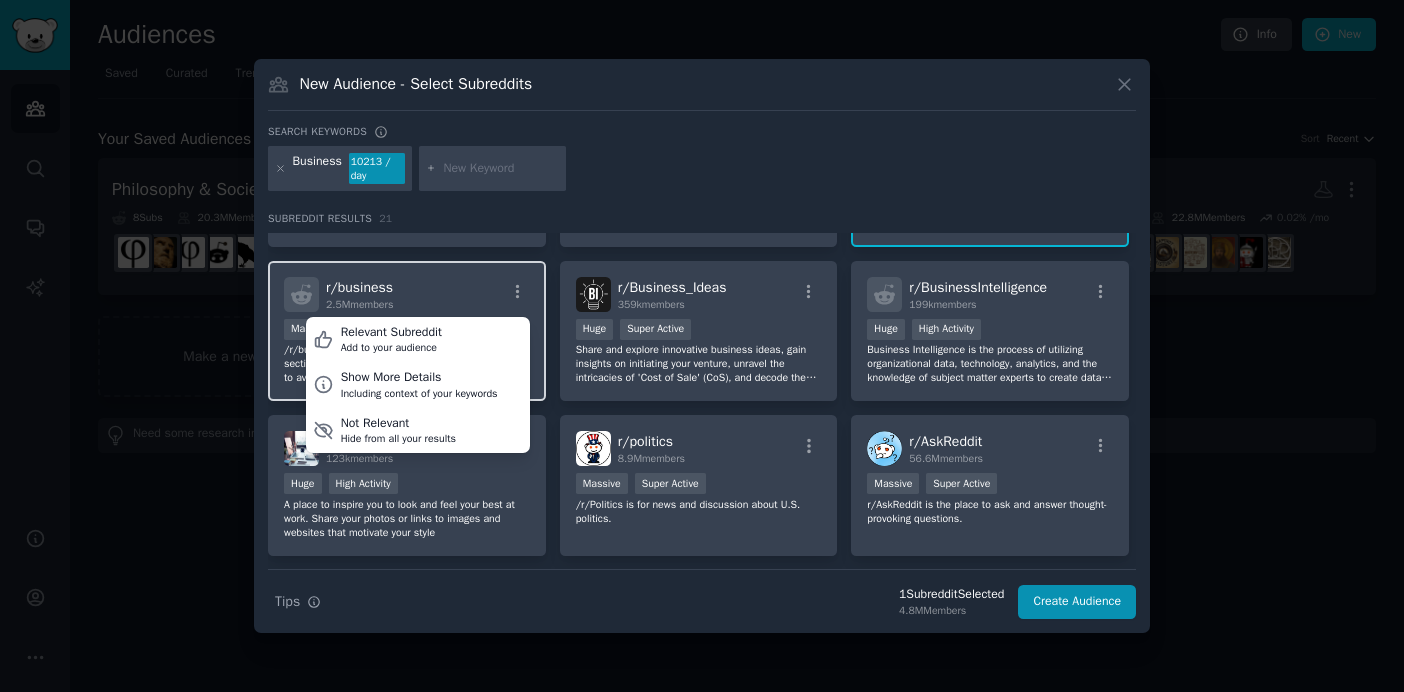 click on "r/ business 2.5M  members Relevant Subreddit Add to your audience Show More Details Including context of your keywords Not Relevant Hide from all your results" at bounding box center [407, 294] 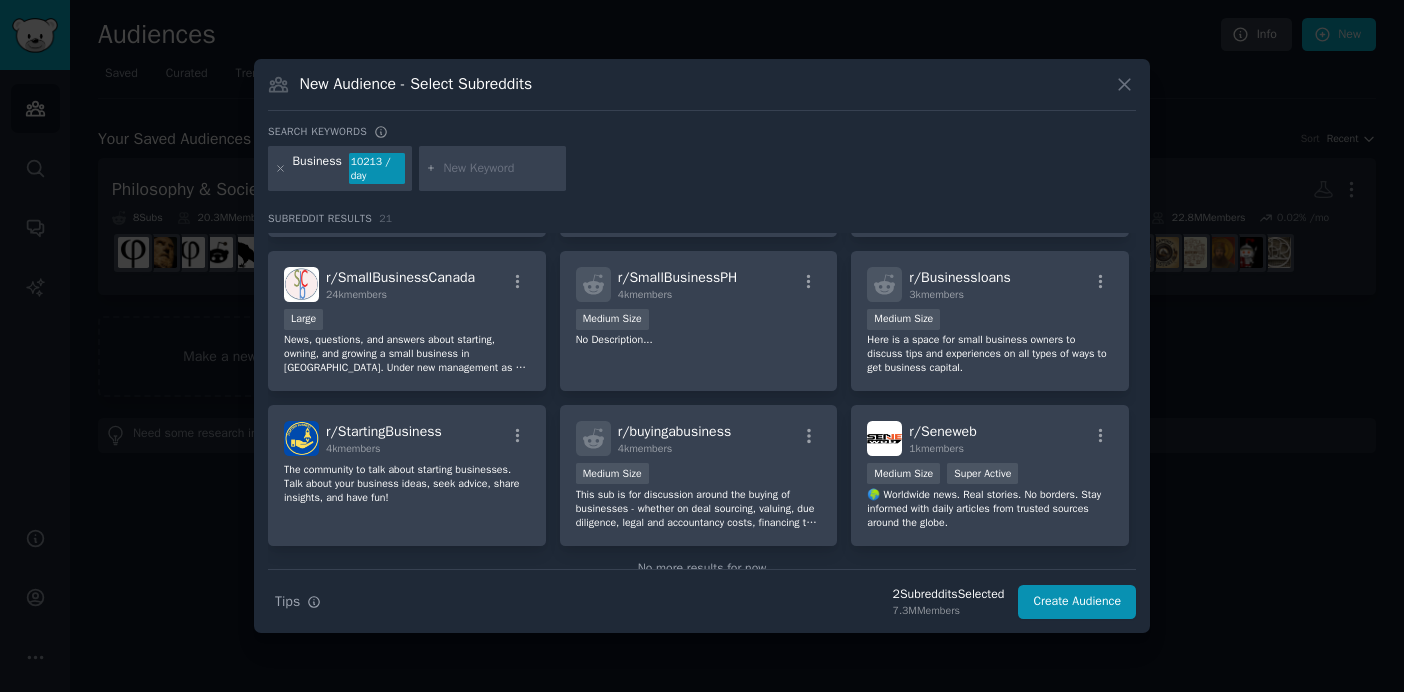 scroll, scrollTop: 801, scrollLeft: 0, axis: vertical 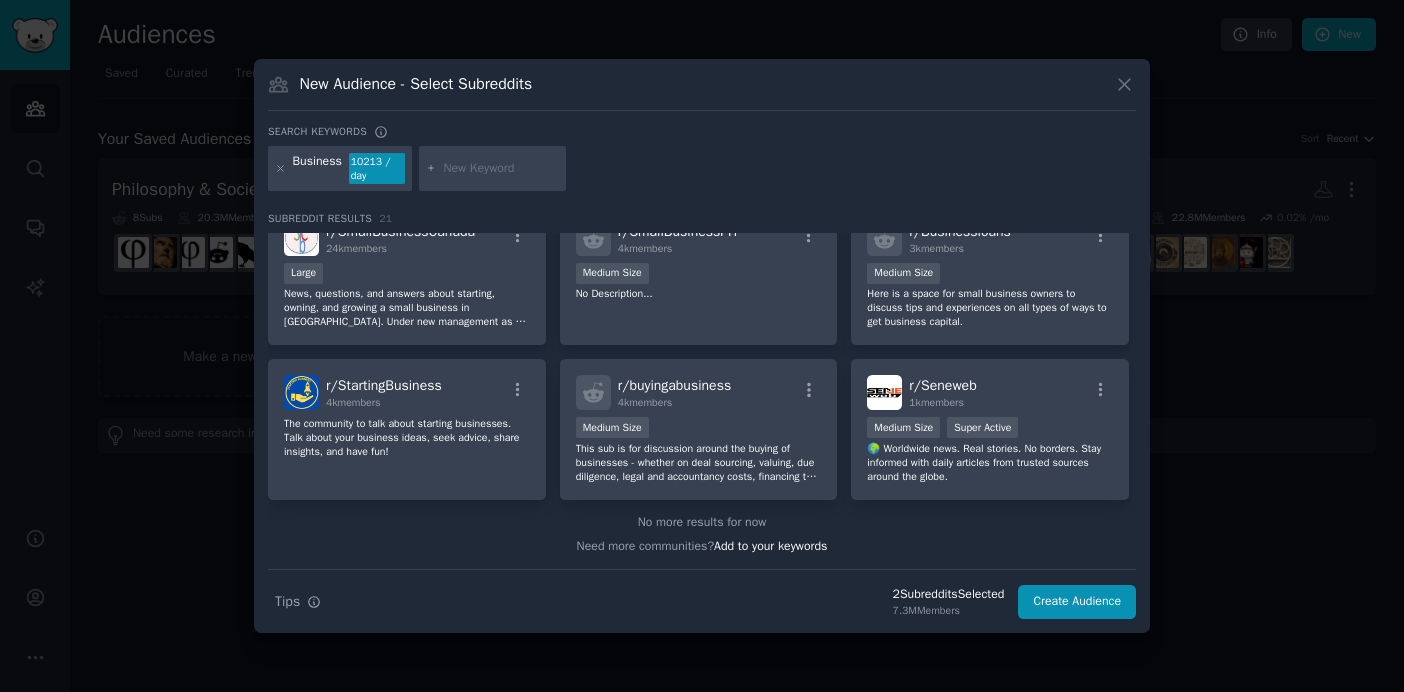 click at bounding box center (501, 169) 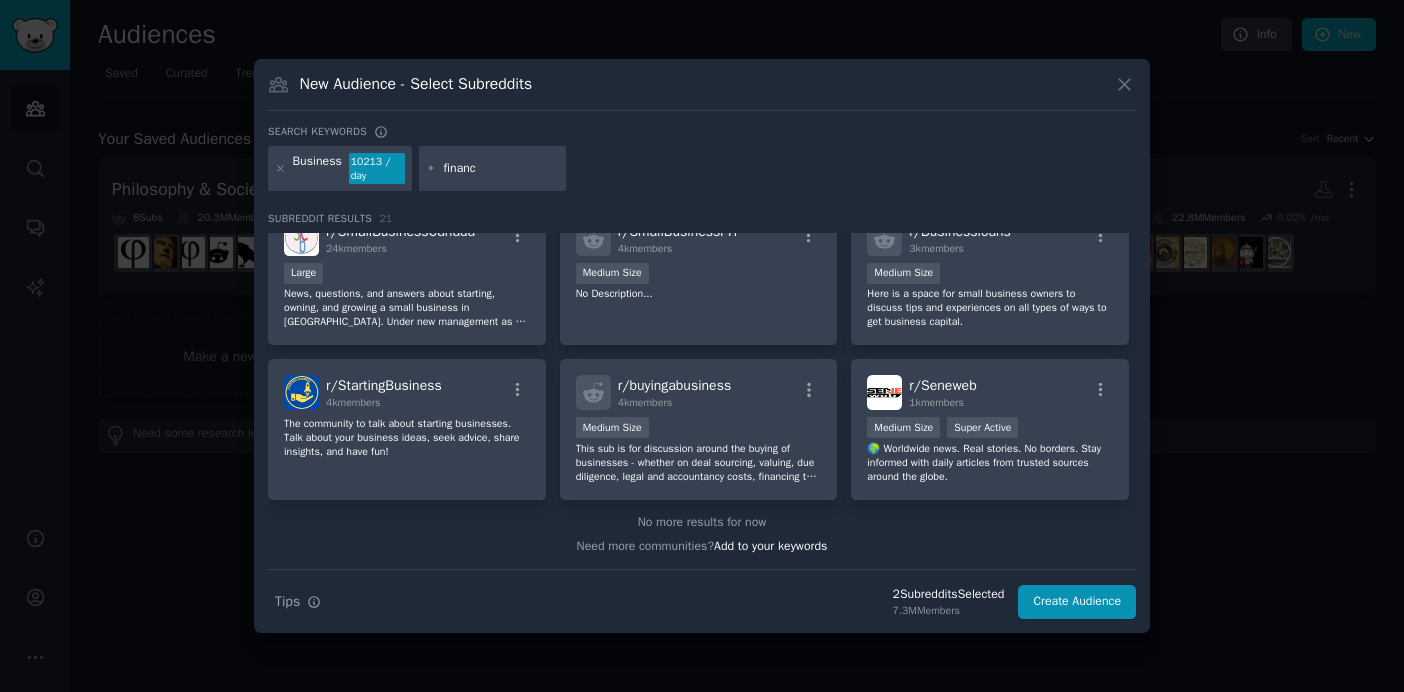 type on "finance" 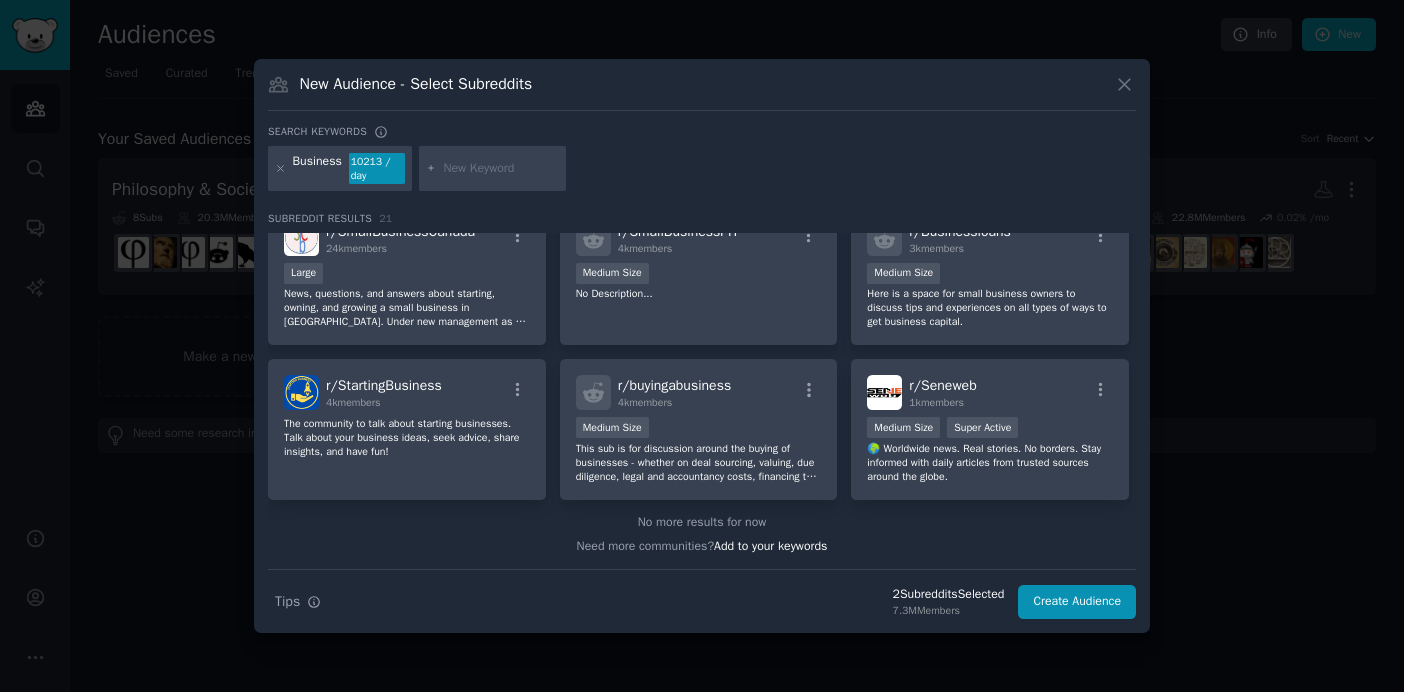 scroll, scrollTop: 0, scrollLeft: 0, axis: both 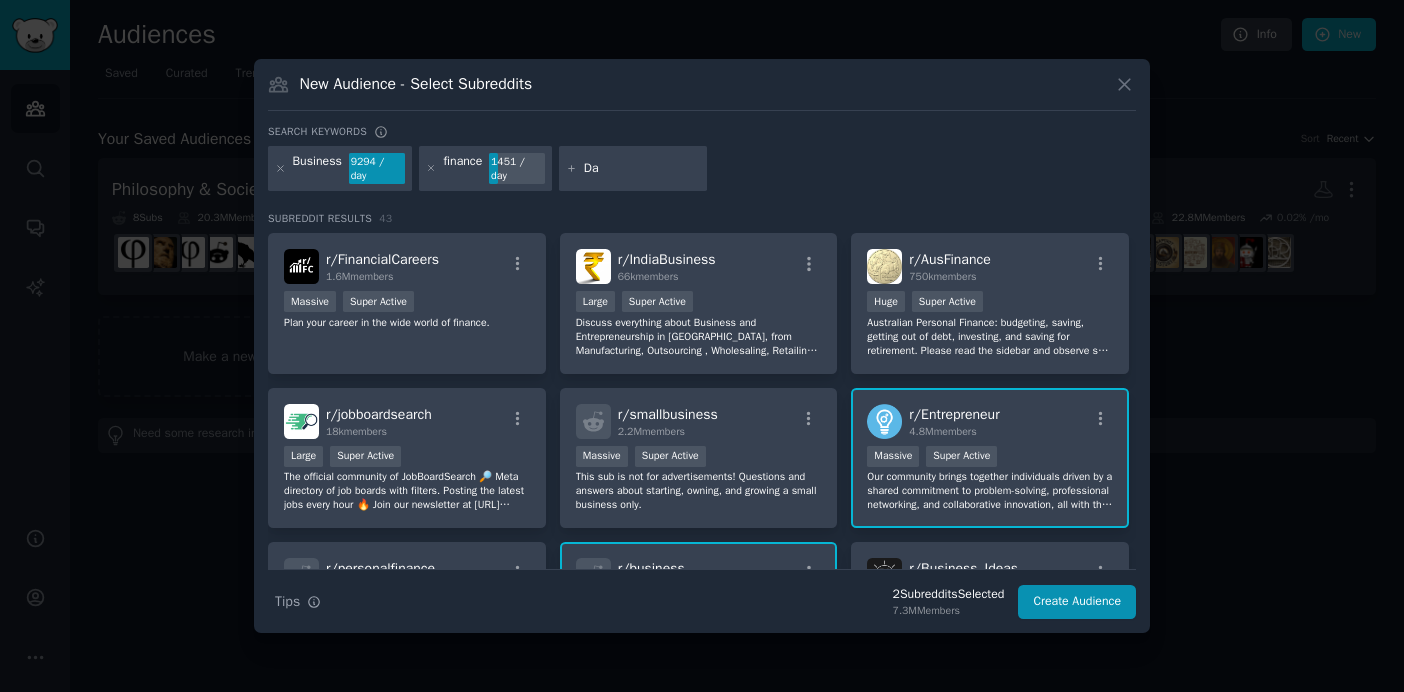 type on "D" 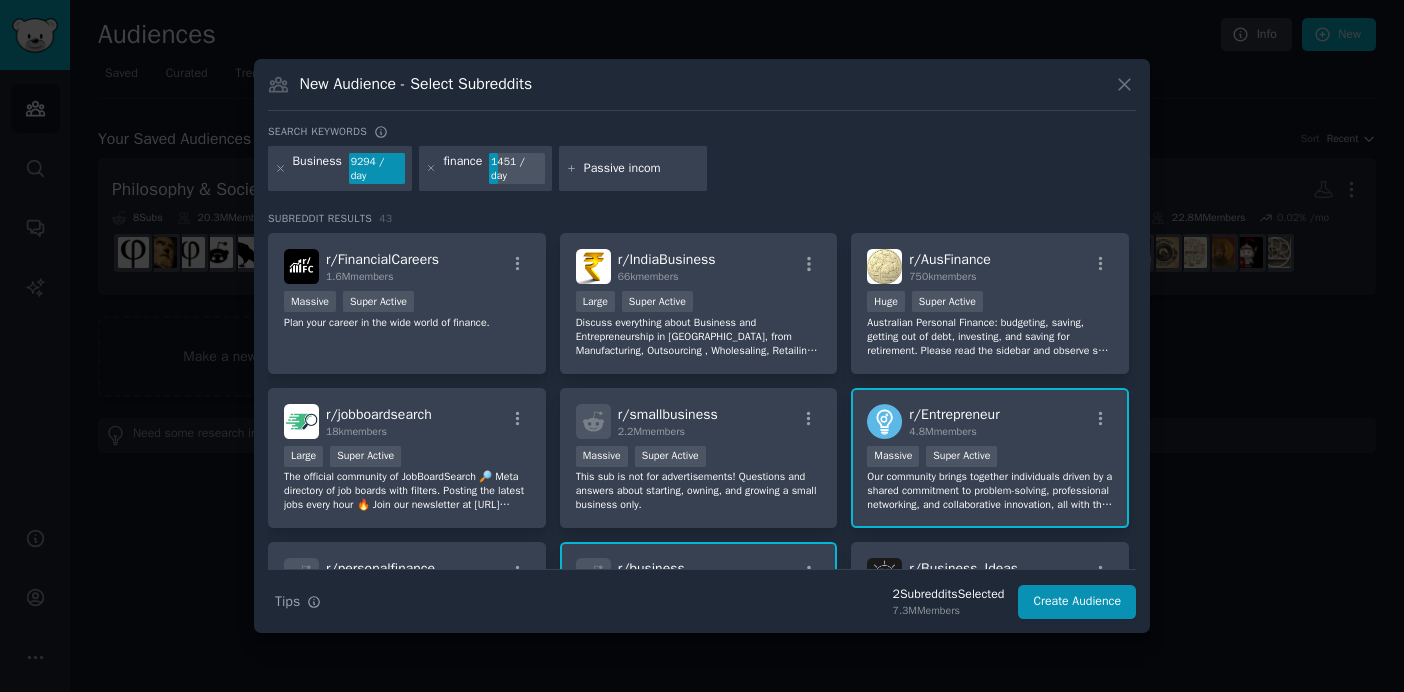 type on "Passive income" 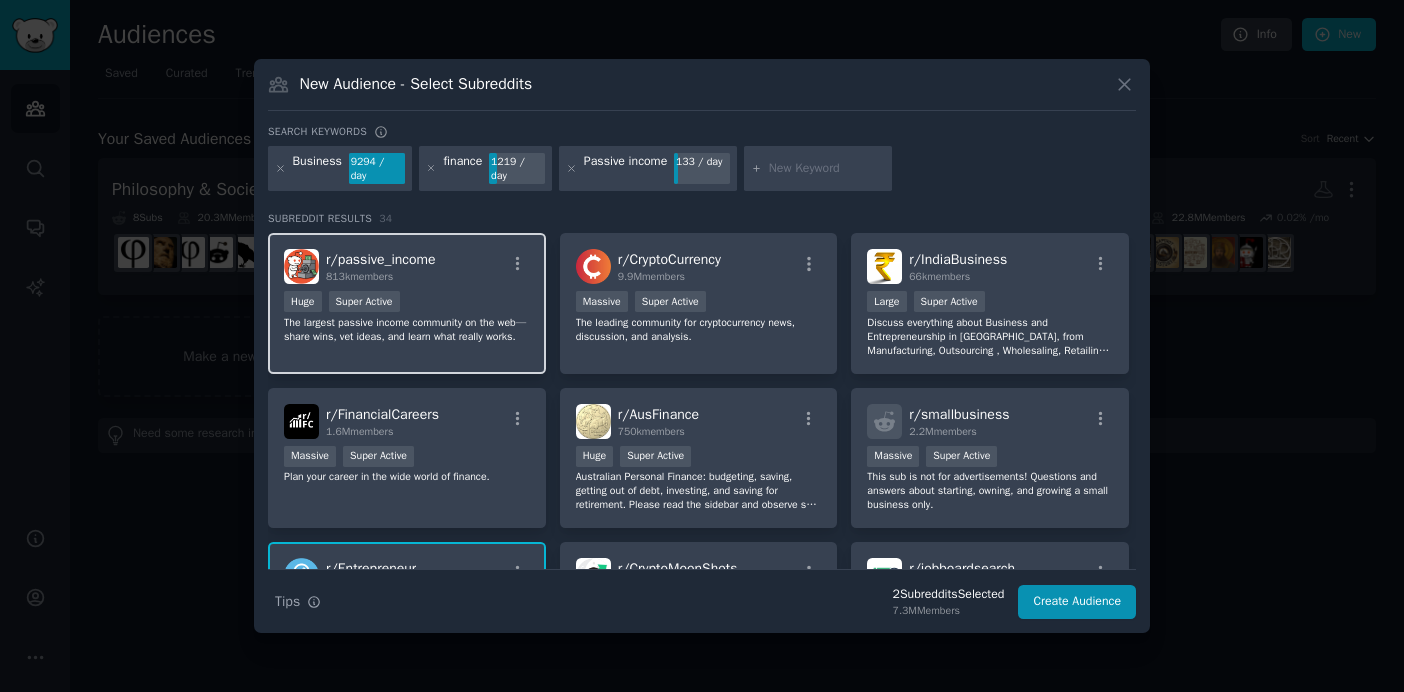 click on "r/ passive_income" at bounding box center (381, 259) 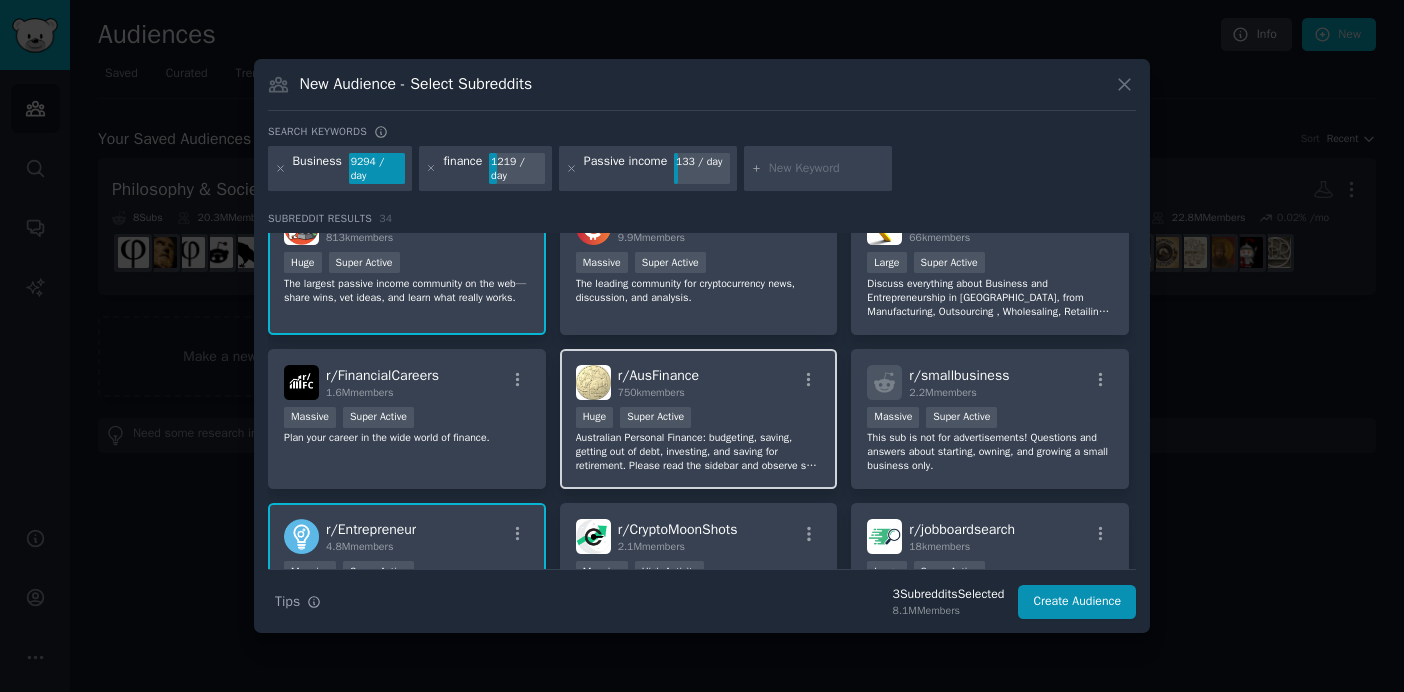 scroll, scrollTop: 21, scrollLeft: 0, axis: vertical 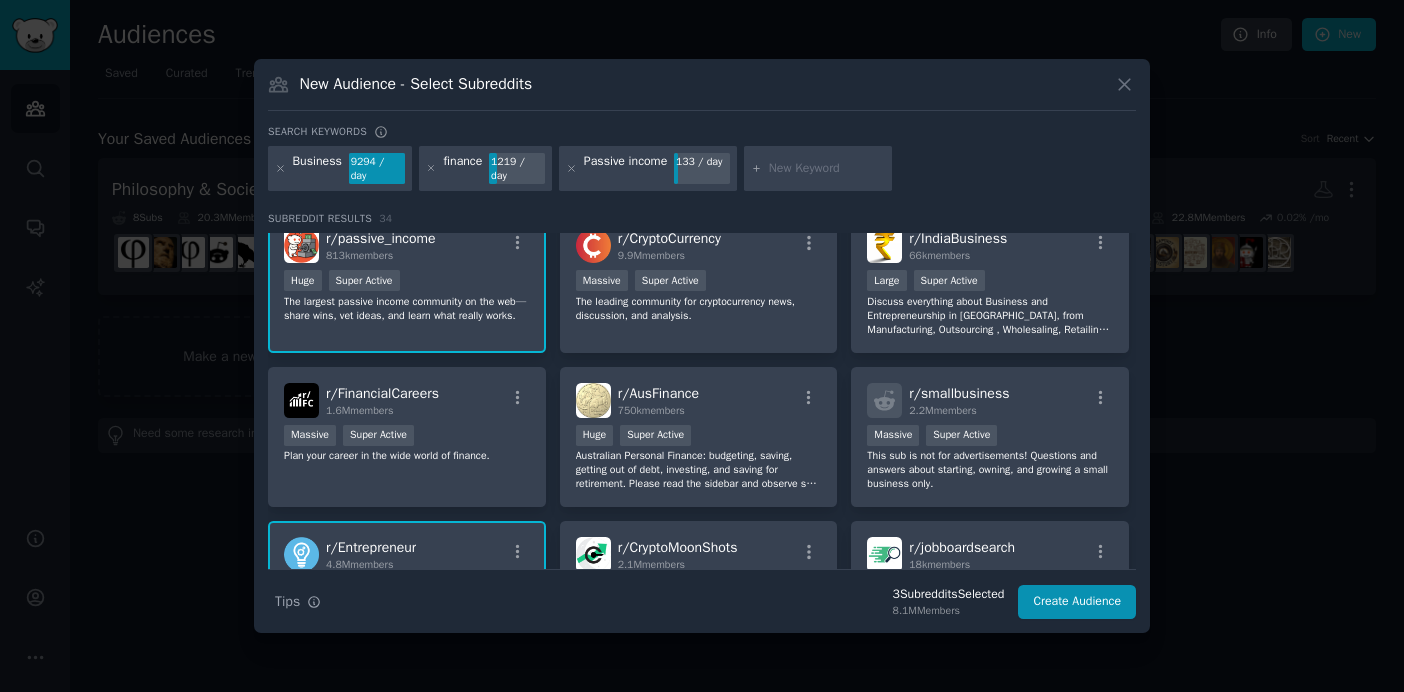 click at bounding box center [827, 169] 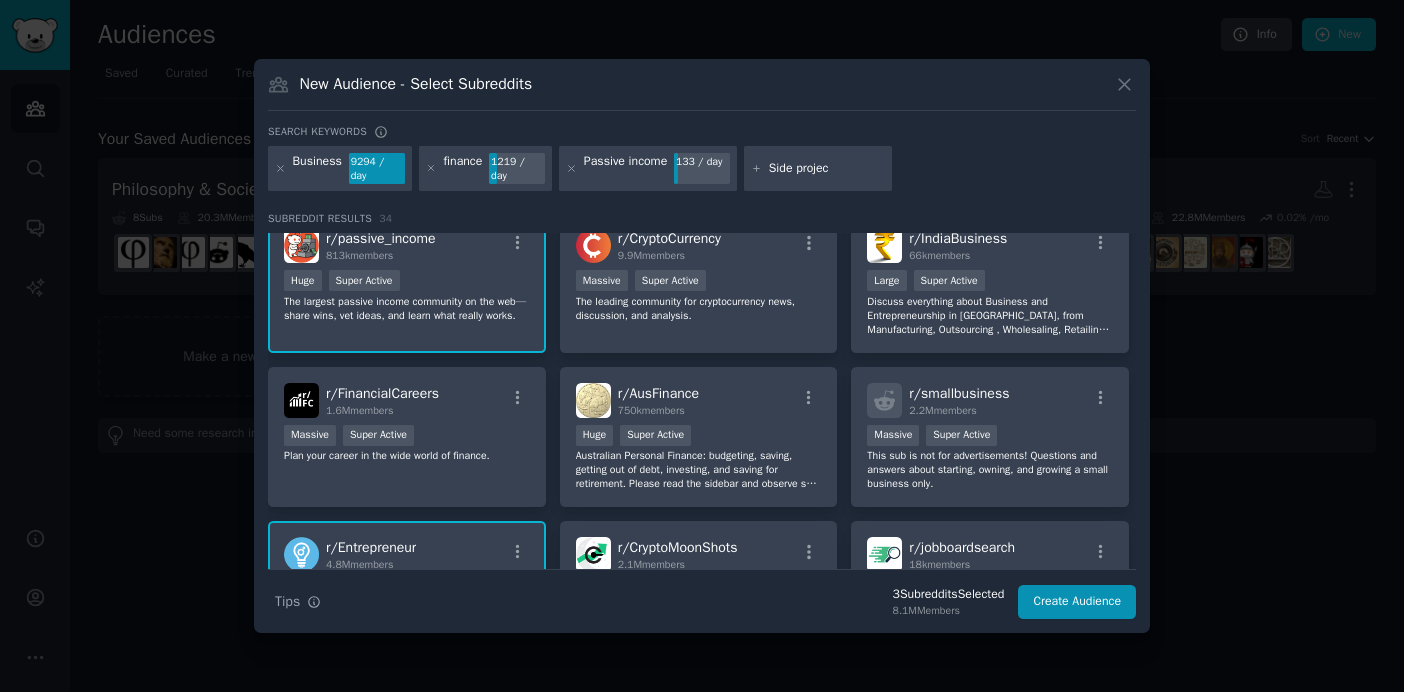 type on "Side project" 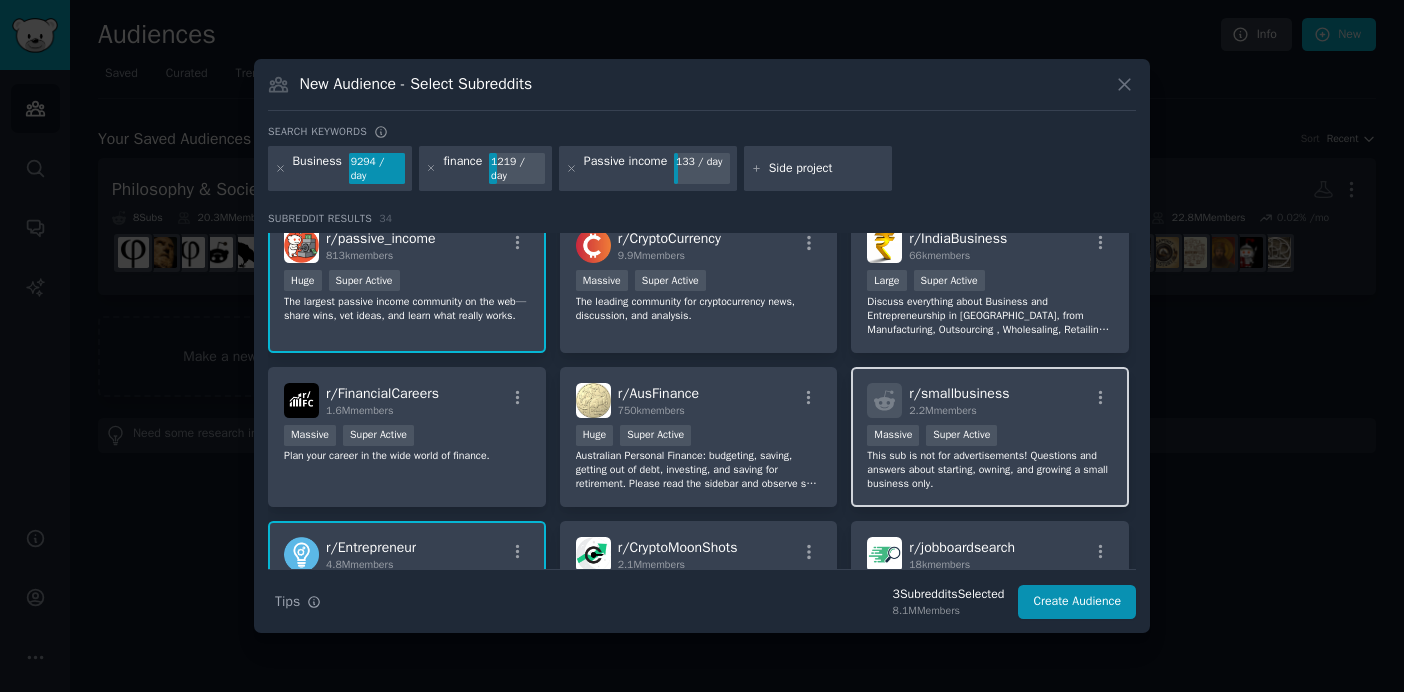 type 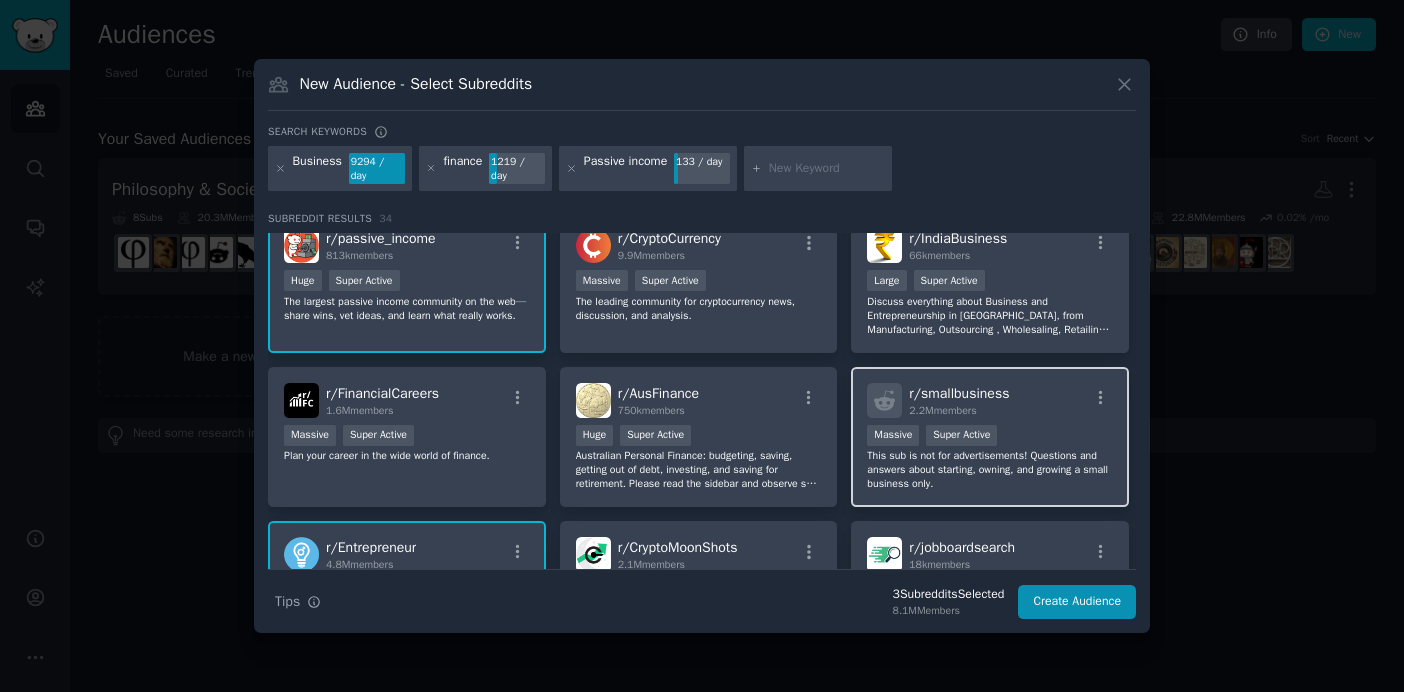scroll, scrollTop: 0, scrollLeft: 0, axis: both 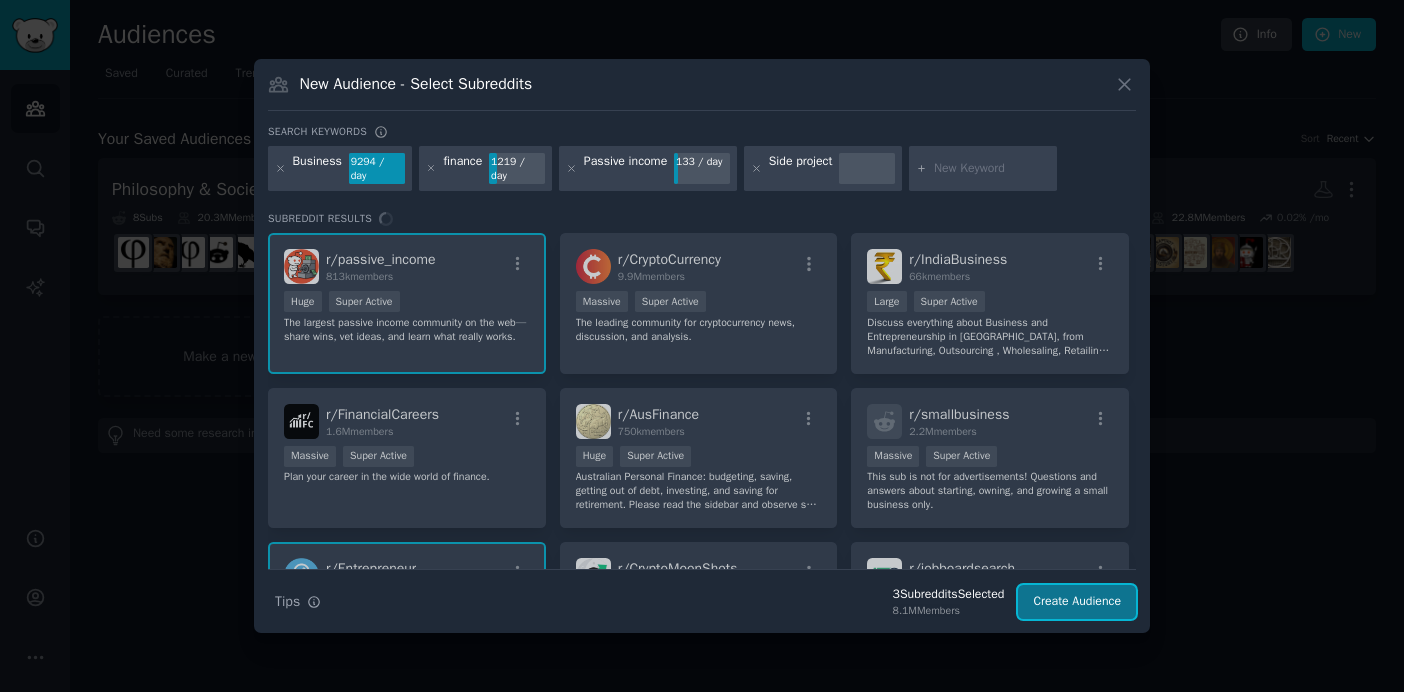 click on "Create Audience" at bounding box center [1077, 602] 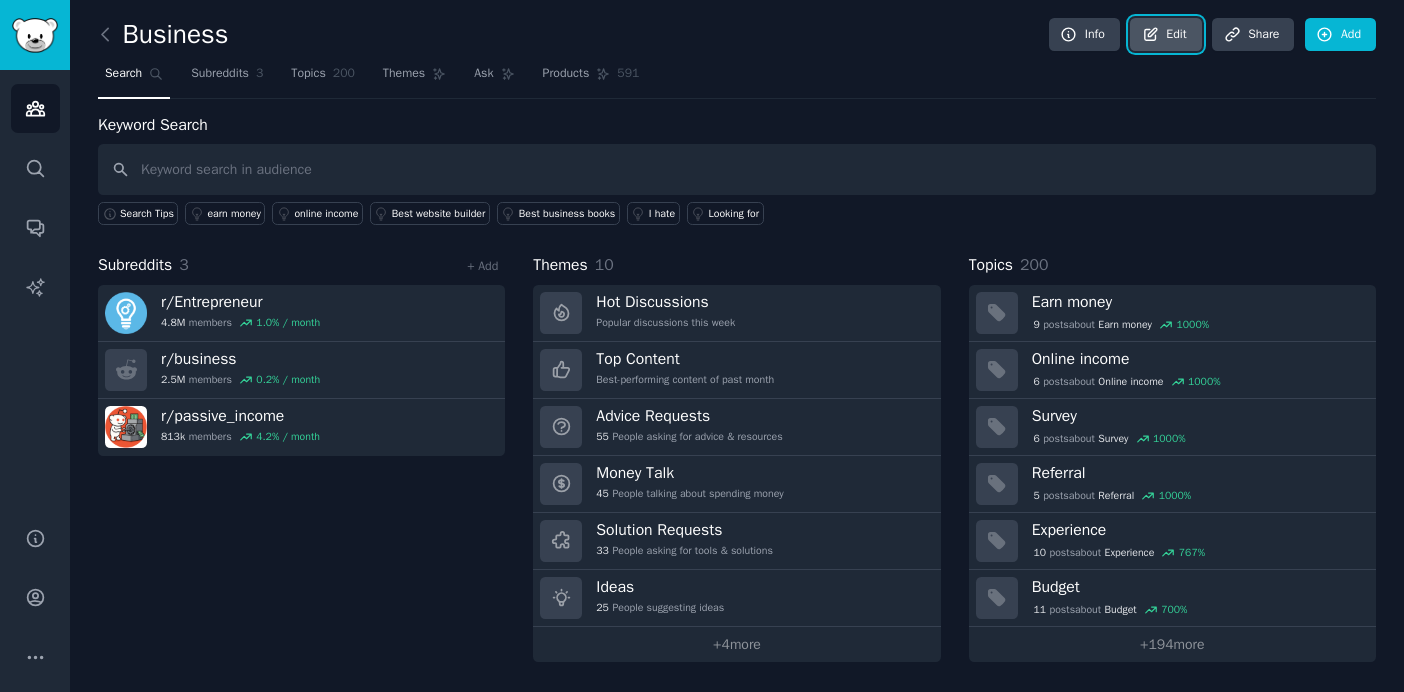 click on "Edit" at bounding box center (1165, 35) 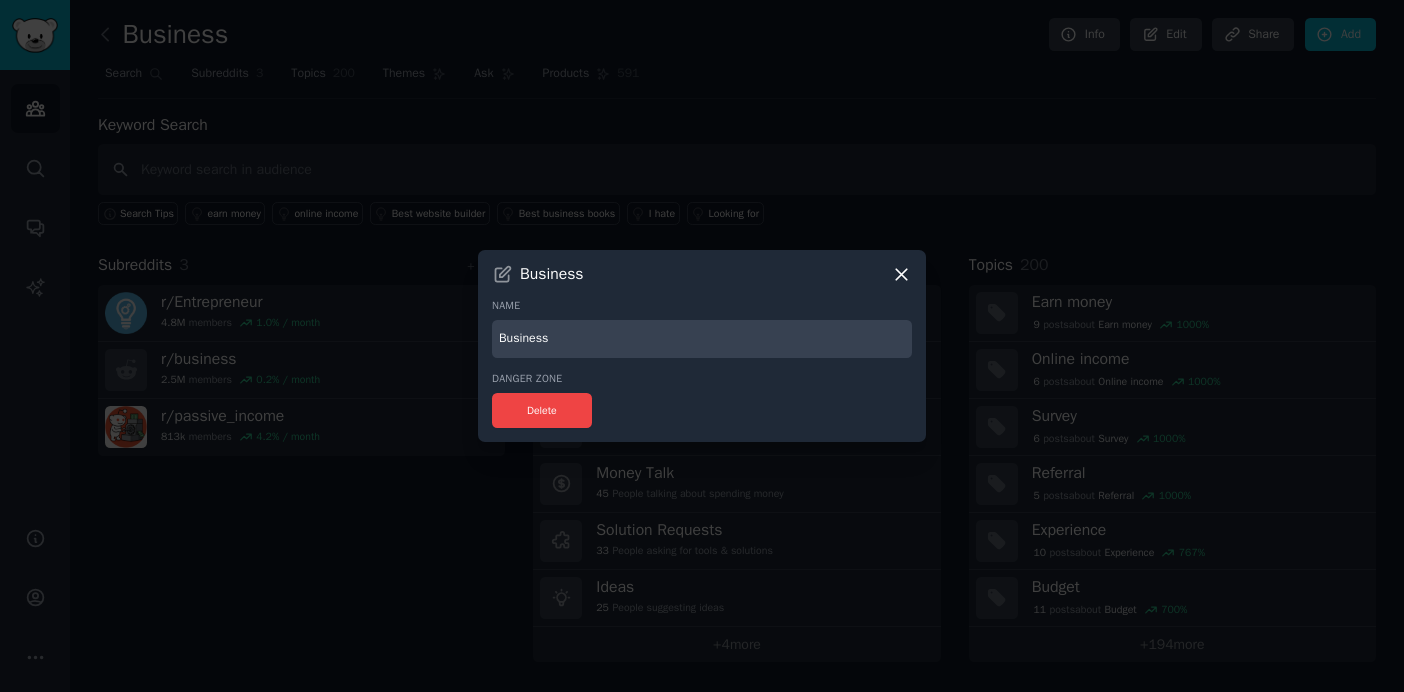 click 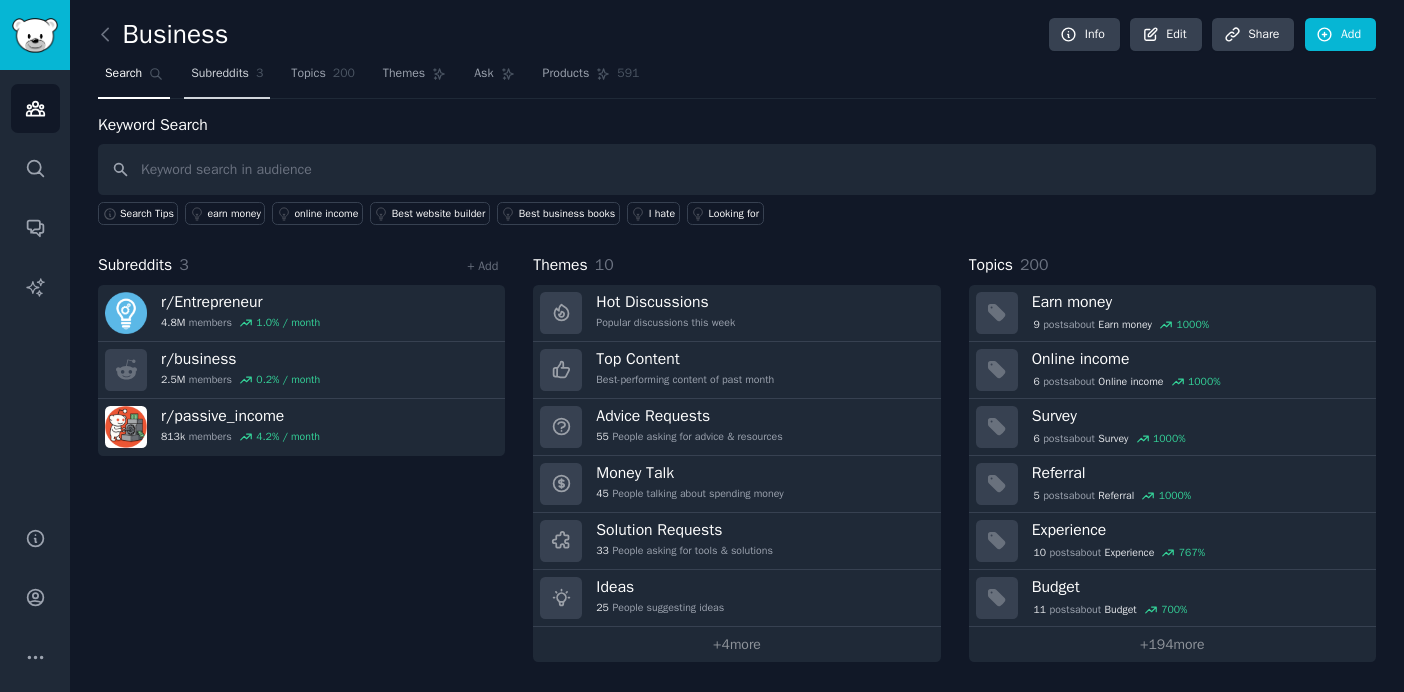 click on "Subreddits" at bounding box center (220, 74) 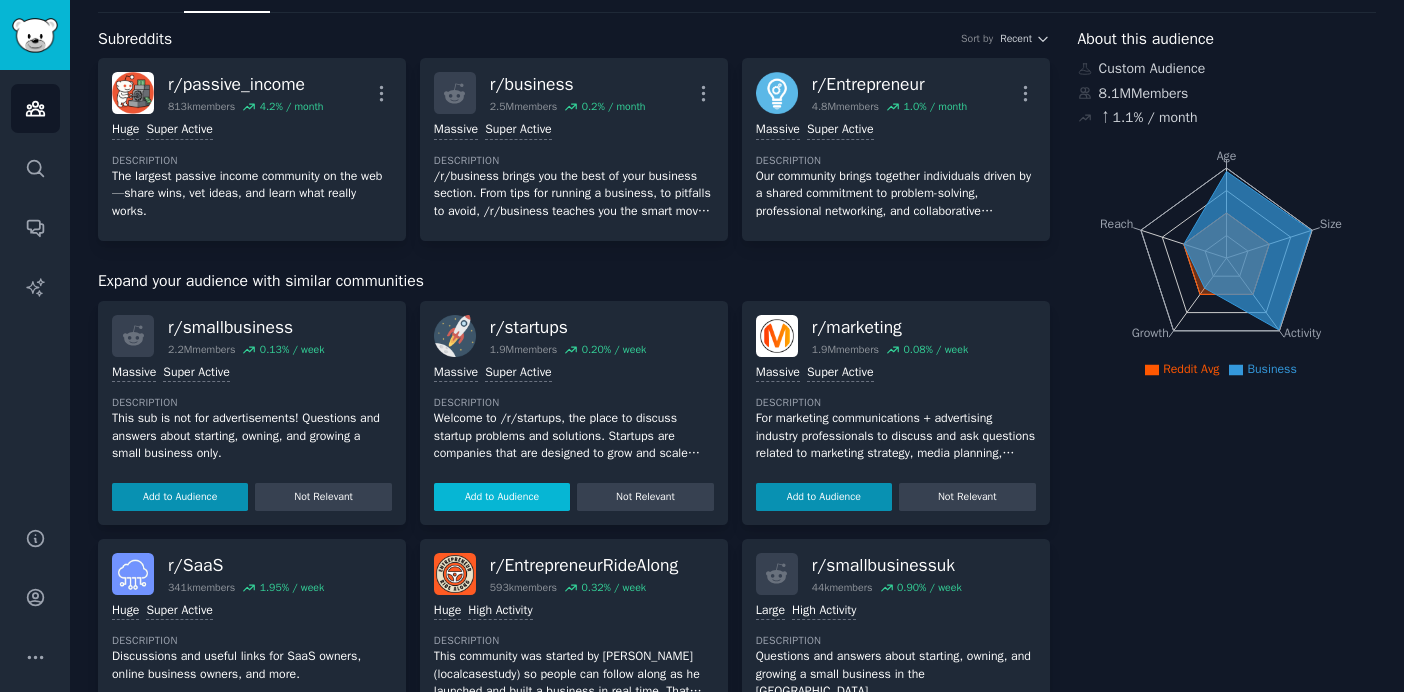 scroll, scrollTop: 16, scrollLeft: 0, axis: vertical 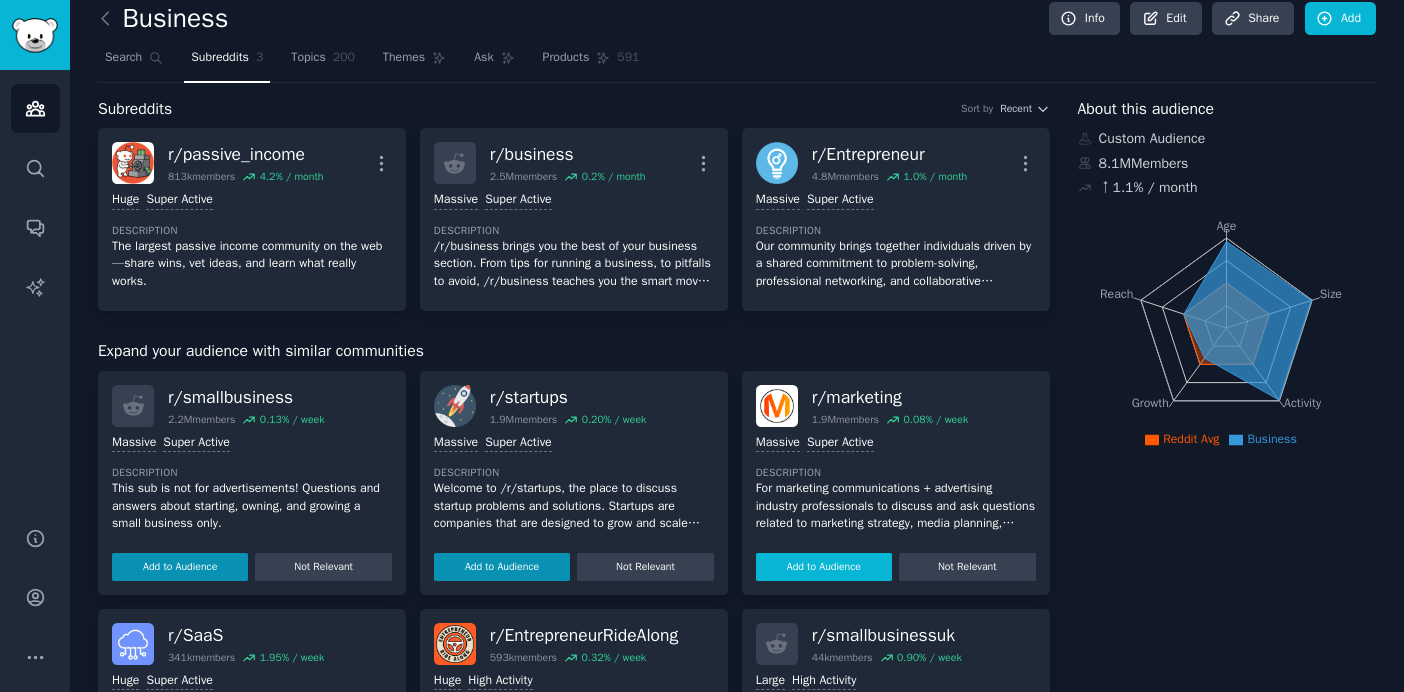 click on "Add to Audience" at bounding box center (824, 567) 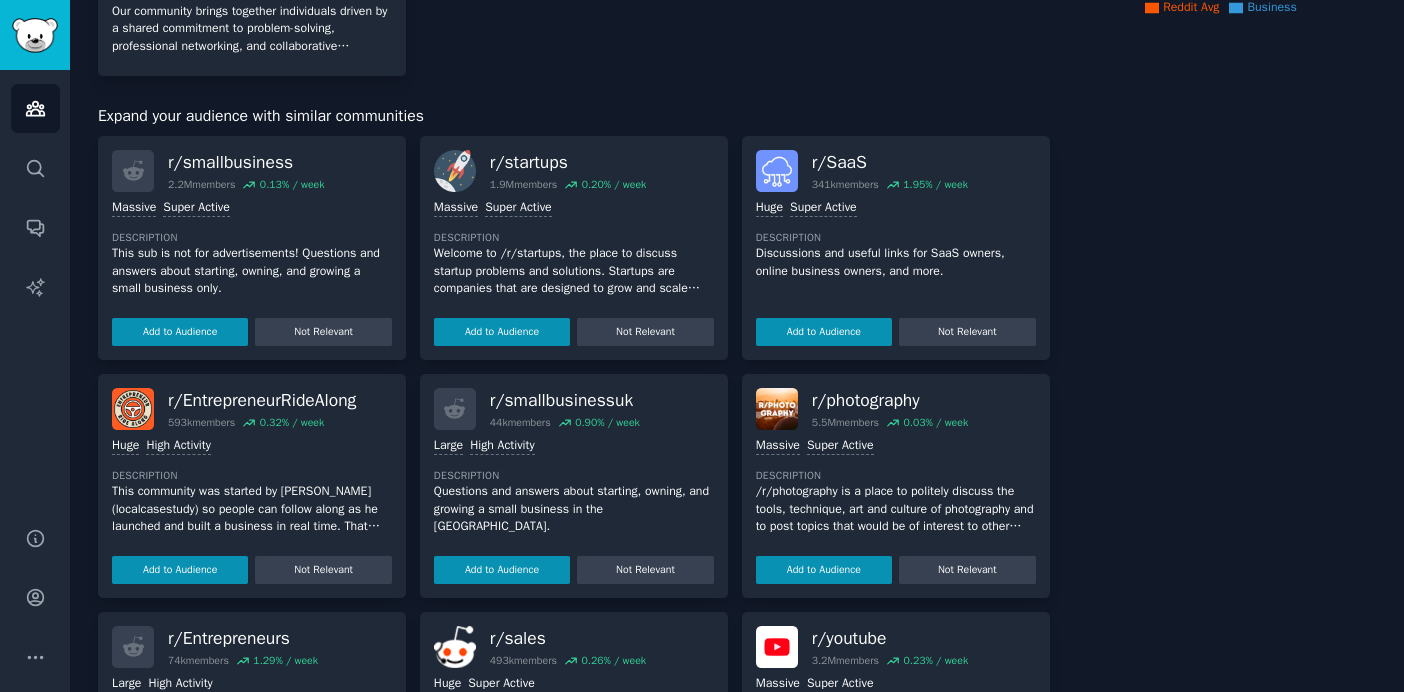 scroll, scrollTop: 524, scrollLeft: 0, axis: vertical 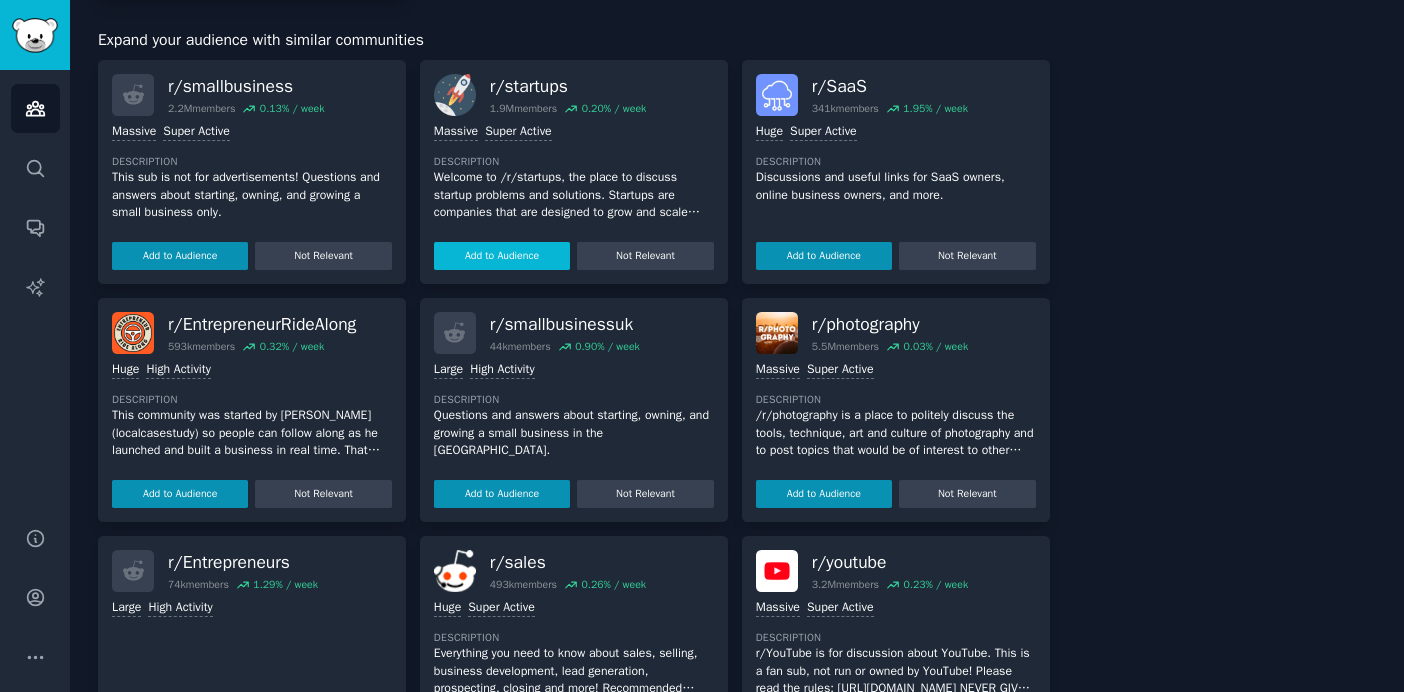 click on "Add to Audience" at bounding box center [502, 256] 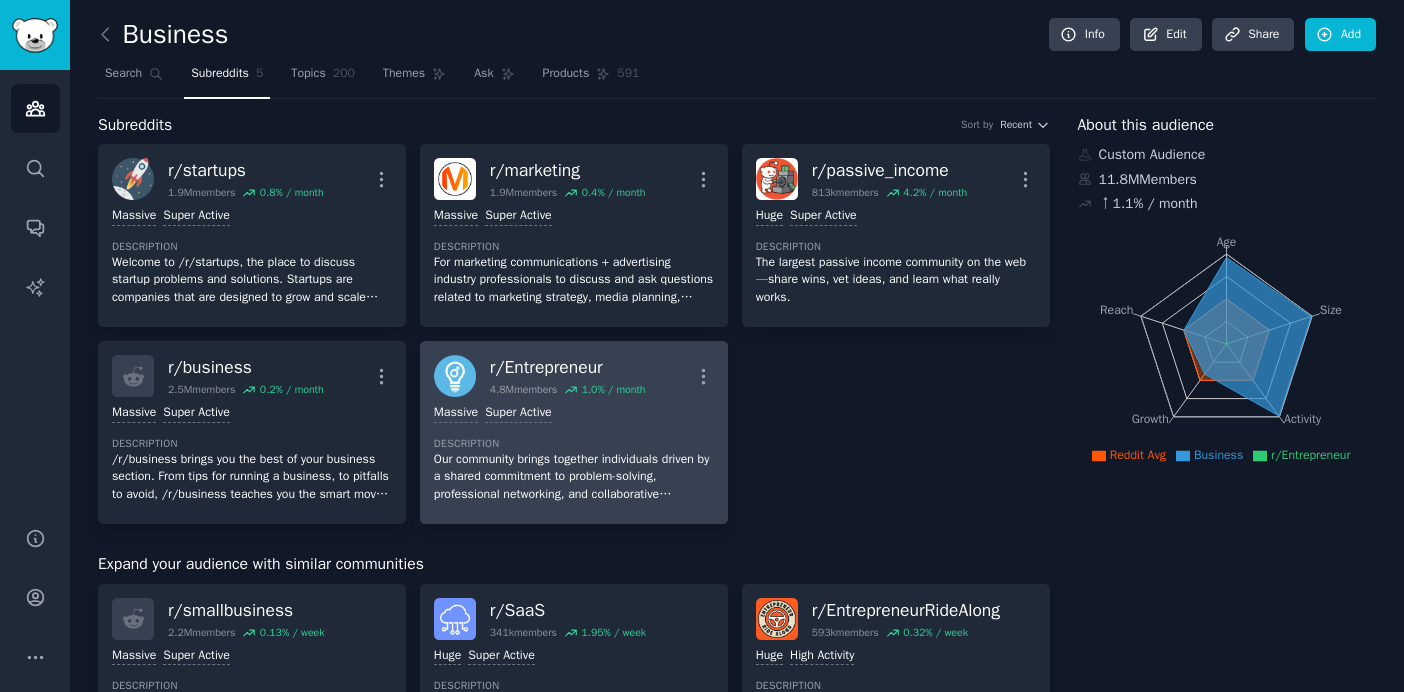 scroll, scrollTop: 4, scrollLeft: 0, axis: vertical 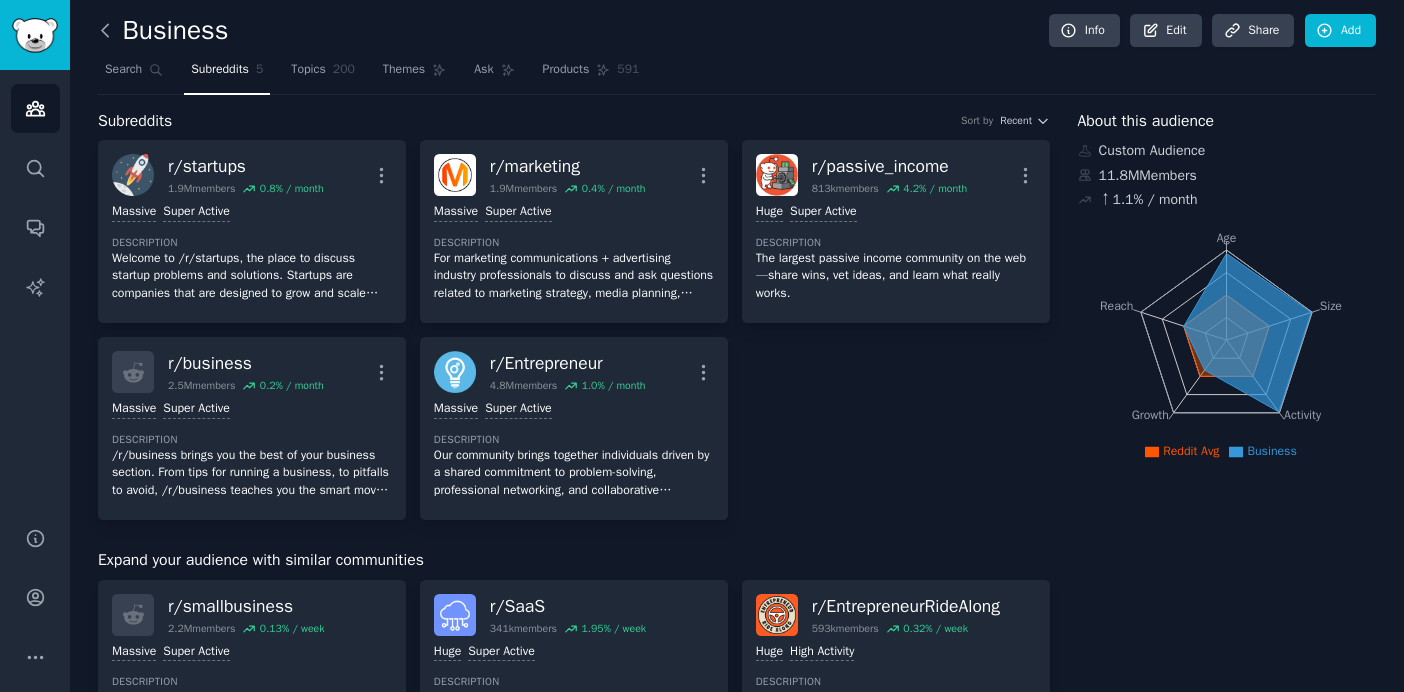 click 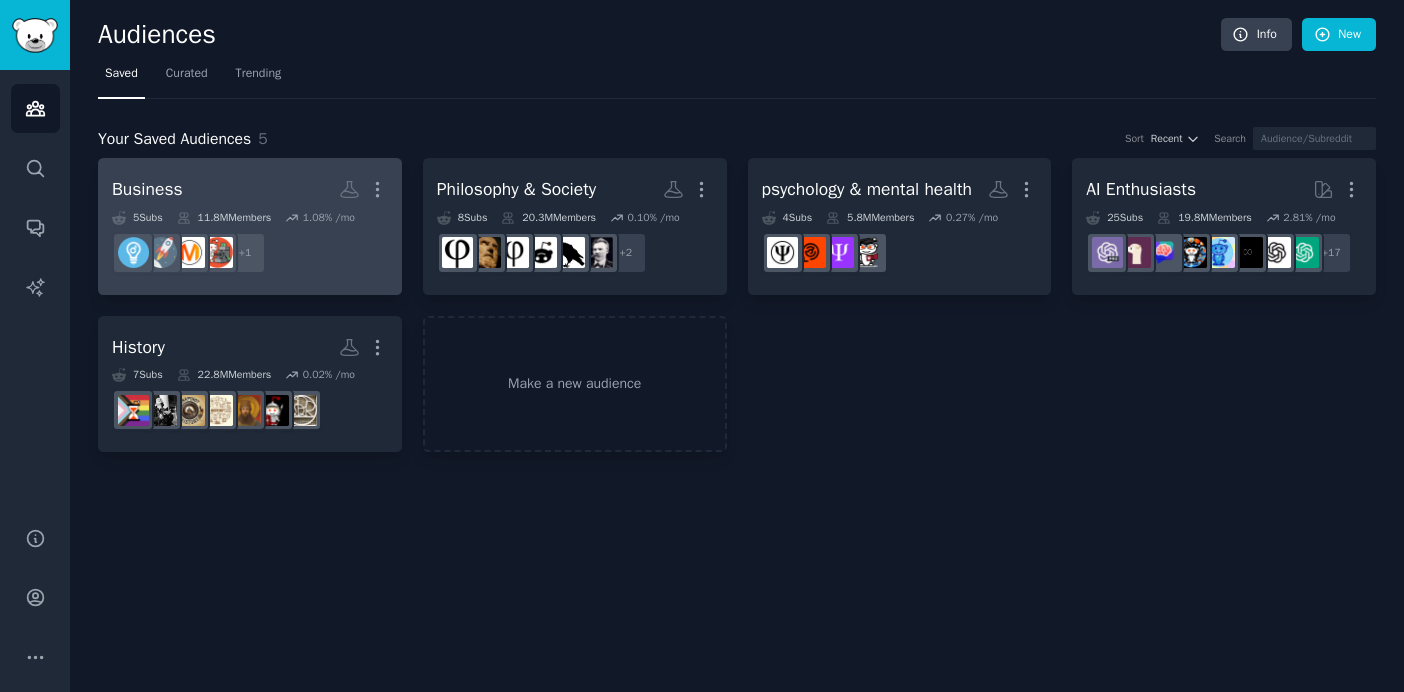 click on "Business More 5  Sub s 11.8M  Members 1.08 % /mo + 1" at bounding box center (250, 226) 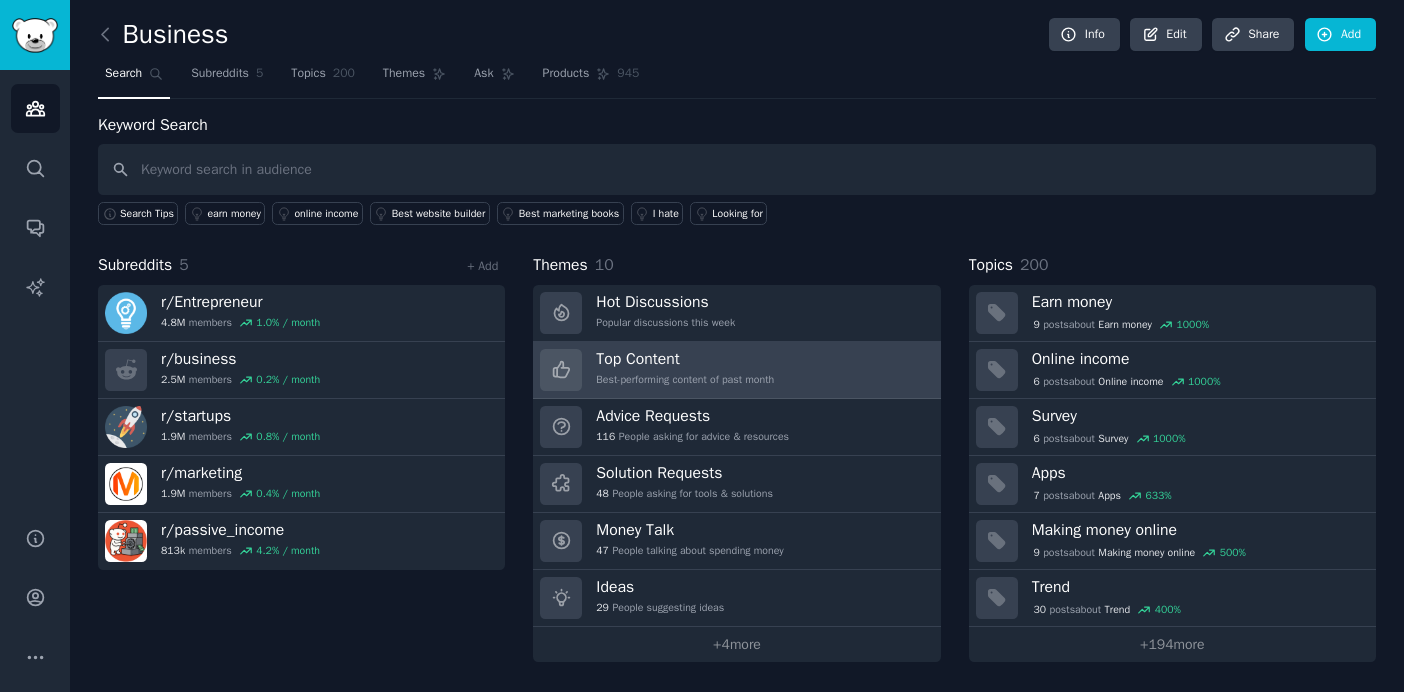 click on "Top Content" at bounding box center [685, 359] 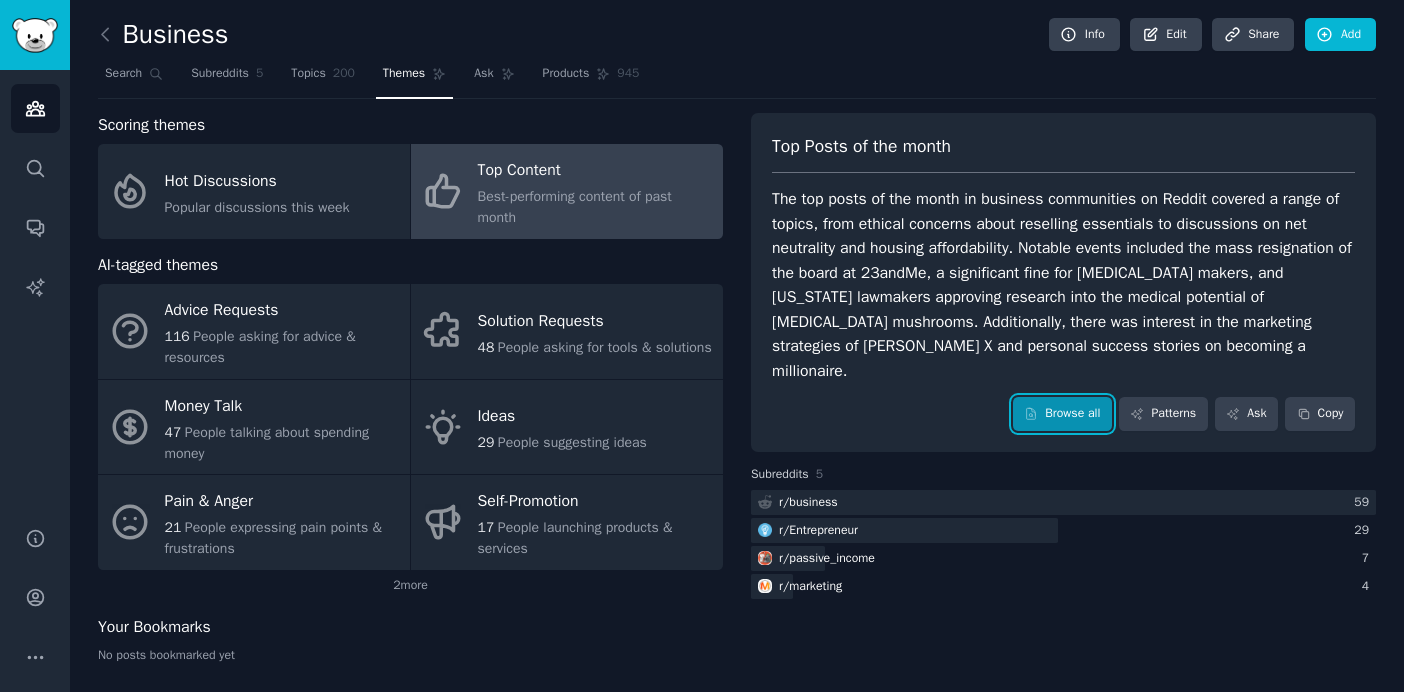 click on "Browse all" at bounding box center (1062, 414) 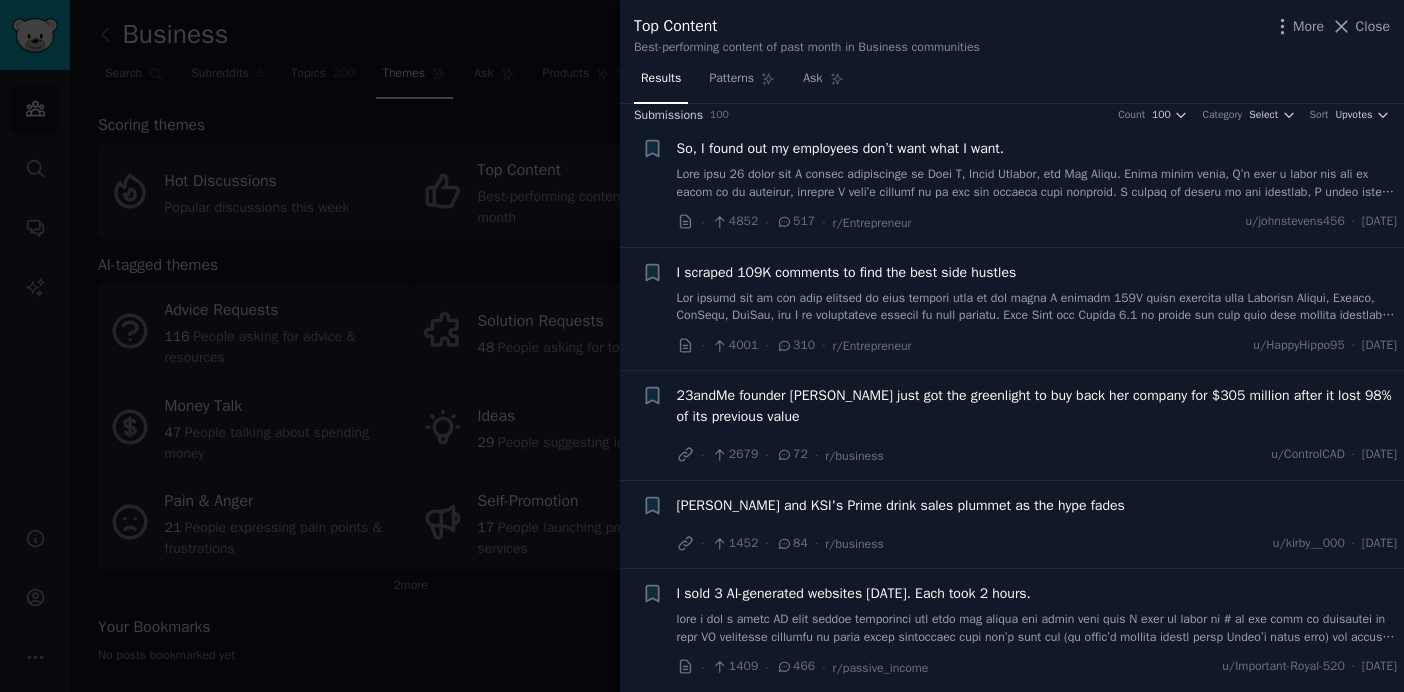 scroll, scrollTop: 15, scrollLeft: 0, axis: vertical 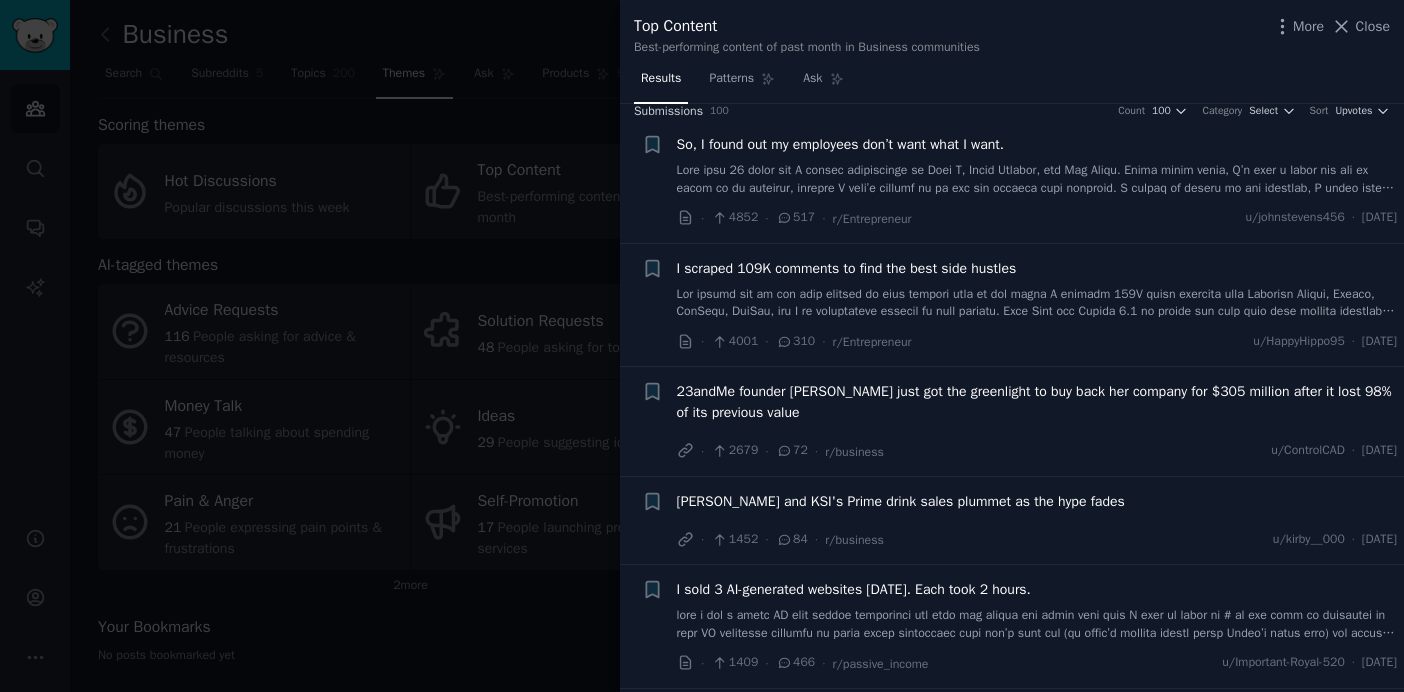 click at bounding box center [1037, 303] 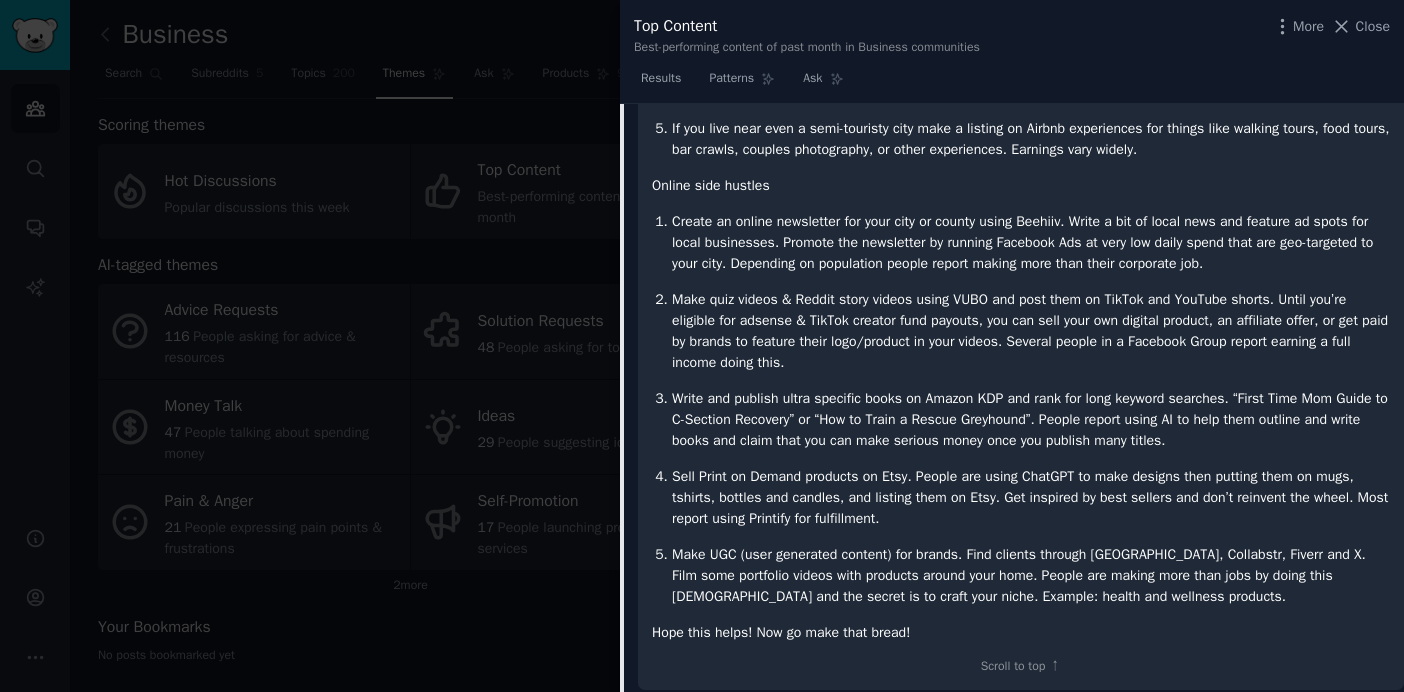 scroll, scrollTop: 810, scrollLeft: 0, axis: vertical 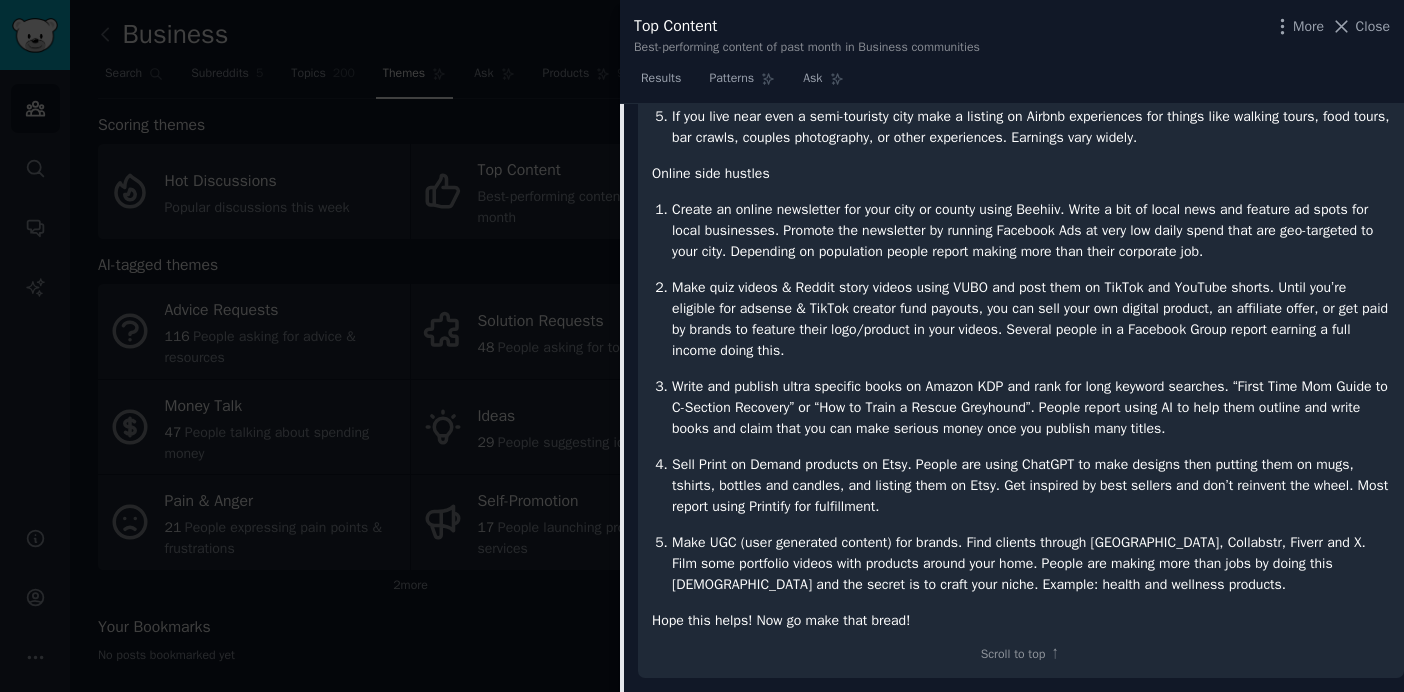 click on "Make quiz videos & Reddit story videos using VUBO and post them on TikTok and YouTube shorts. Until you’re eligible for adsense & TikTok creator fund payouts, you can sell your own digital product, an affiliate offer, or get paid by brands to feature their logo/product in your videos. Several people in a Facebook Group report earning a full income doing this." at bounding box center (1031, 319) 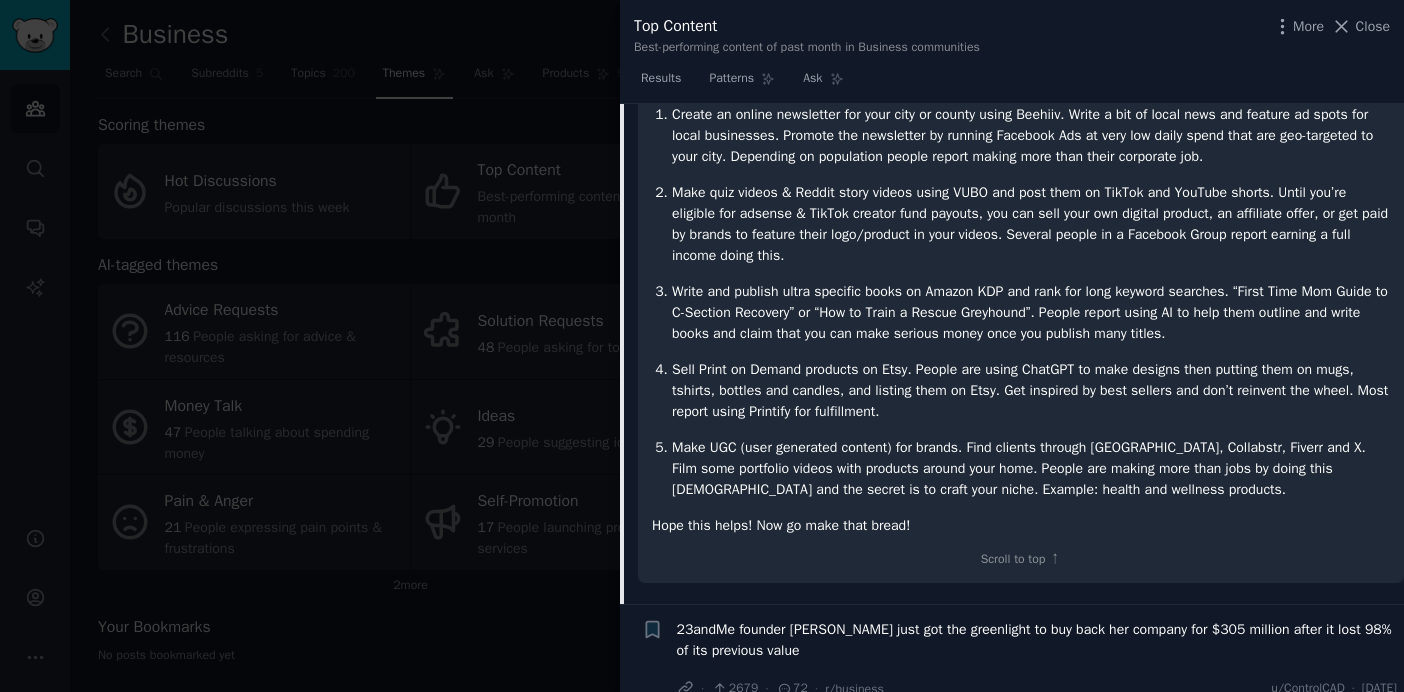 scroll, scrollTop: 906, scrollLeft: 0, axis: vertical 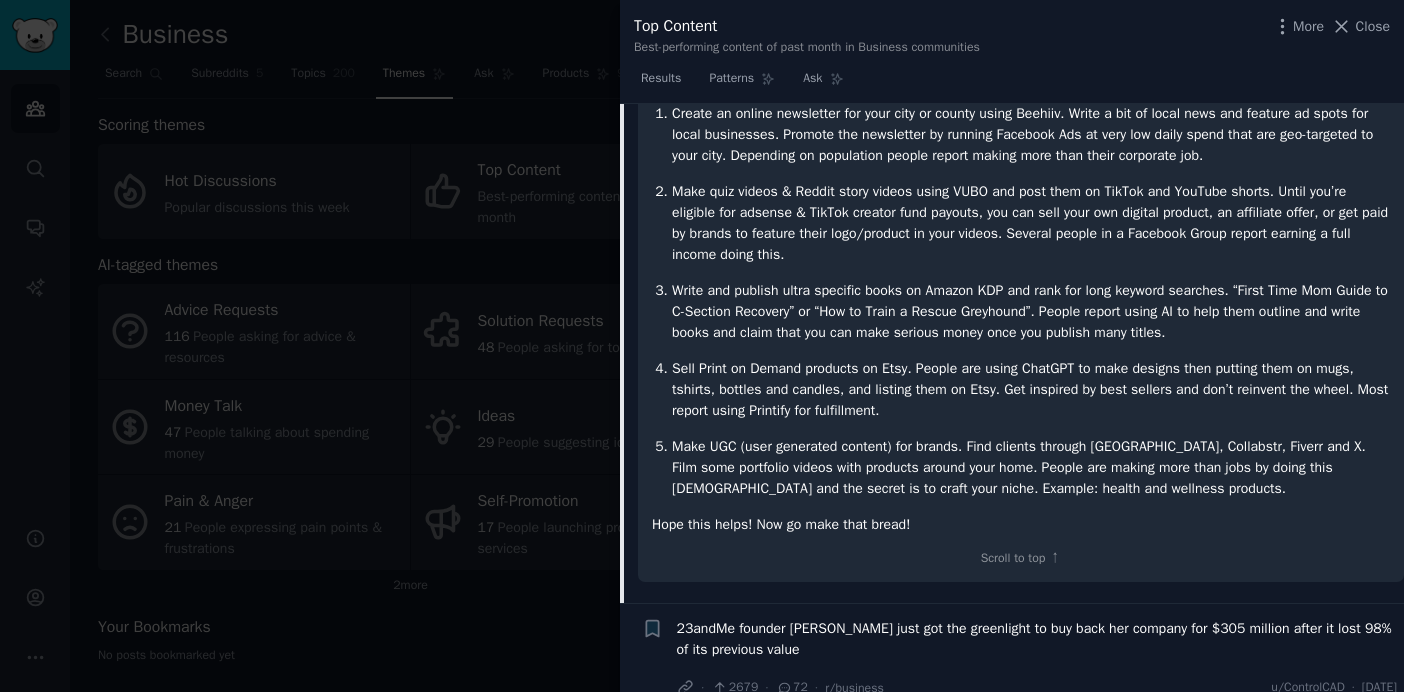 click at bounding box center [702, 346] 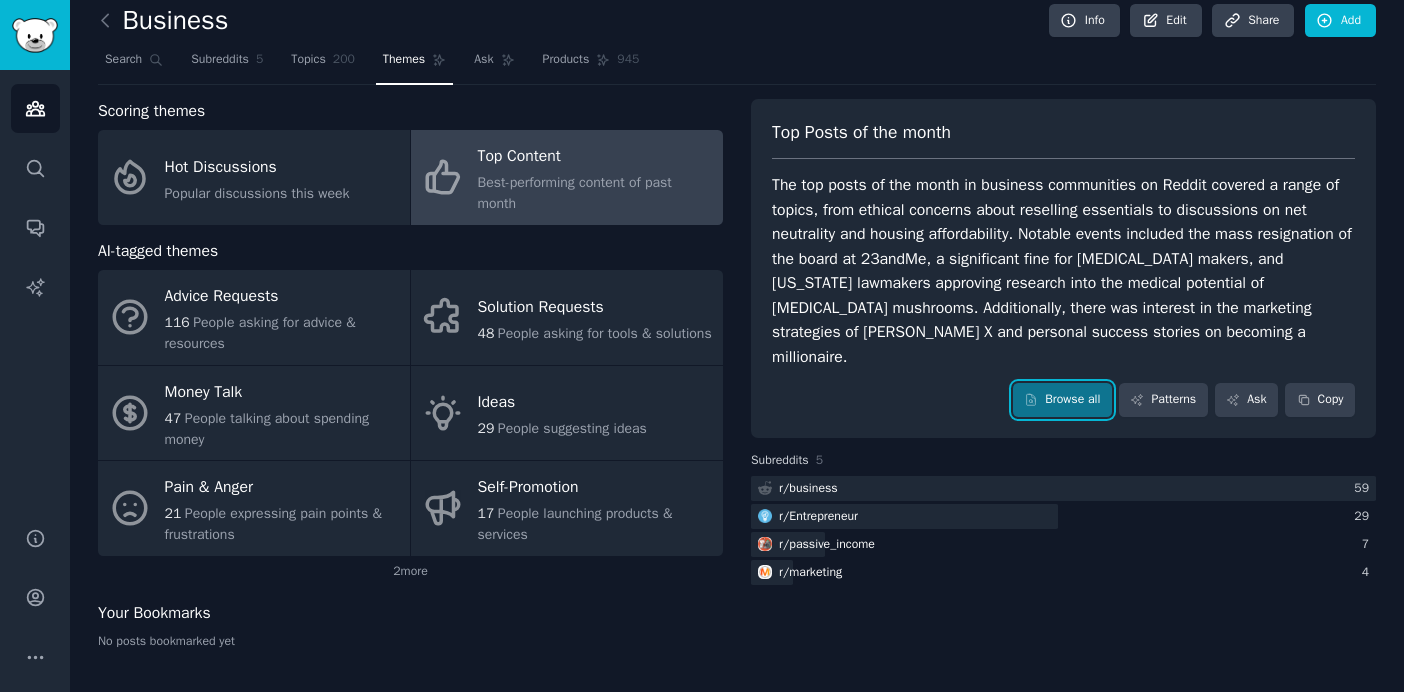 scroll, scrollTop: 0, scrollLeft: 0, axis: both 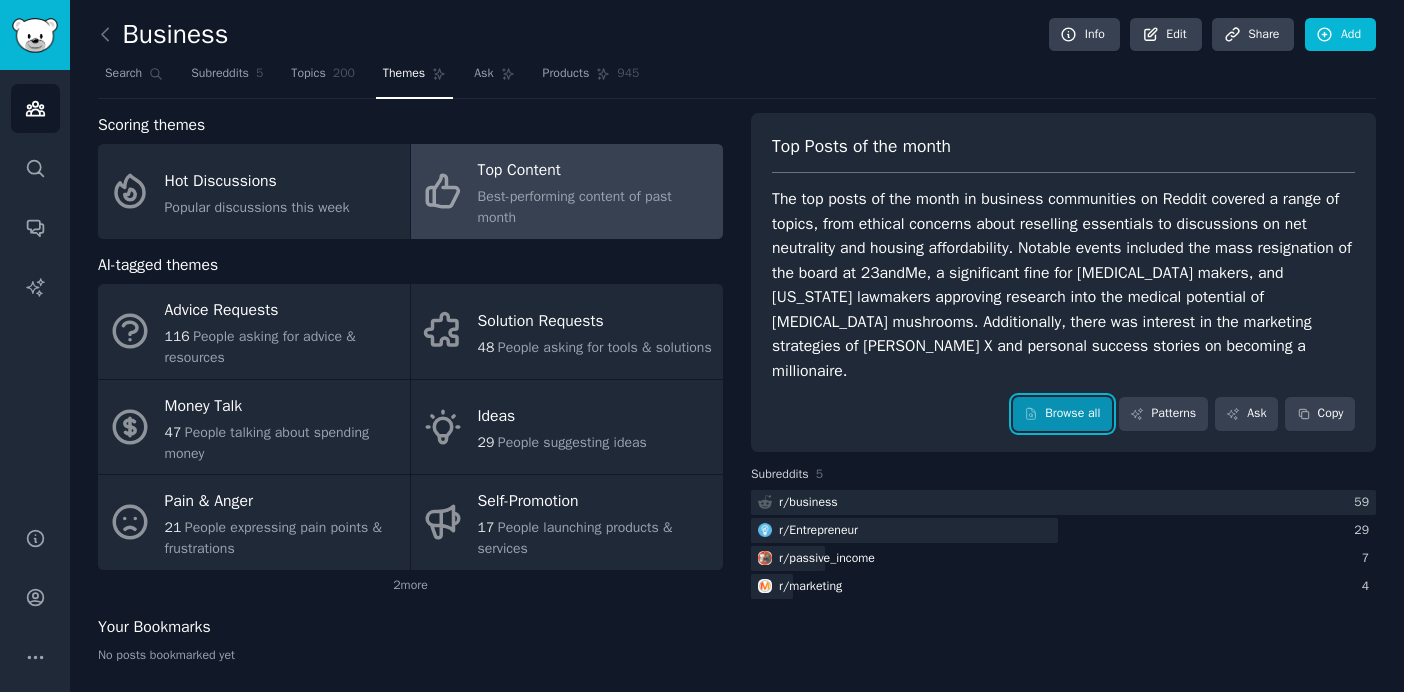 click on "Browse all" at bounding box center [1062, 414] 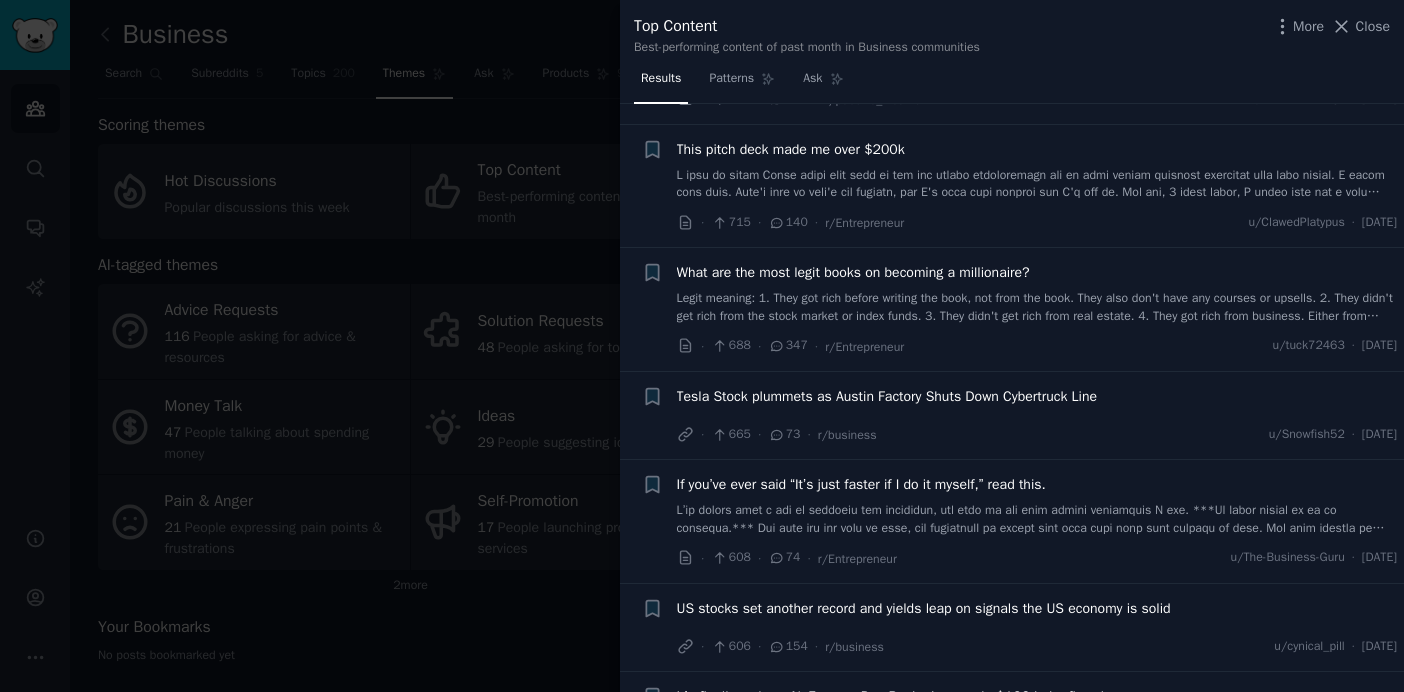 scroll, scrollTop: 2359, scrollLeft: 0, axis: vertical 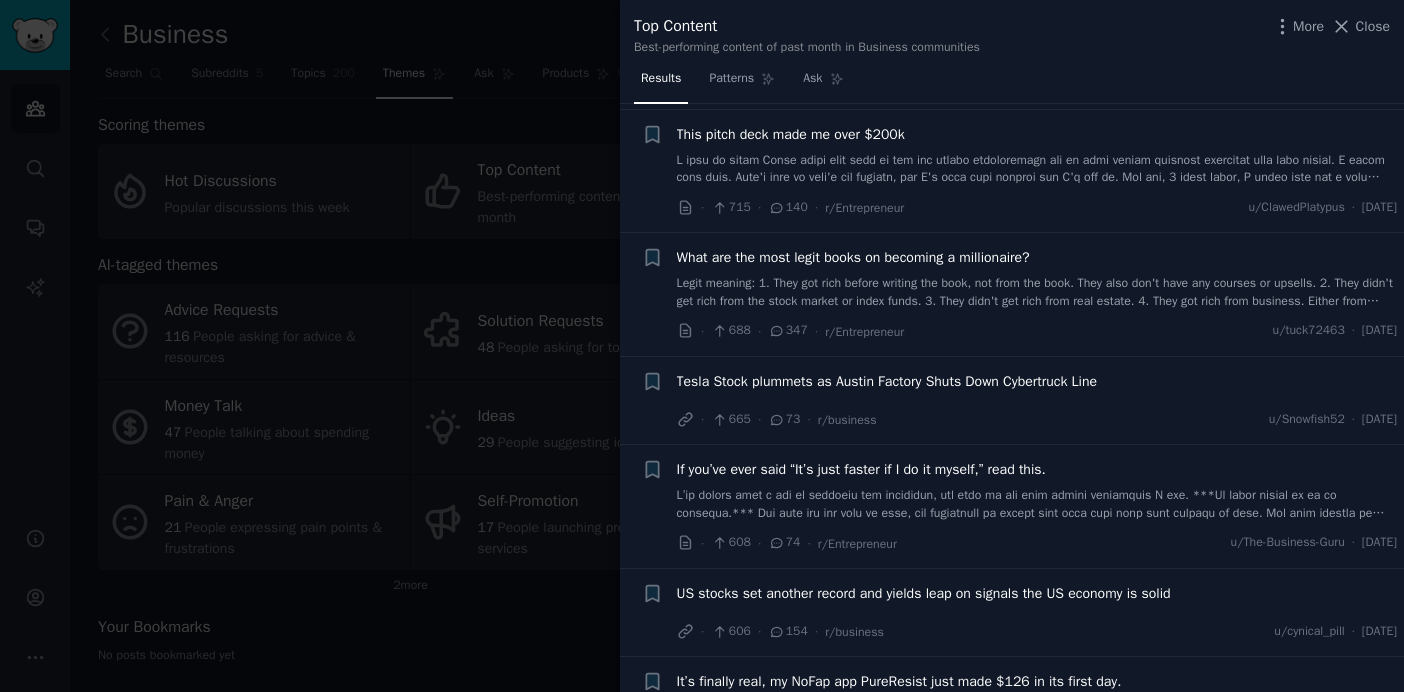 click on "What are the most legit books on becoming a millionaire?" at bounding box center [853, 257] 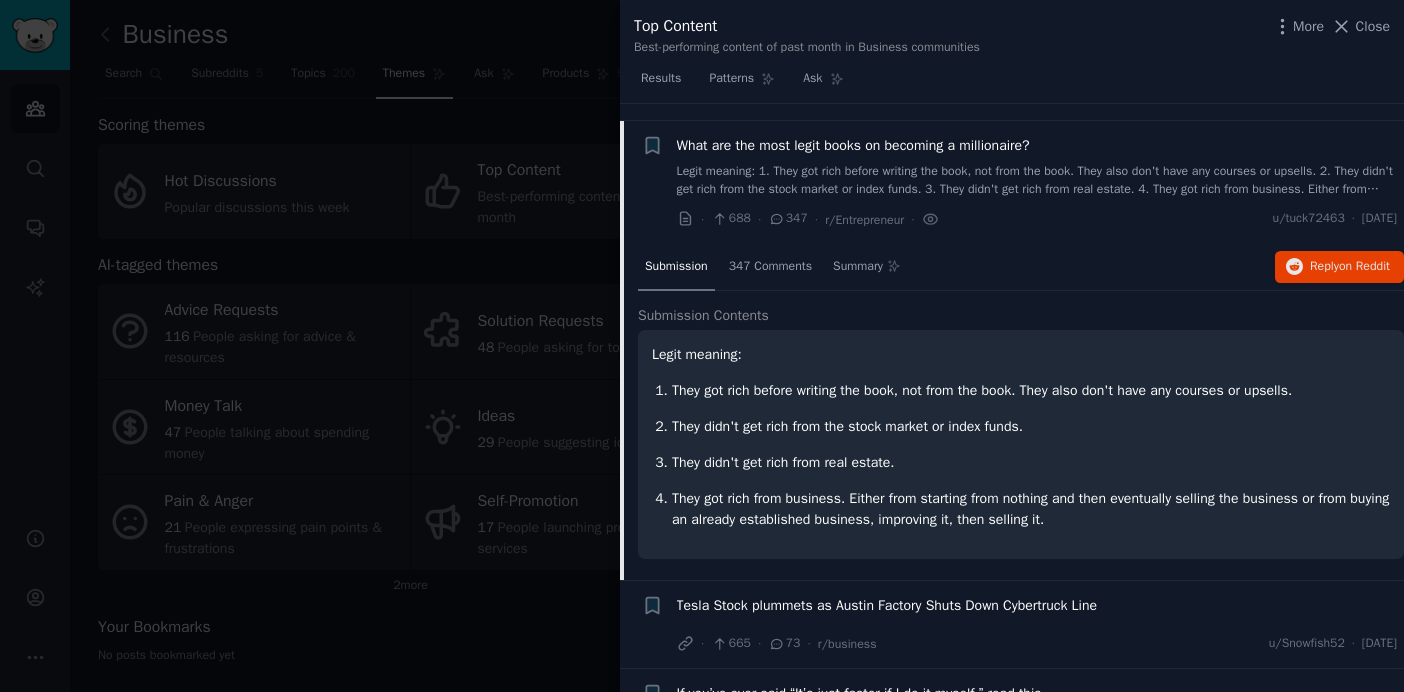 scroll, scrollTop: 2488, scrollLeft: 0, axis: vertical 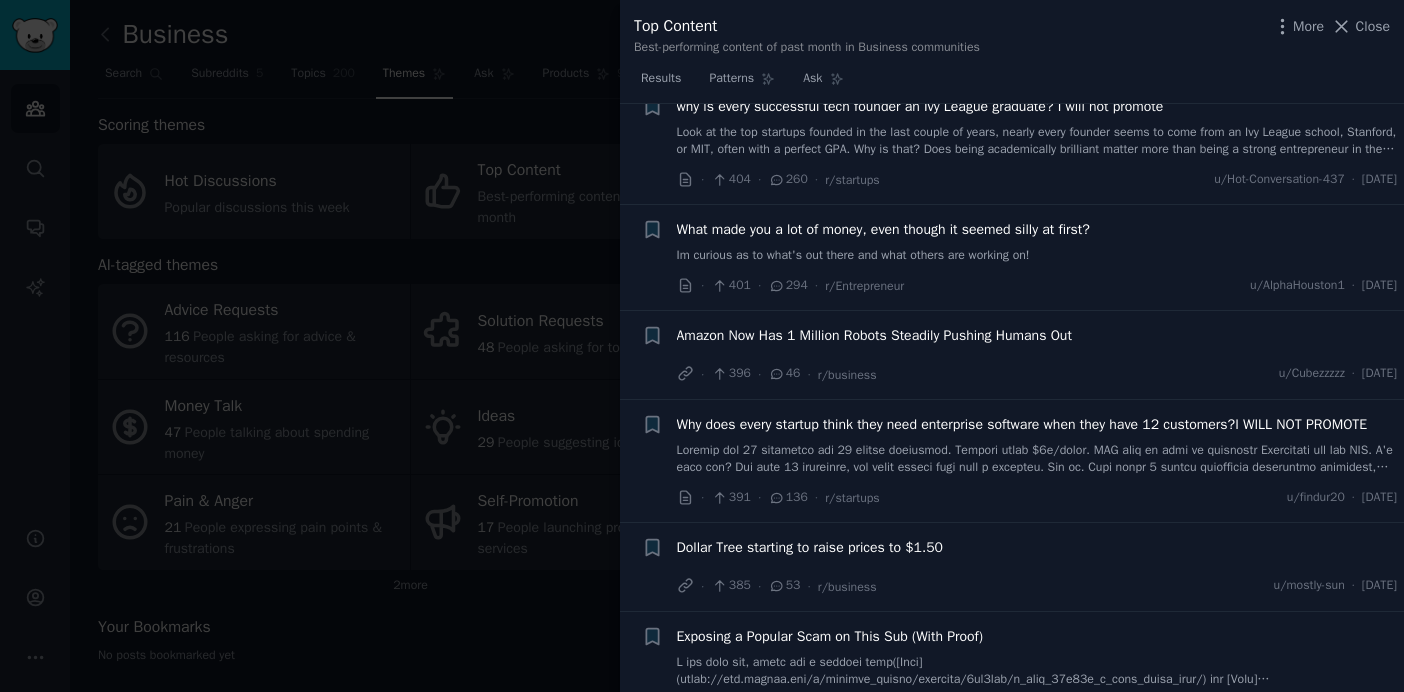 click on "What made you a lot of money, even though it seemed silly at first?" at bounding box center (883, 229) 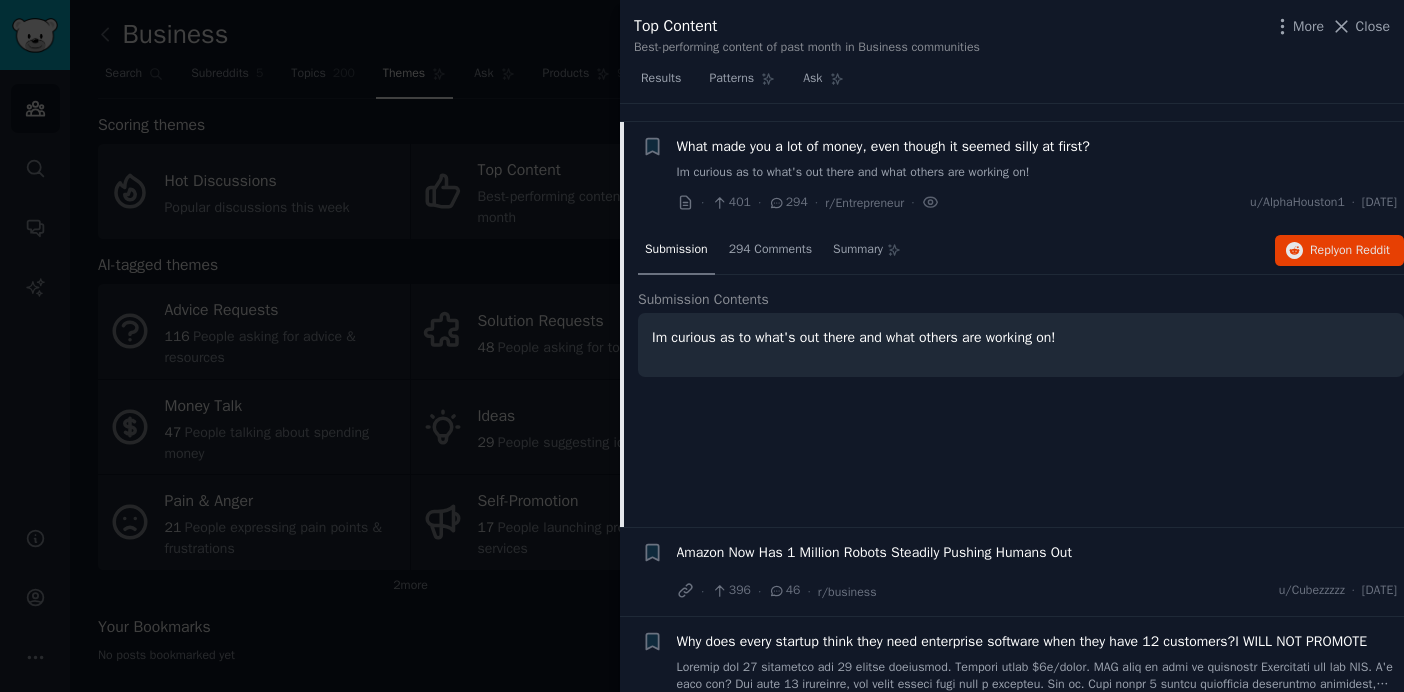 scroll, scrollTop: 4787, scrollLeft: 0, axis: vertical 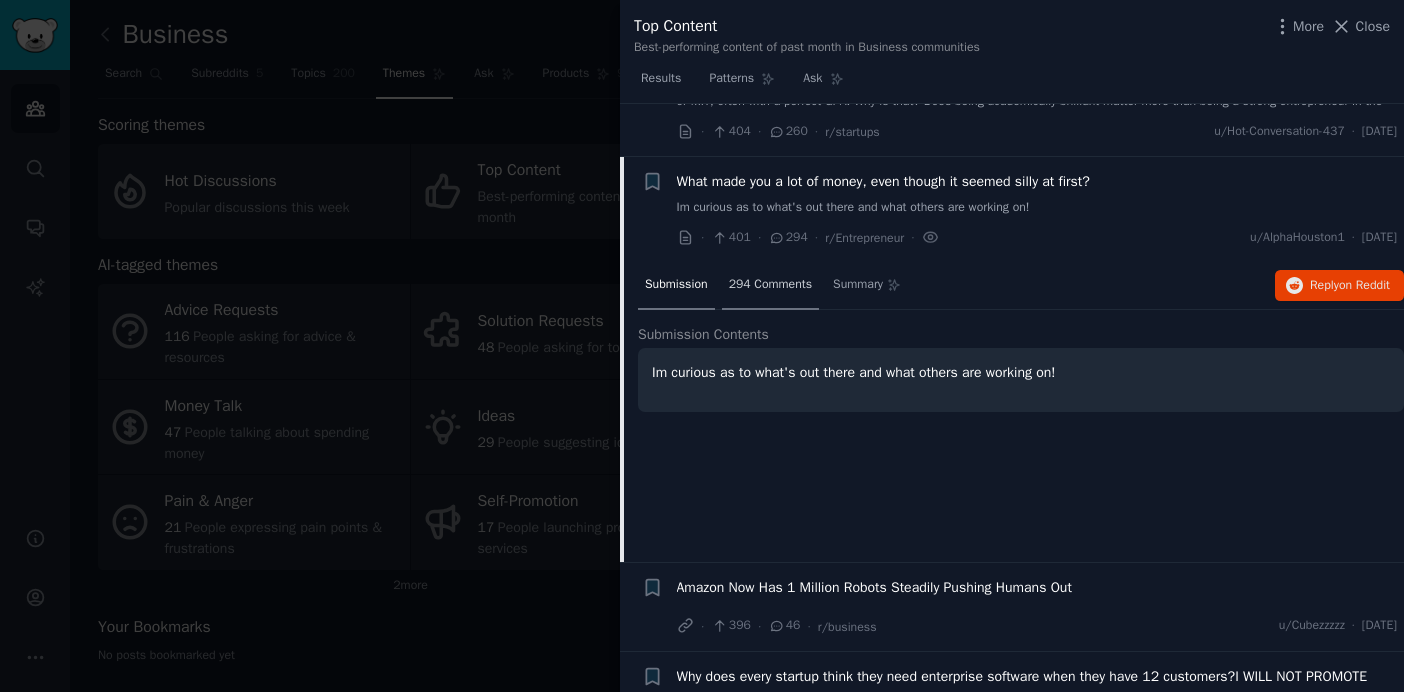 click on "294 Comments" at bounding box center [770, 285] 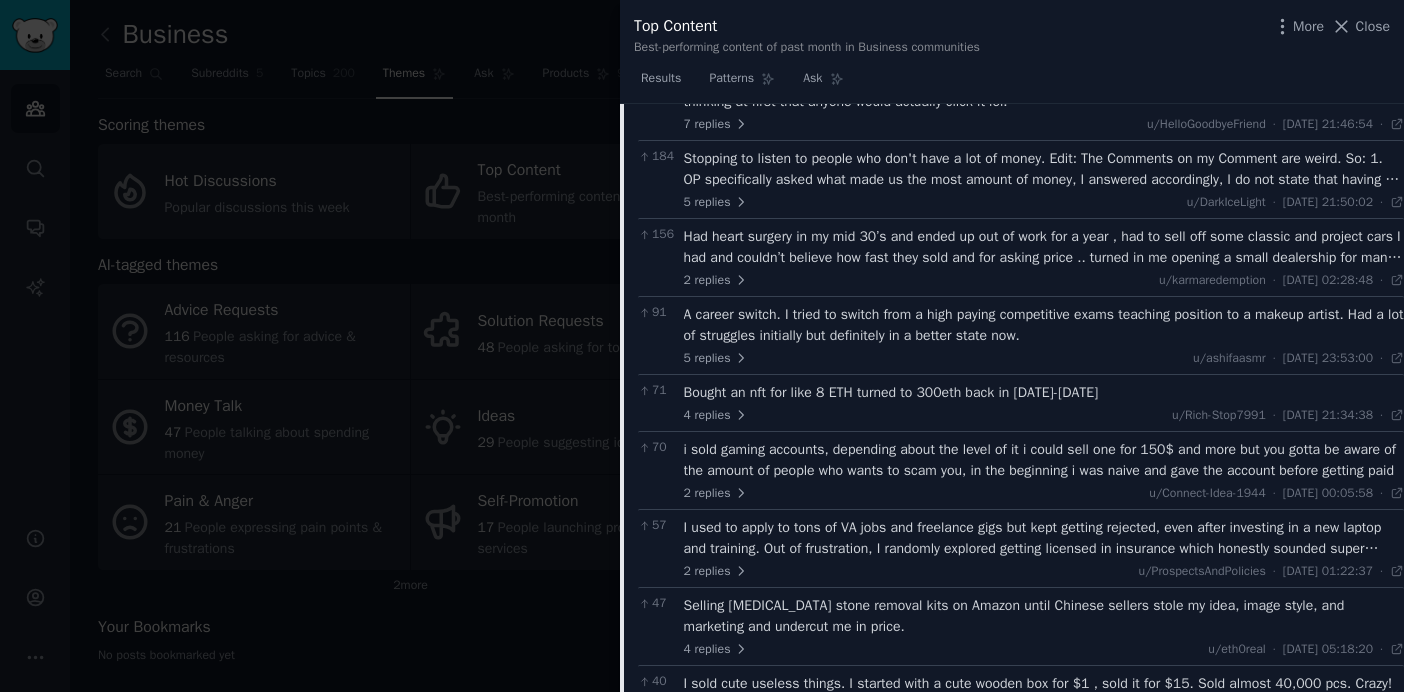 scroll, scrollTop: 5082, scrollLeft: 0, axis: vertical 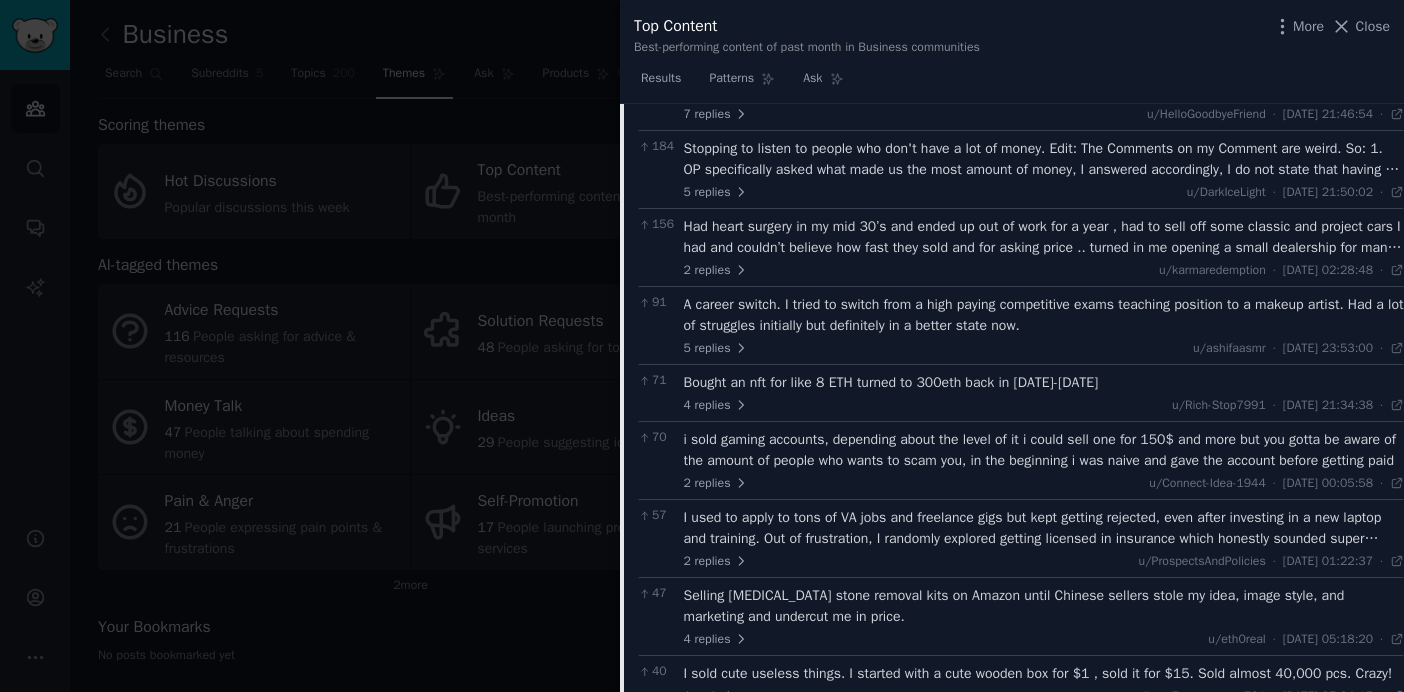 click at bounding box center [702, 346] 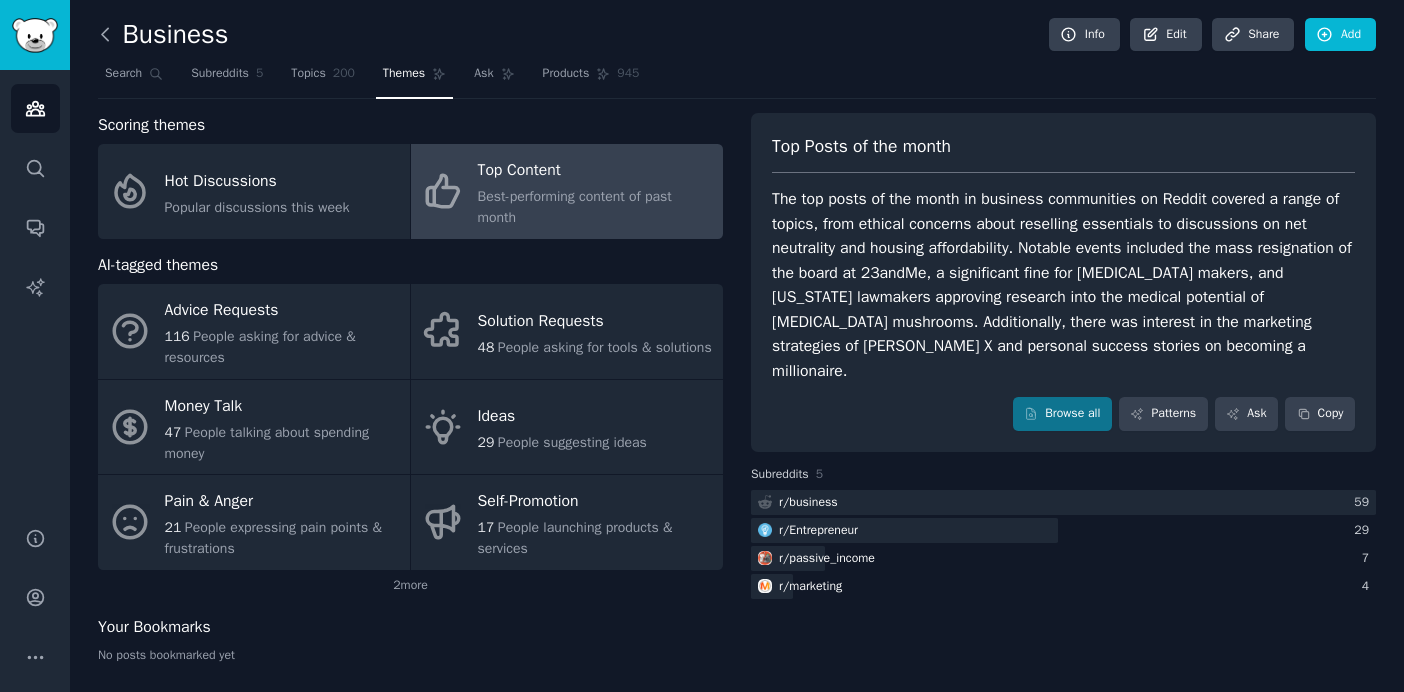 click 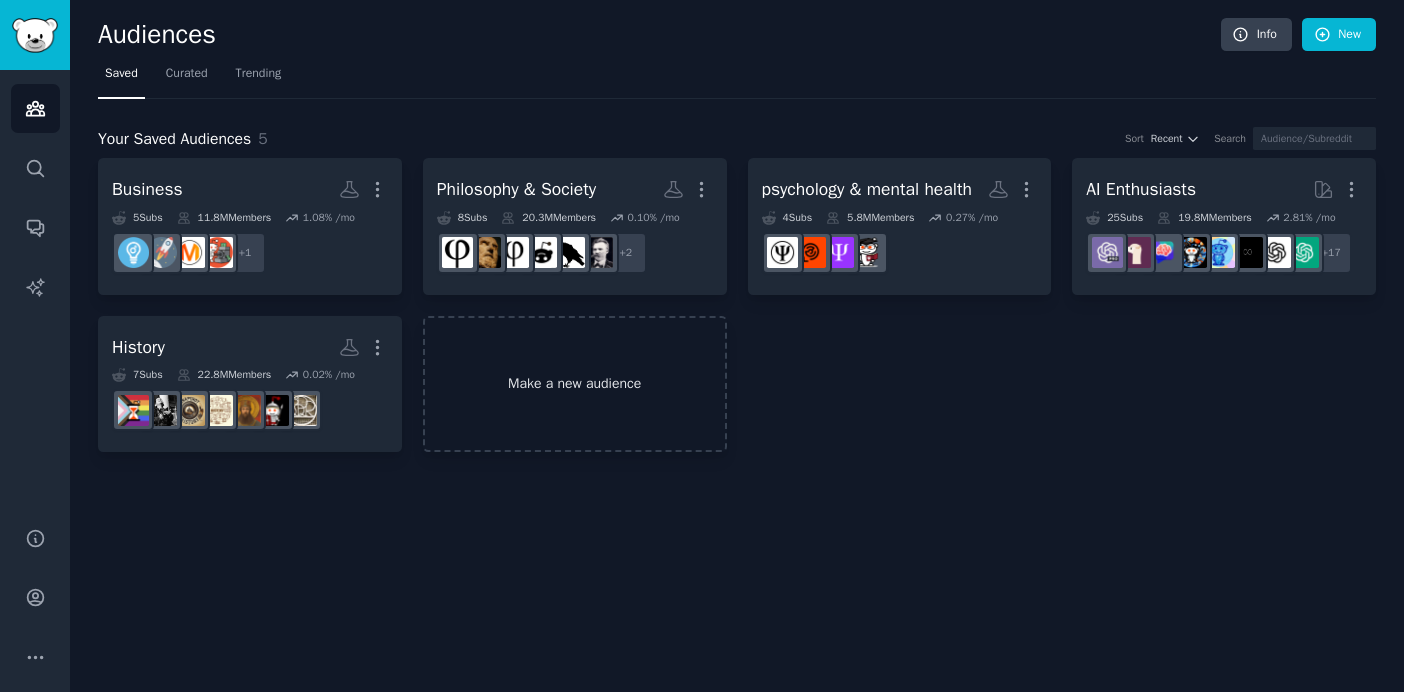 click on "Make a new audience" at bounding box center [575, 384] 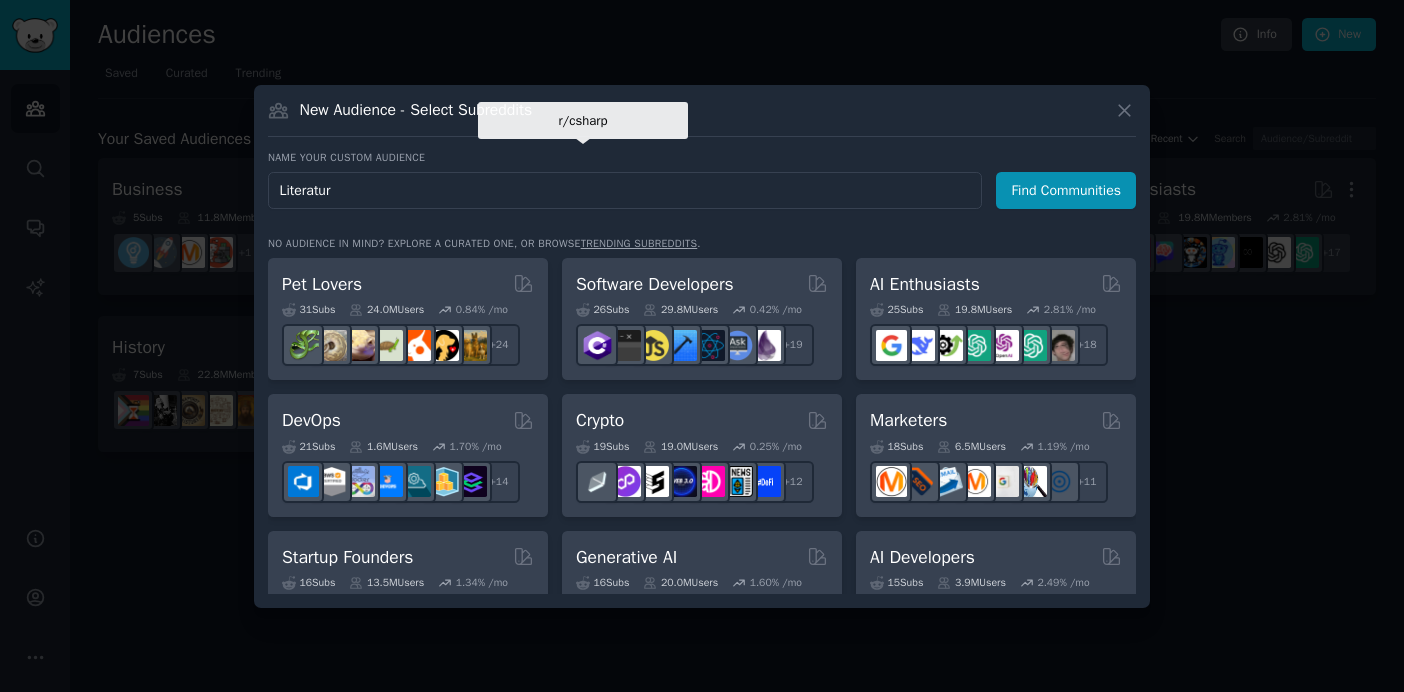 type on "Literature" 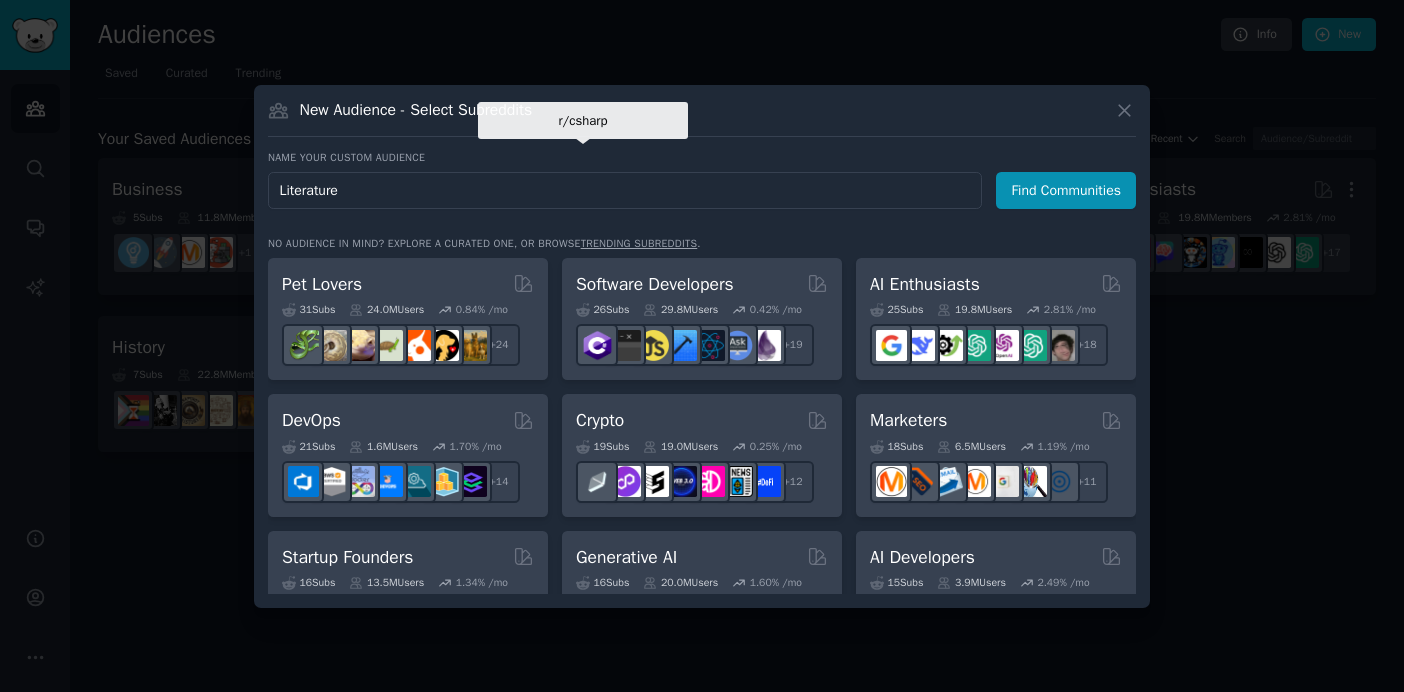 click on "Find Communities" at bounding box center (1066, 190) 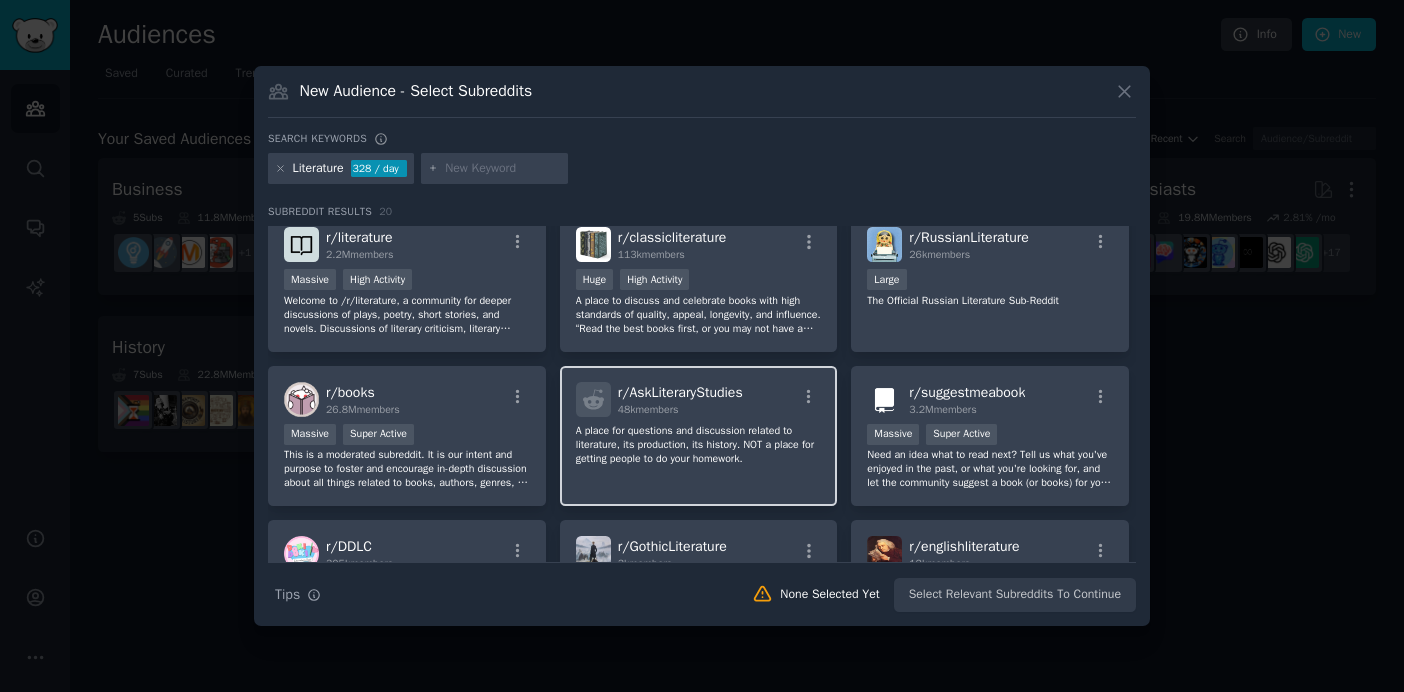 scroll, scrollTop: 0, scrollLeft: 0, axis: both 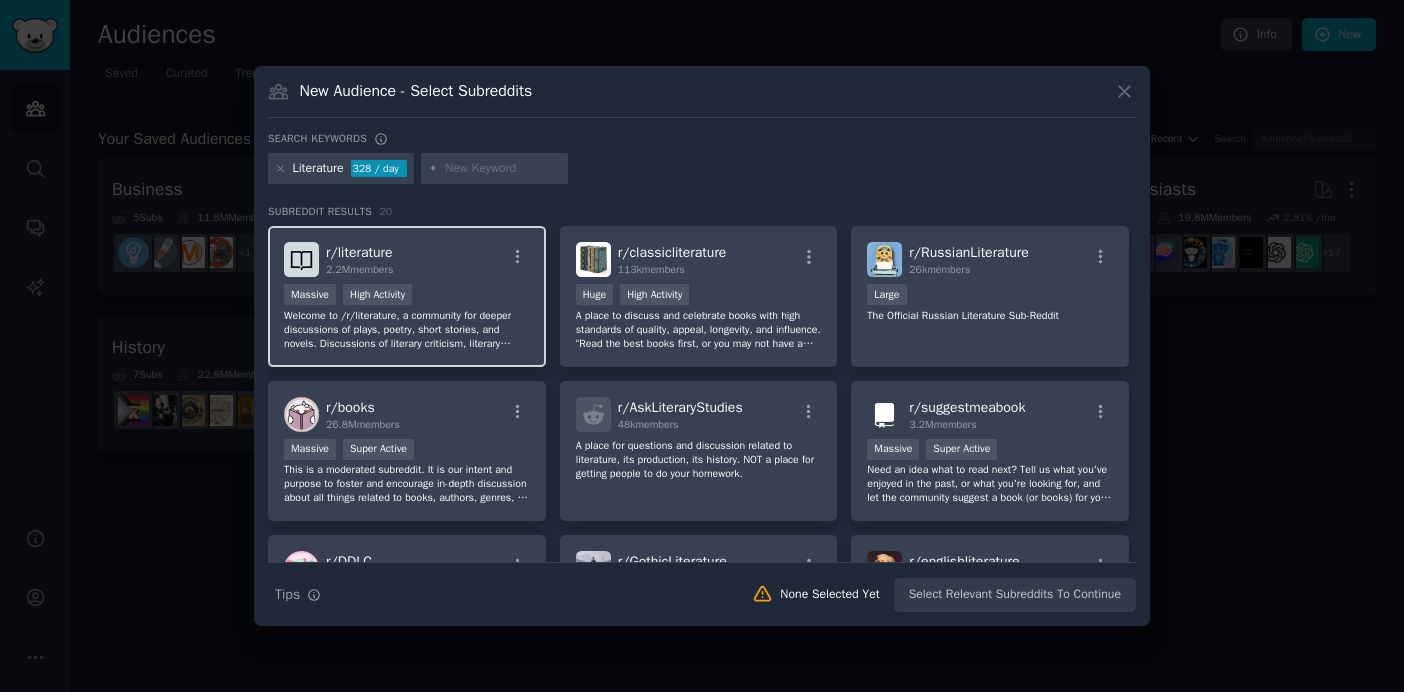 click on "r/ literature 2.2M  members" at bounding box center (407, 259) 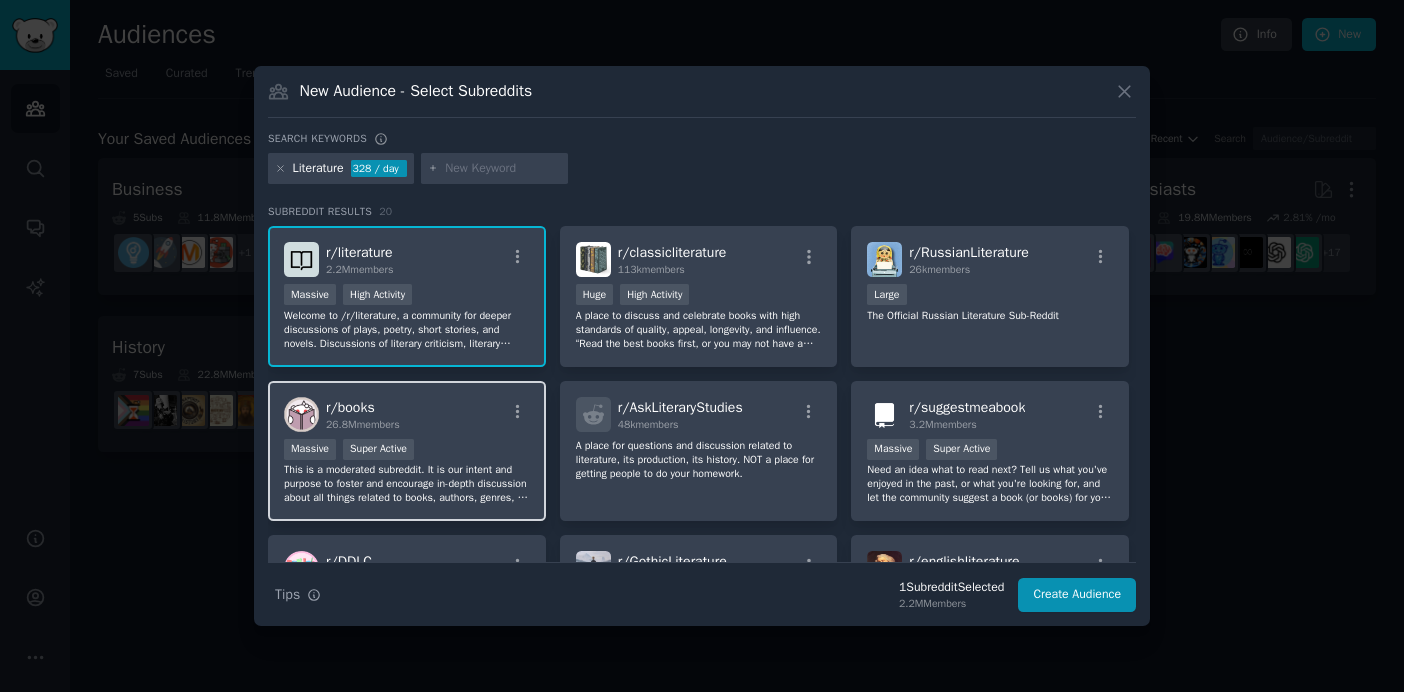 click at bounding box center [517, 415] 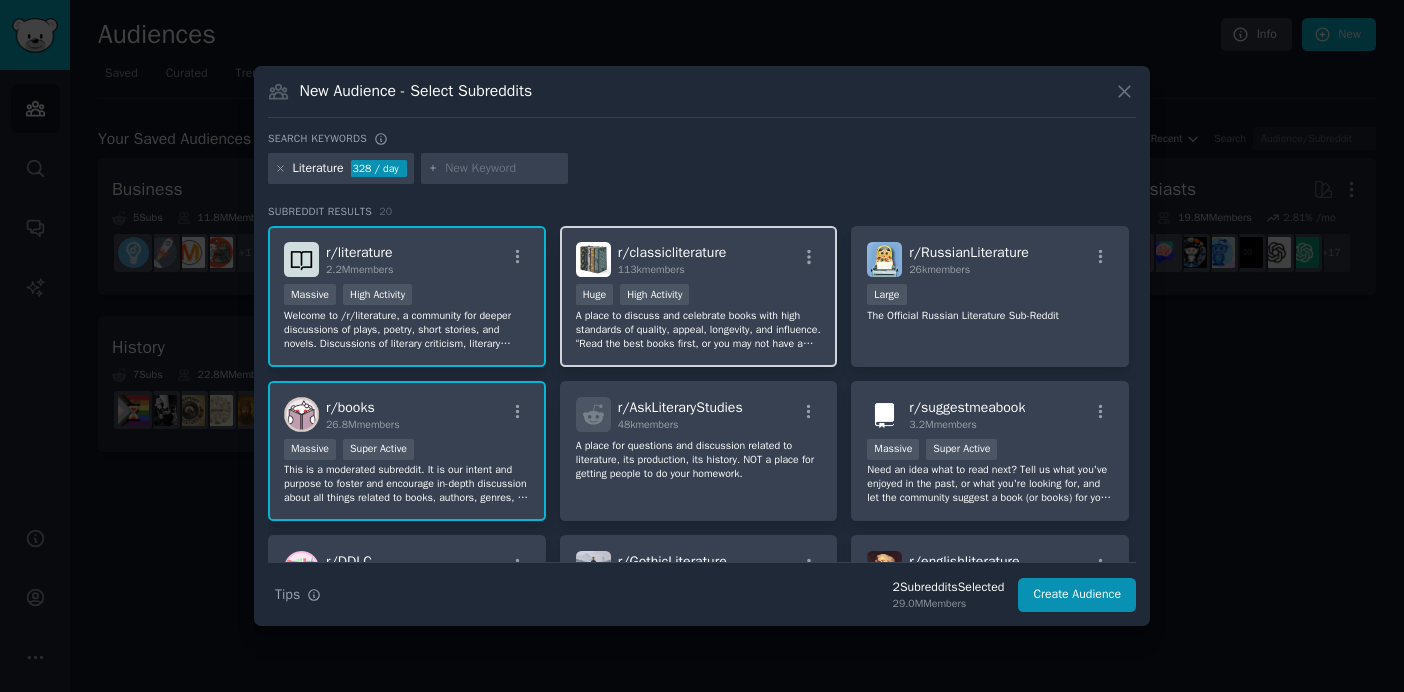 click on "r/ classicliterature 113k  members >= 80th percentile for submissions / day Huge High Activity A place to discuss and celebrate books with high standards of quality, appeal, longevity, and influence.
“Read the best books first, or you may not have a chance to read them at all.”
— [PERSON_NAME]
Project Gutenberg
[URL][DOMAIN_NAME]" at bounding box center [699, 296] 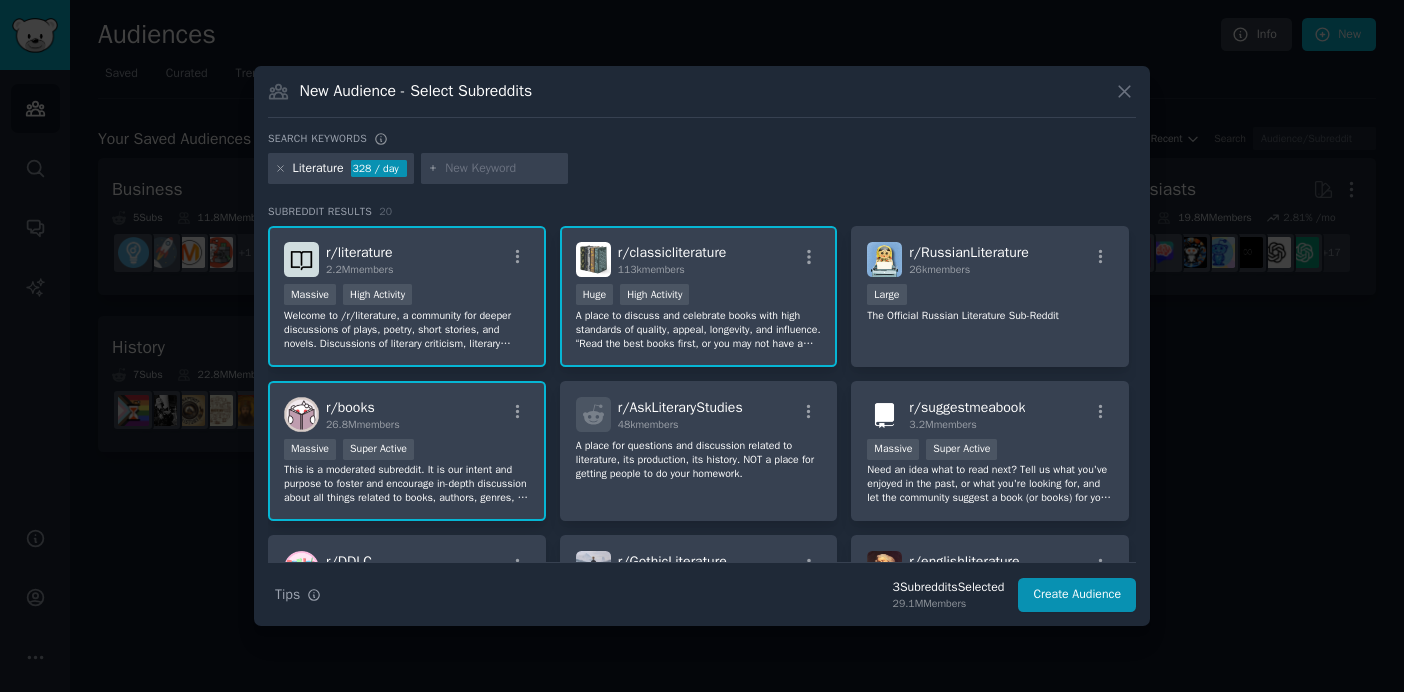 scroll, scrollTop: 26, scrollLeft: 0, axis: vertical 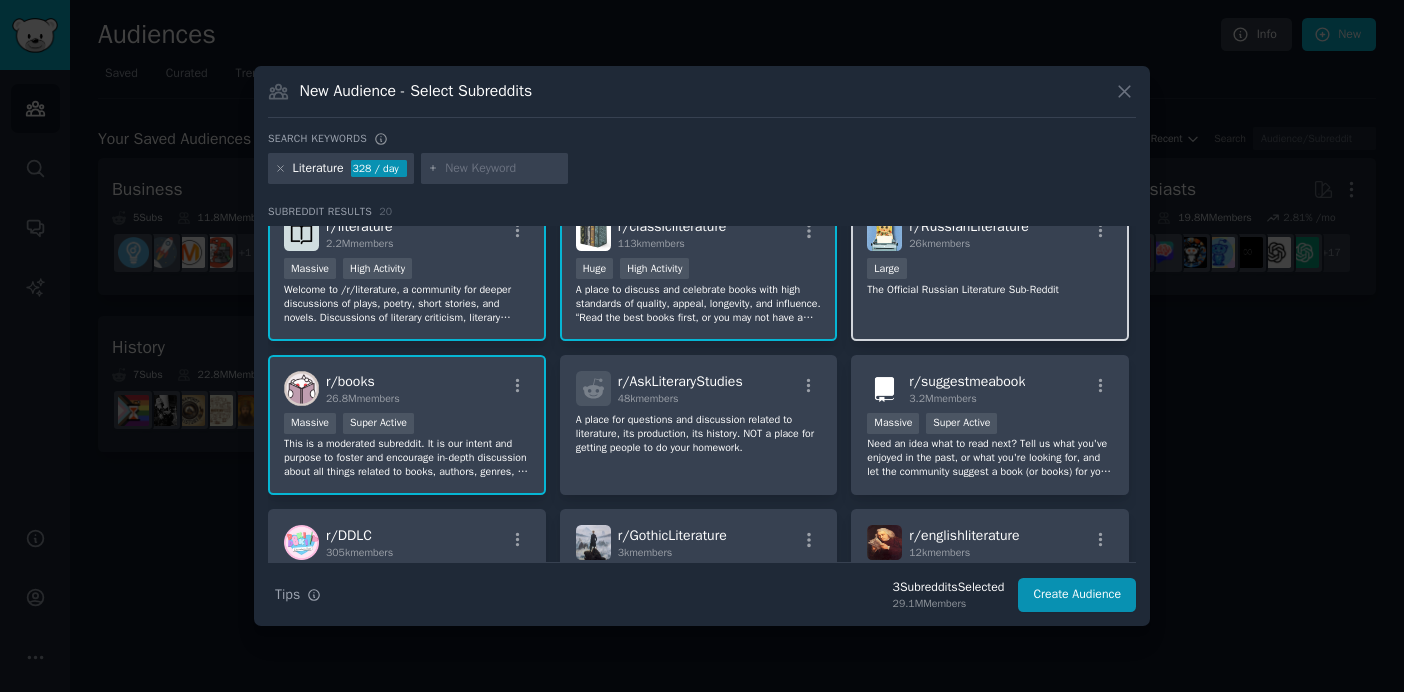 click on "10,000 - 100,000 members Large" at bounding box center (990, 270) 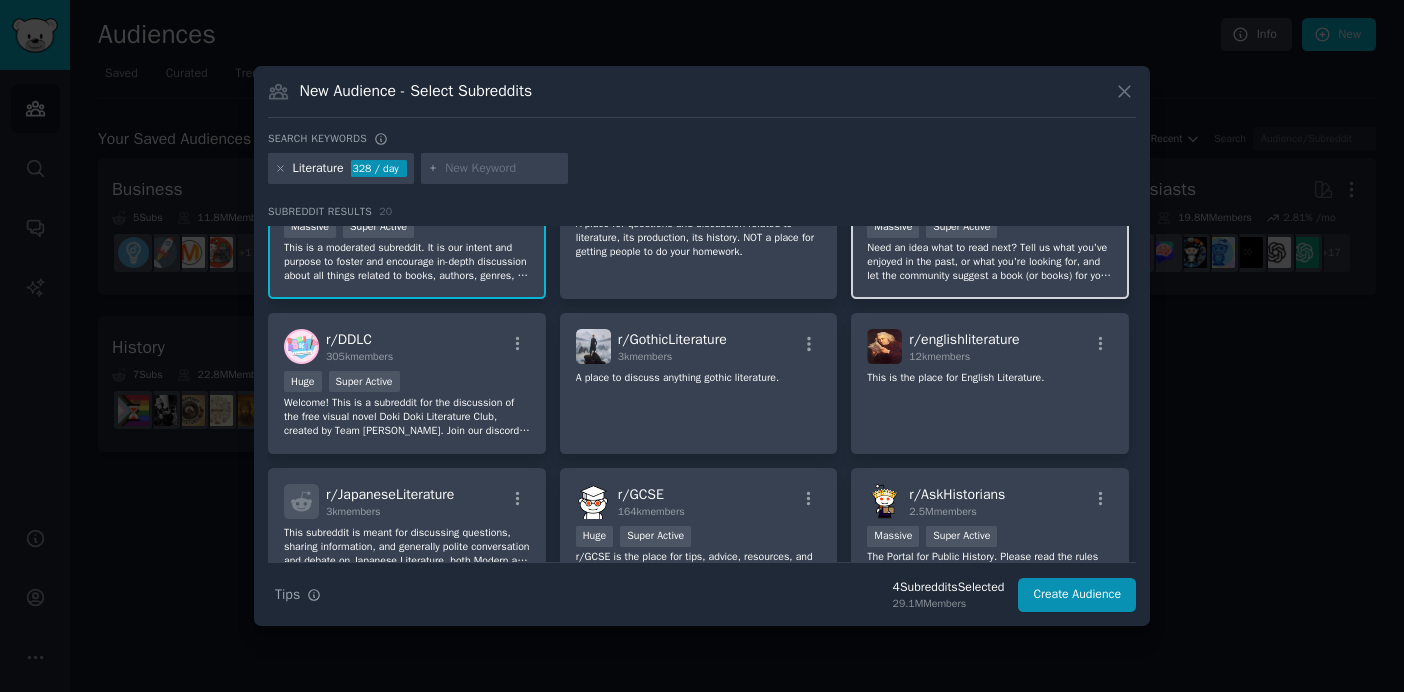 scroll, scrollTop: 227, scrollLeft: 0, axis: vertical 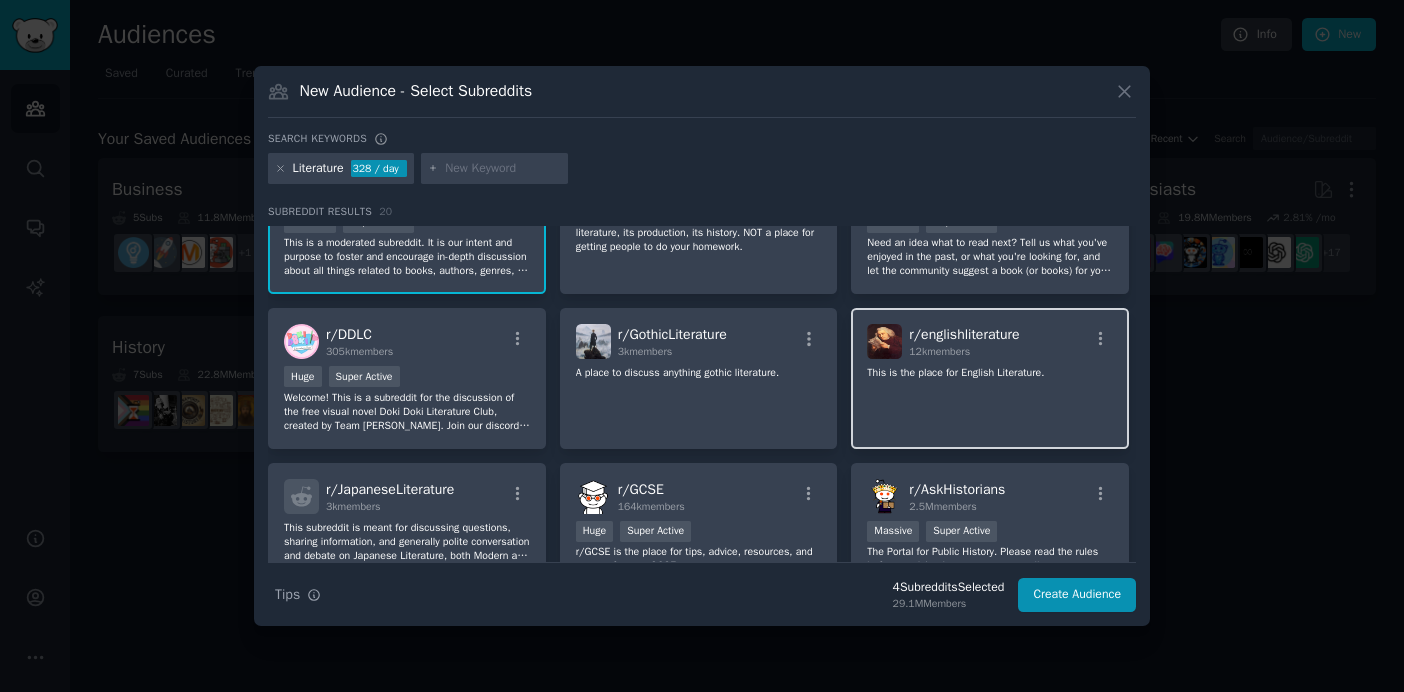 click on "This is the place for English Literature." 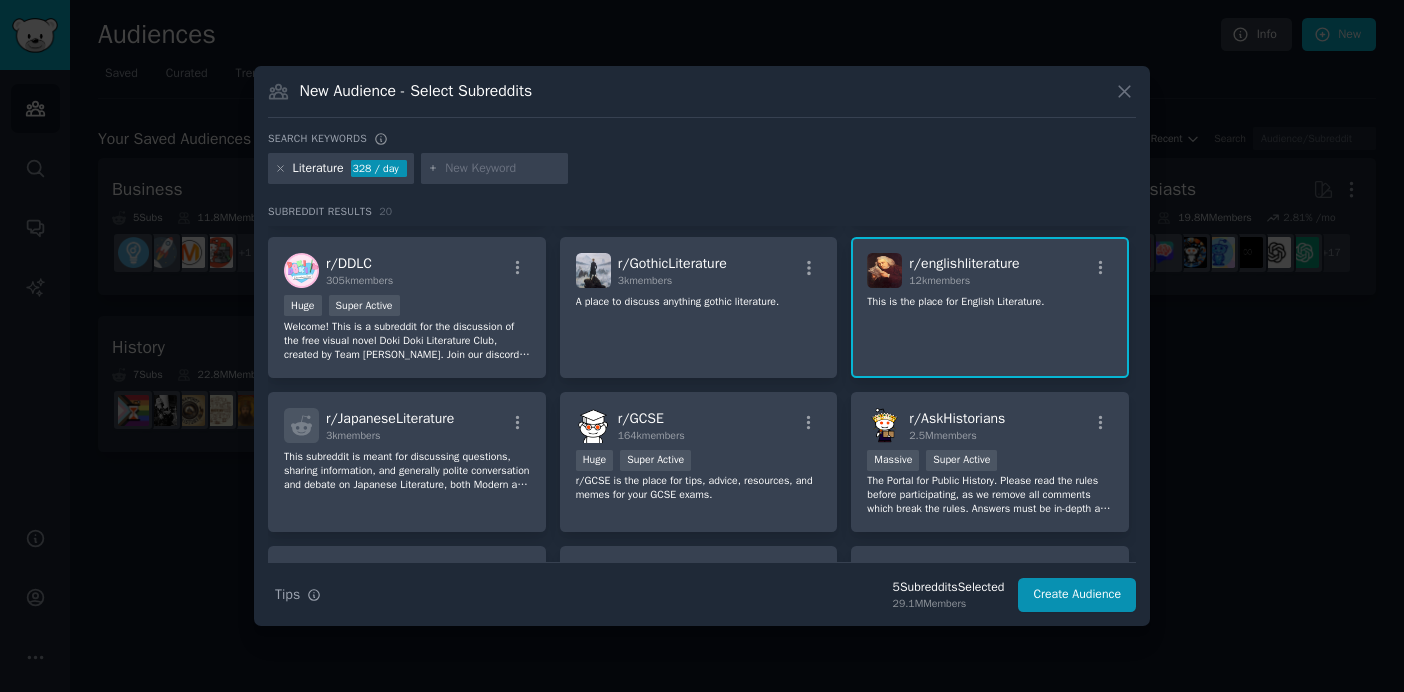 scroll, scrollTop: 375, scrollLeft: 0, axis: vertical 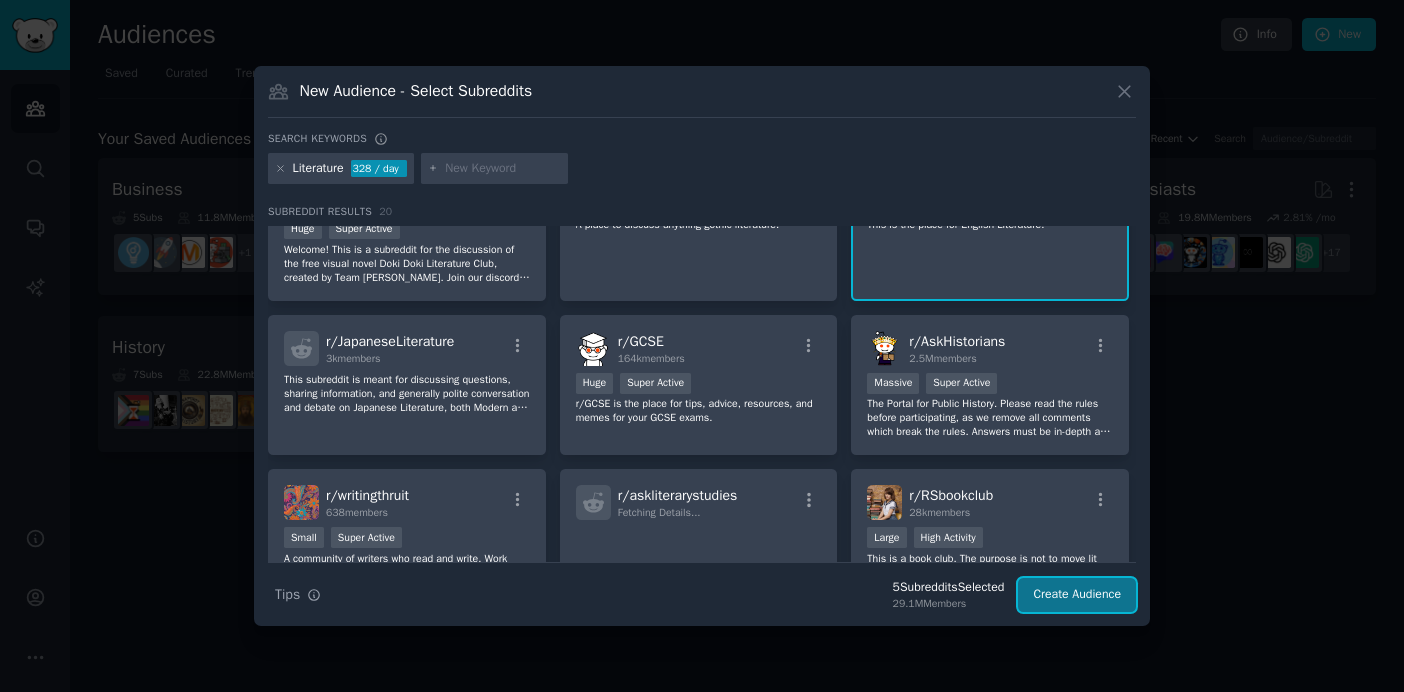 click on "Create Audience" at bounding box center [1077, 595] 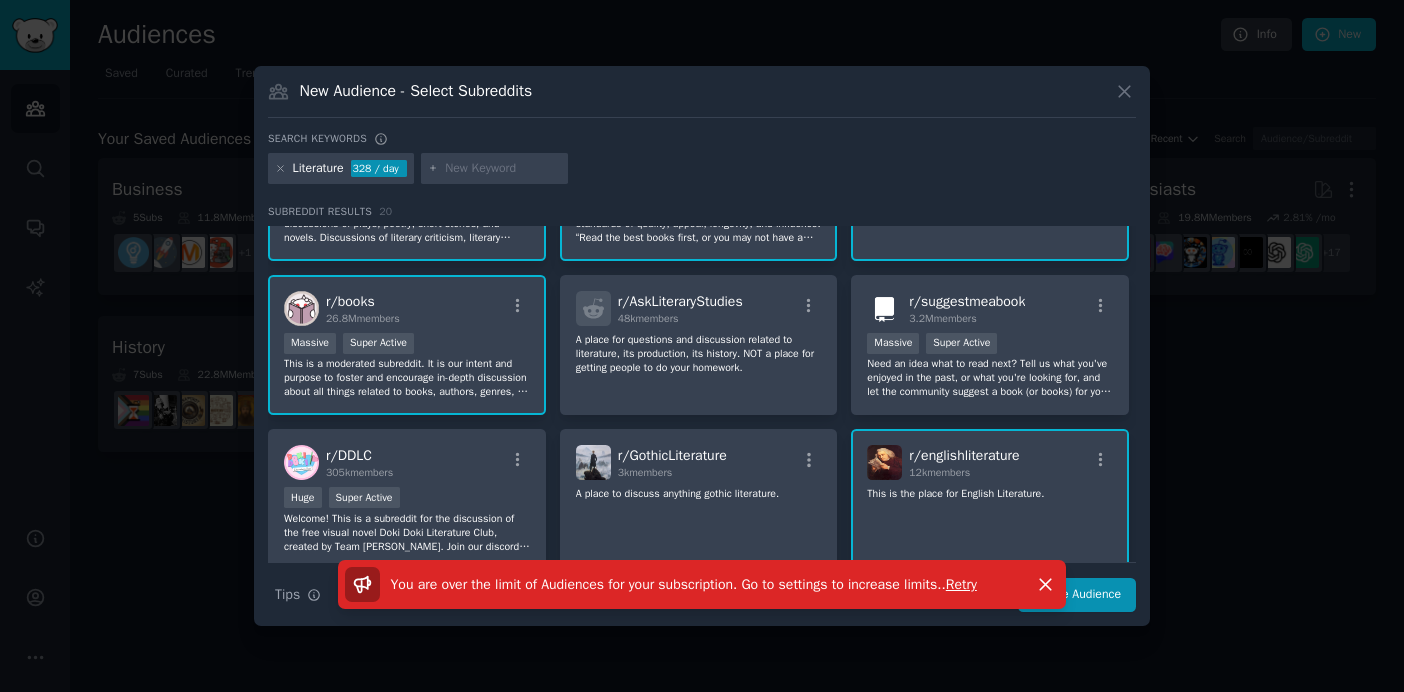 scroll, scrollTop: 102, scrollLeft: 0, axis: vertical 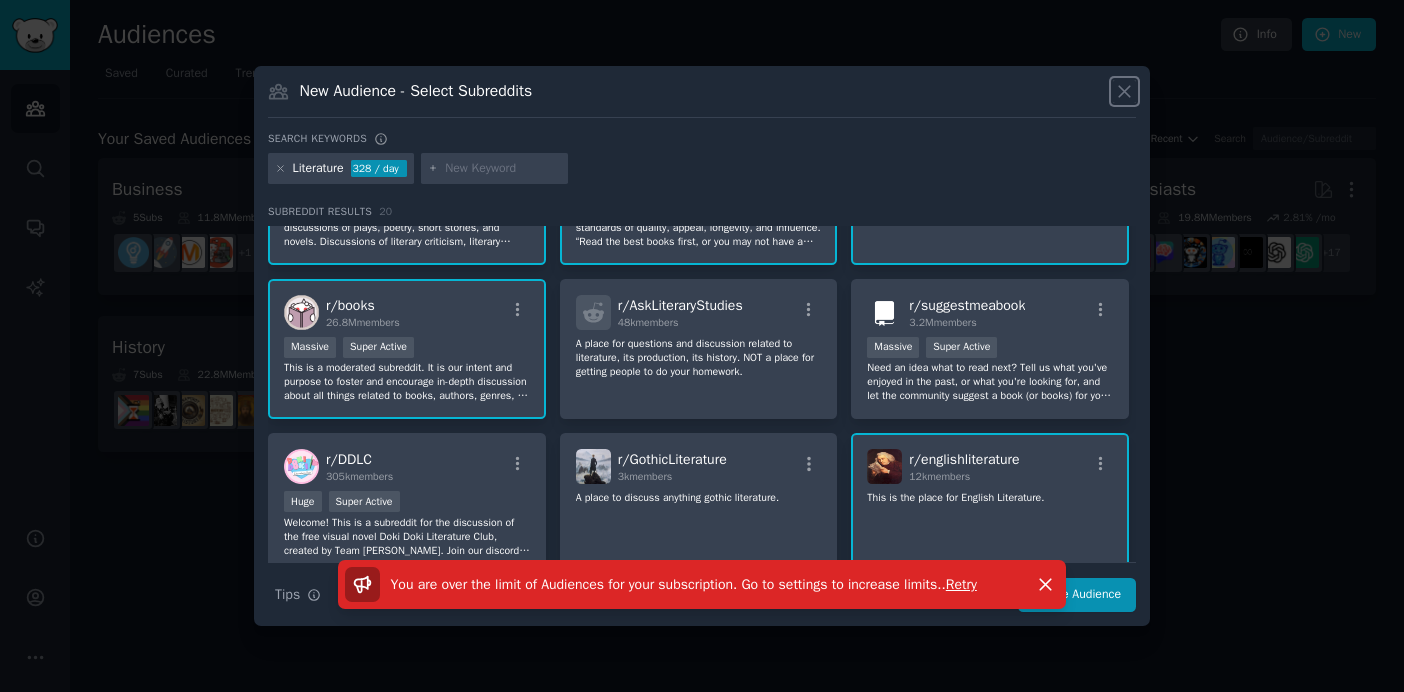 click 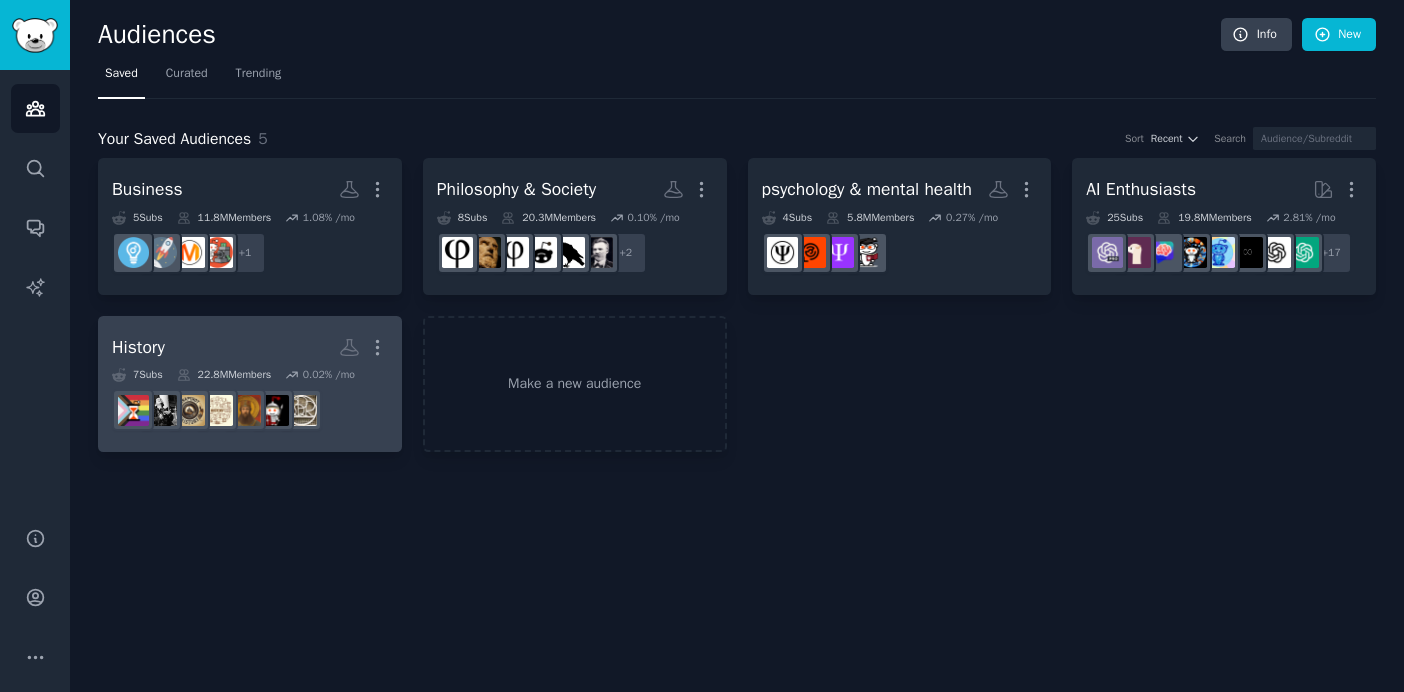 click on "History More" at bounding box center (250, 347) 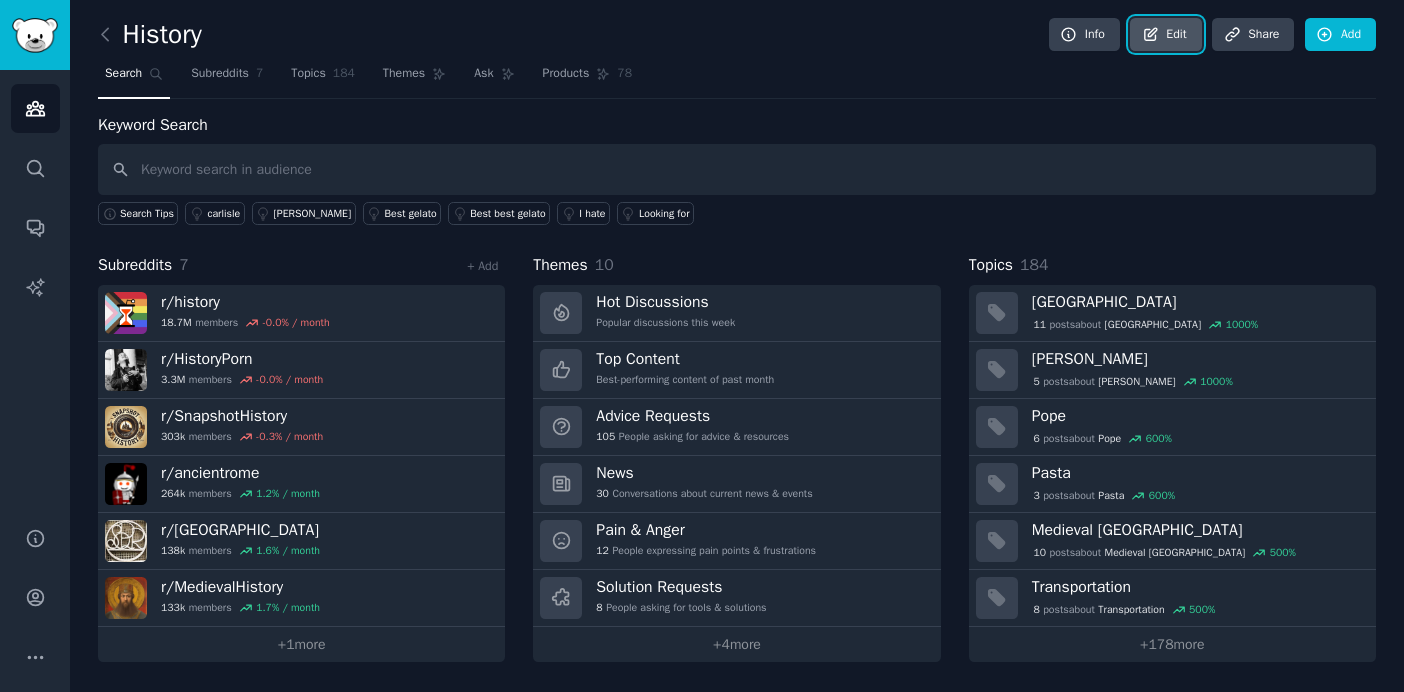 click 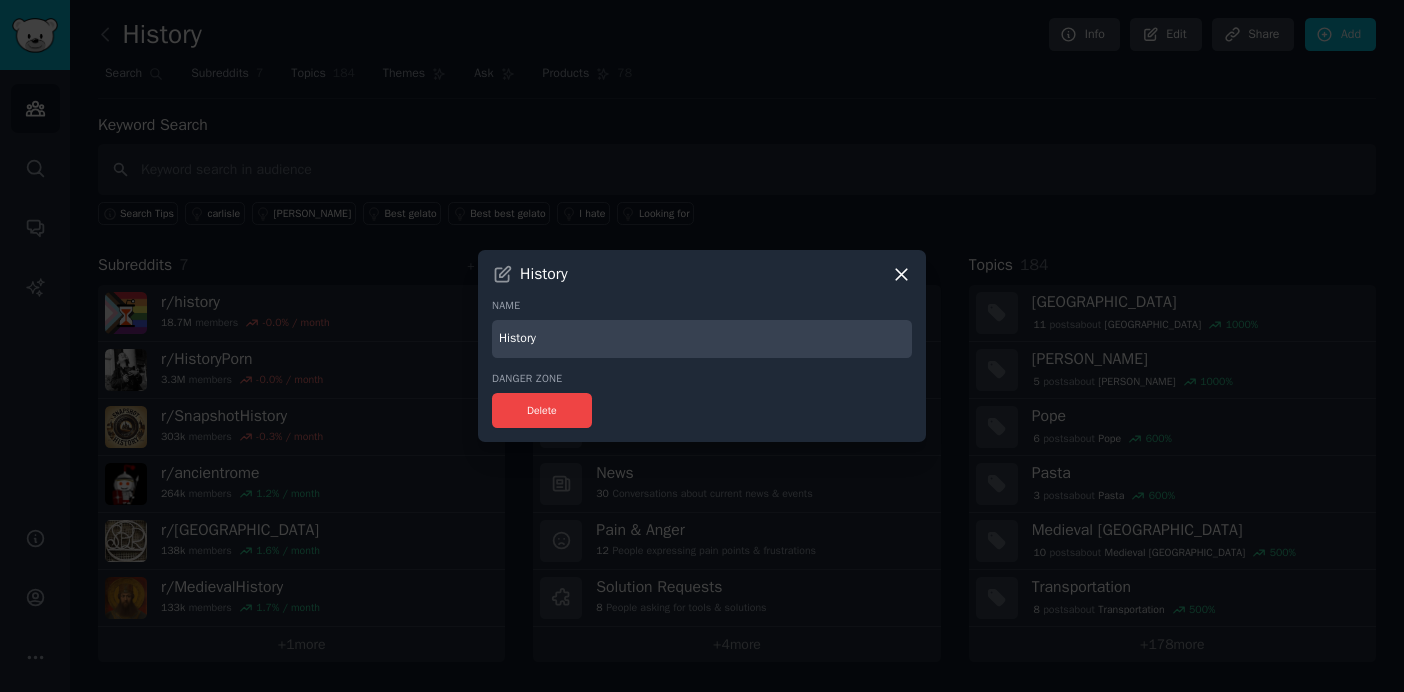 click on "History" at bounding box center [702, 339] 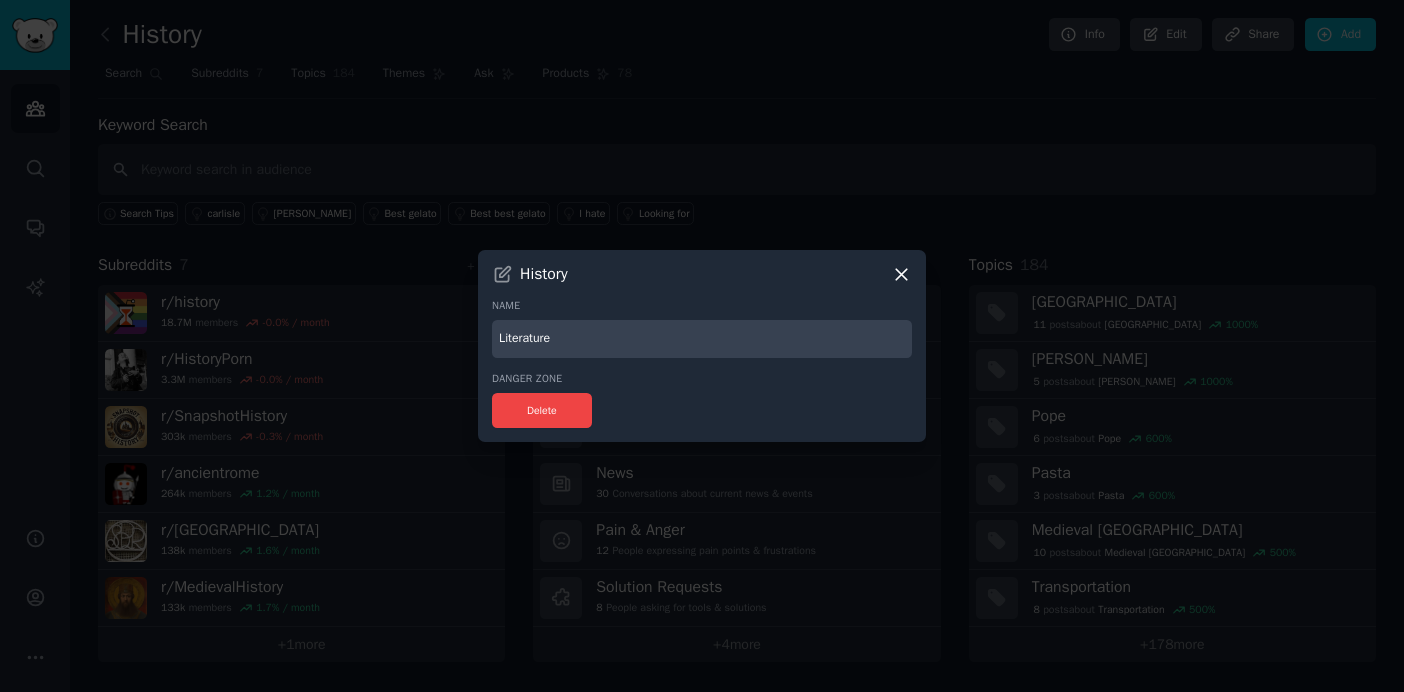 type on "Literature" 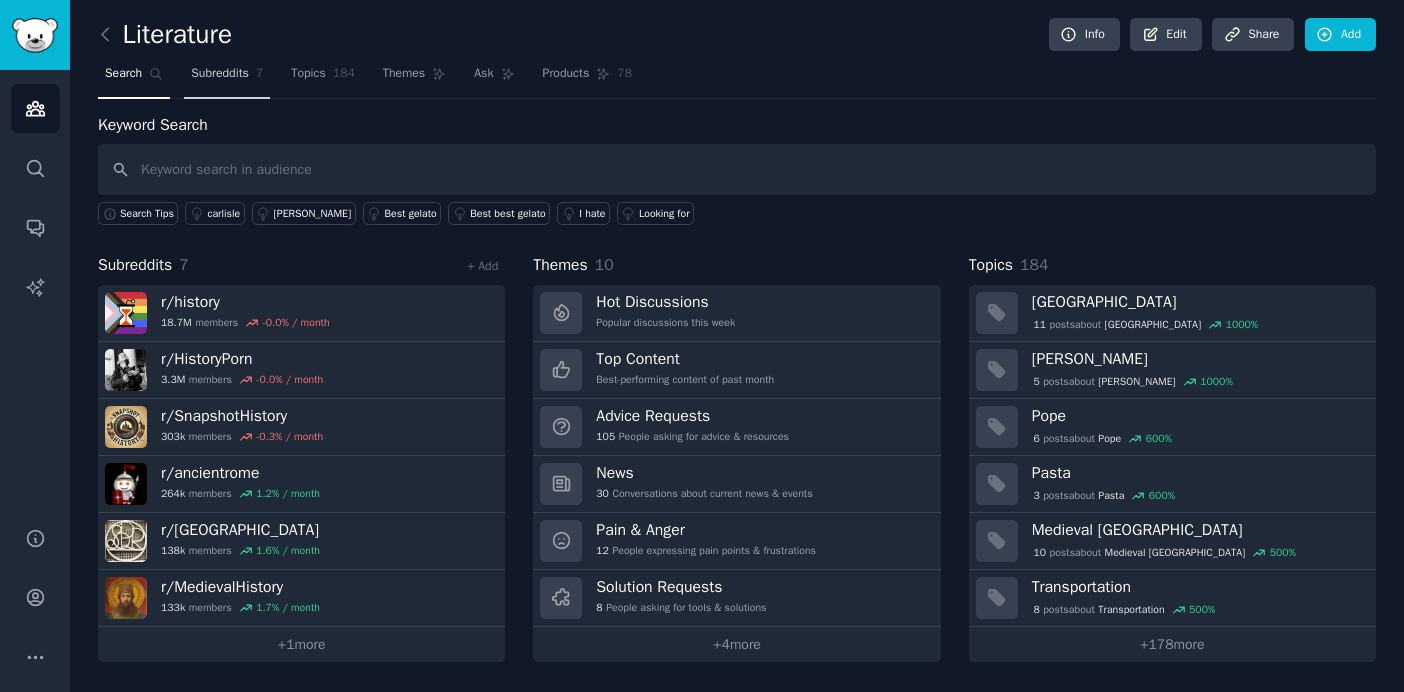 click on "Subreddits" at bounding box center [220, 74] 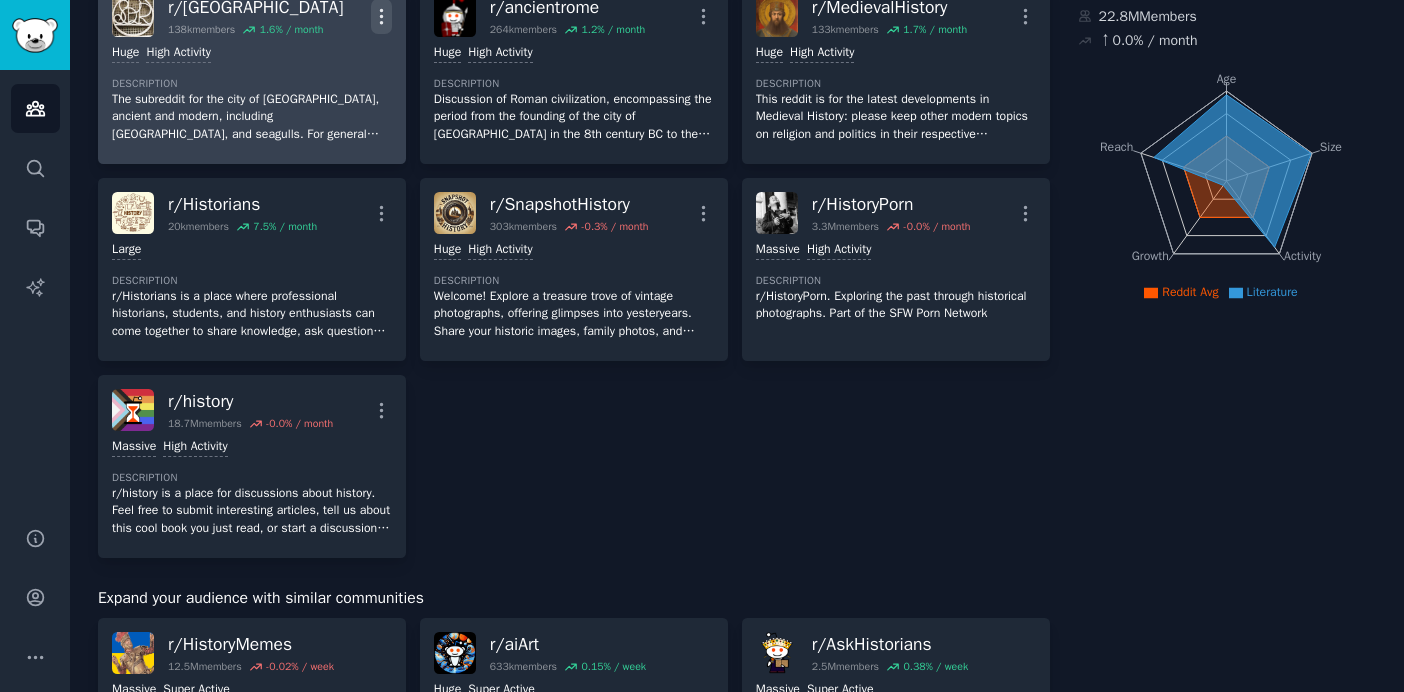 scroll, scrollTop: 0, scrollLeft: 0, axis: both 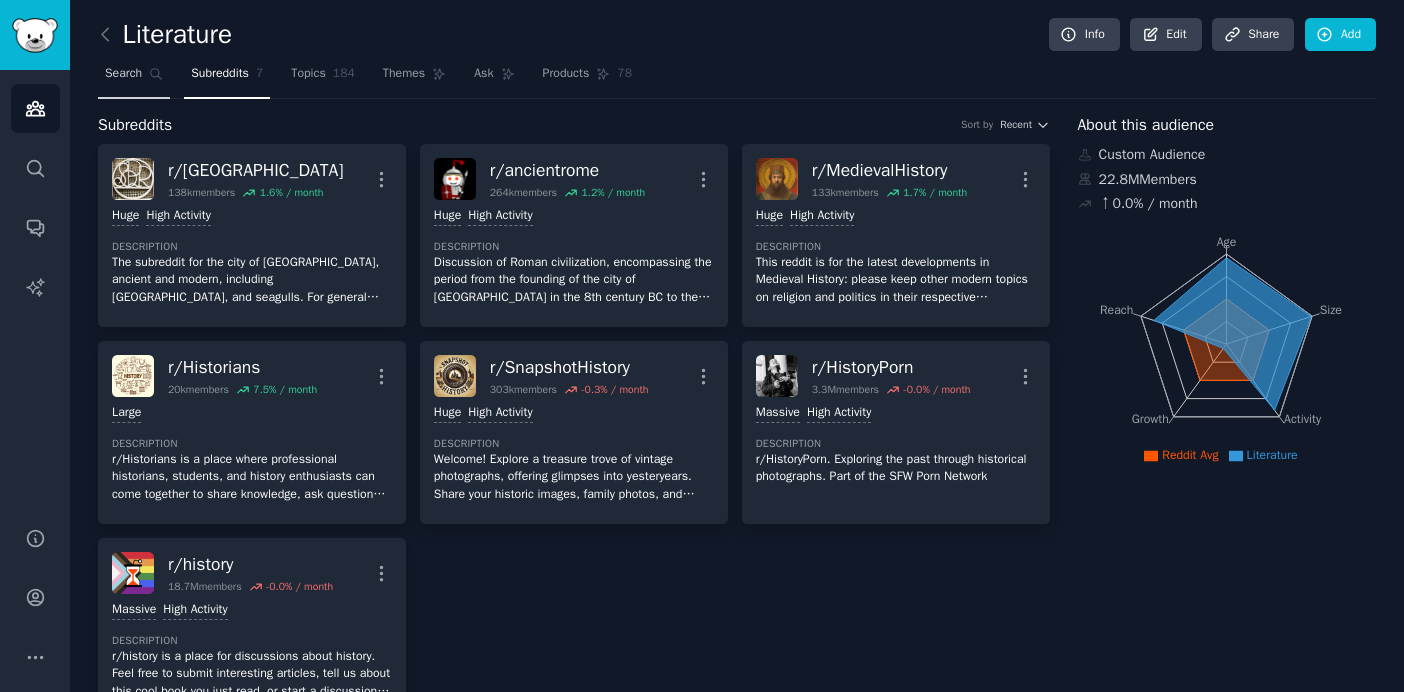 click on "Search" at bounding box center [123, 74] 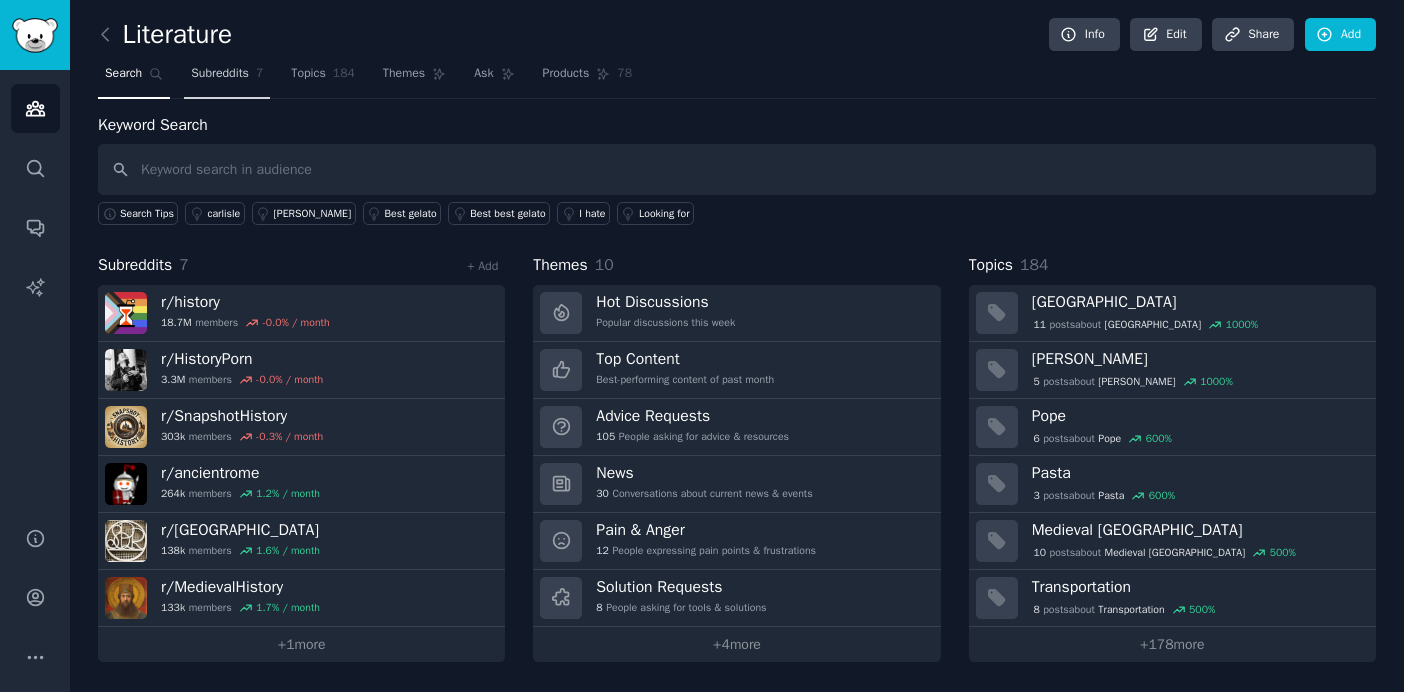 click on "Subreddits" at bounding box center (220, 74) 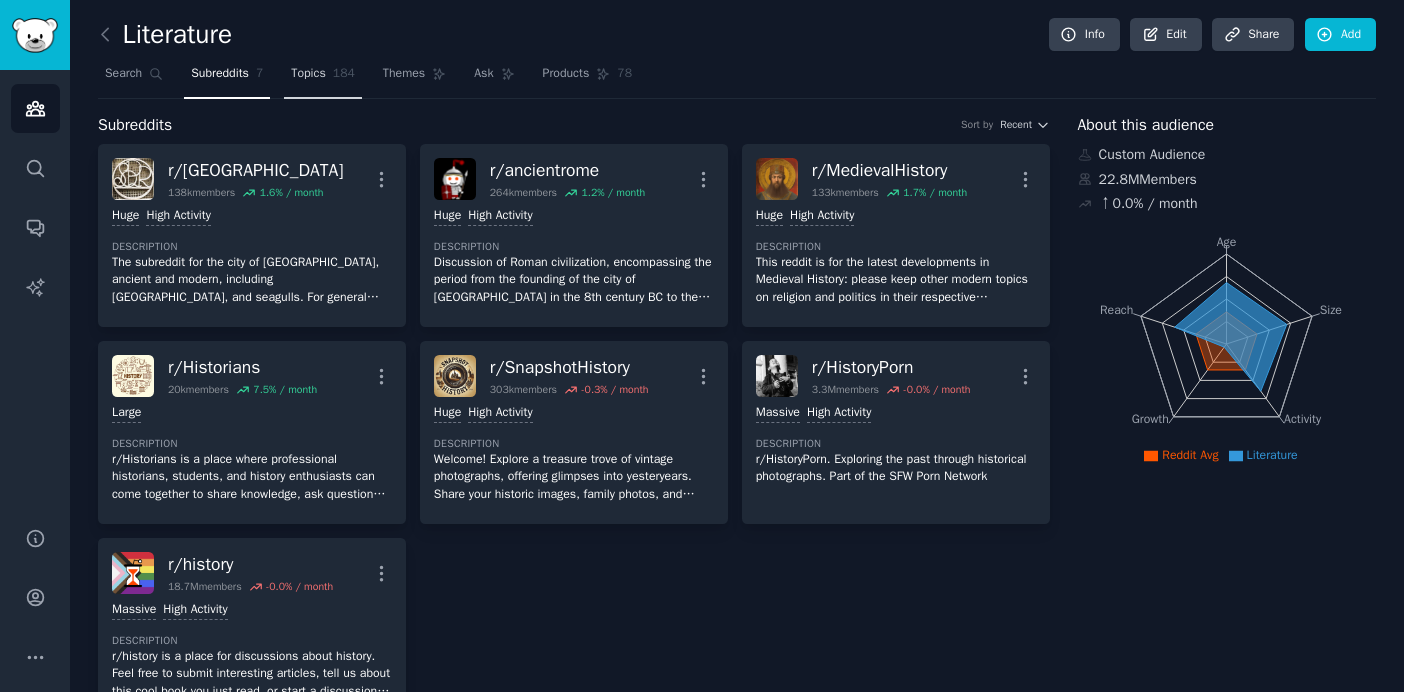 click on "Topics 184" at bounding box center (323, 78) 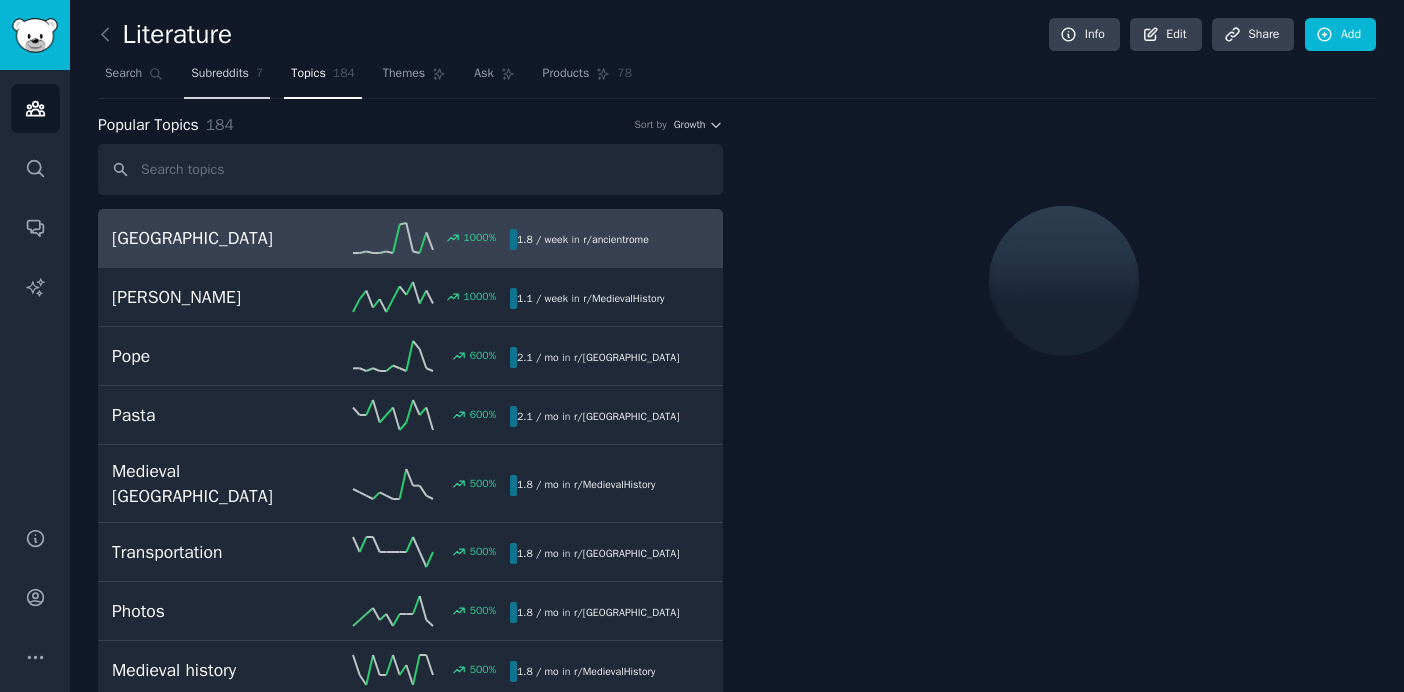 click on "Subreddits" at bounding box center [220, 74] 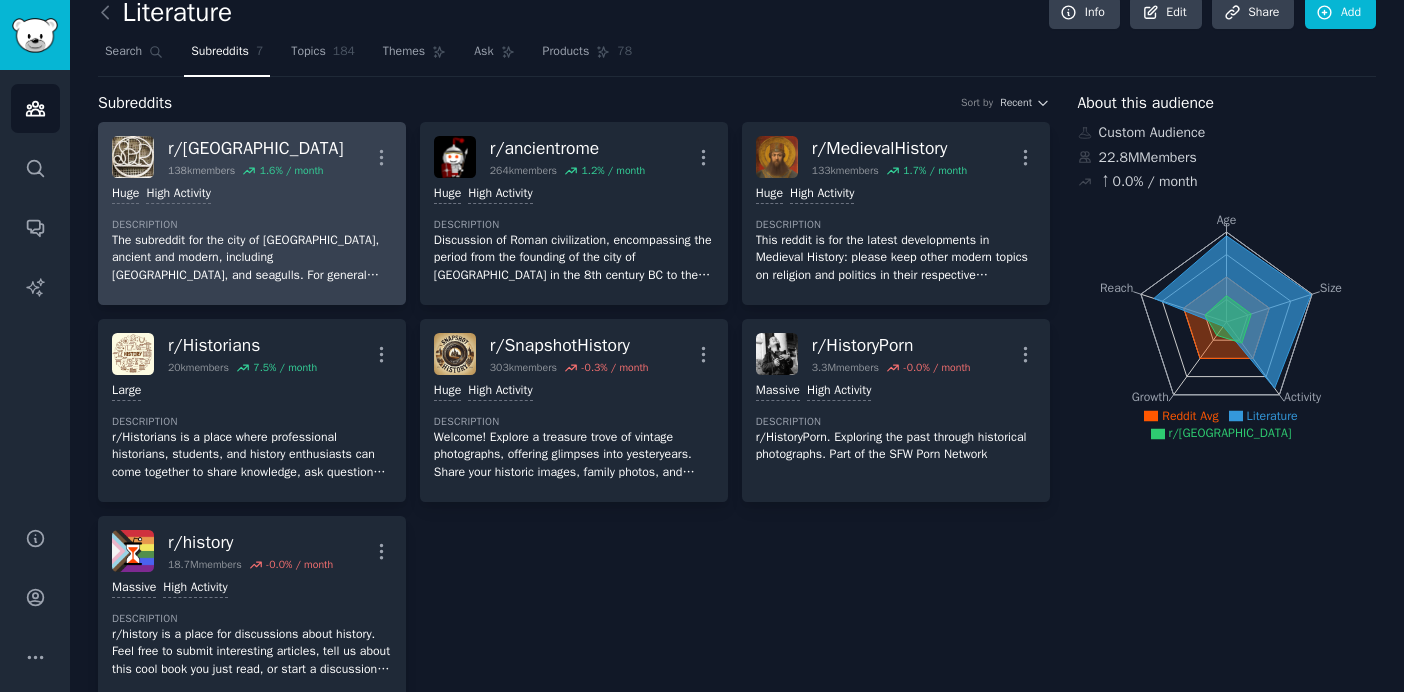 scroll, scrollTop: 0, scrollLeft: 0, axis: both 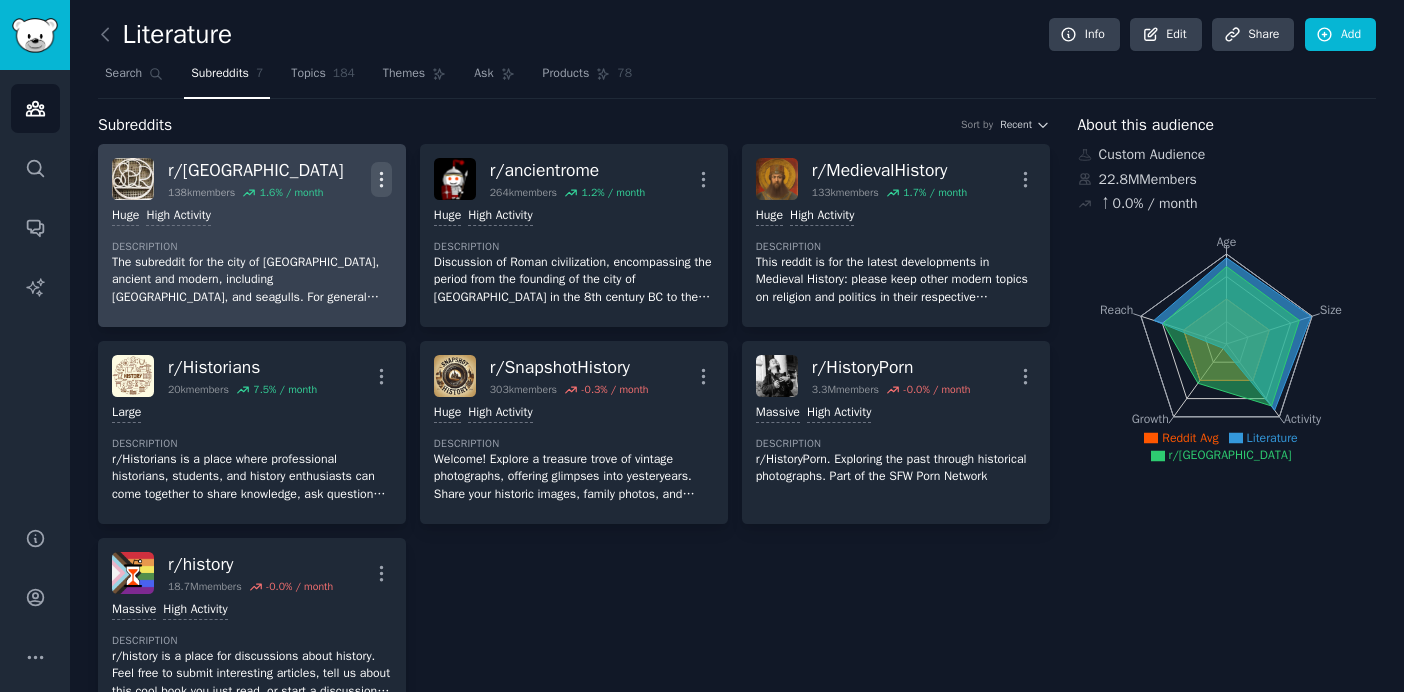 click 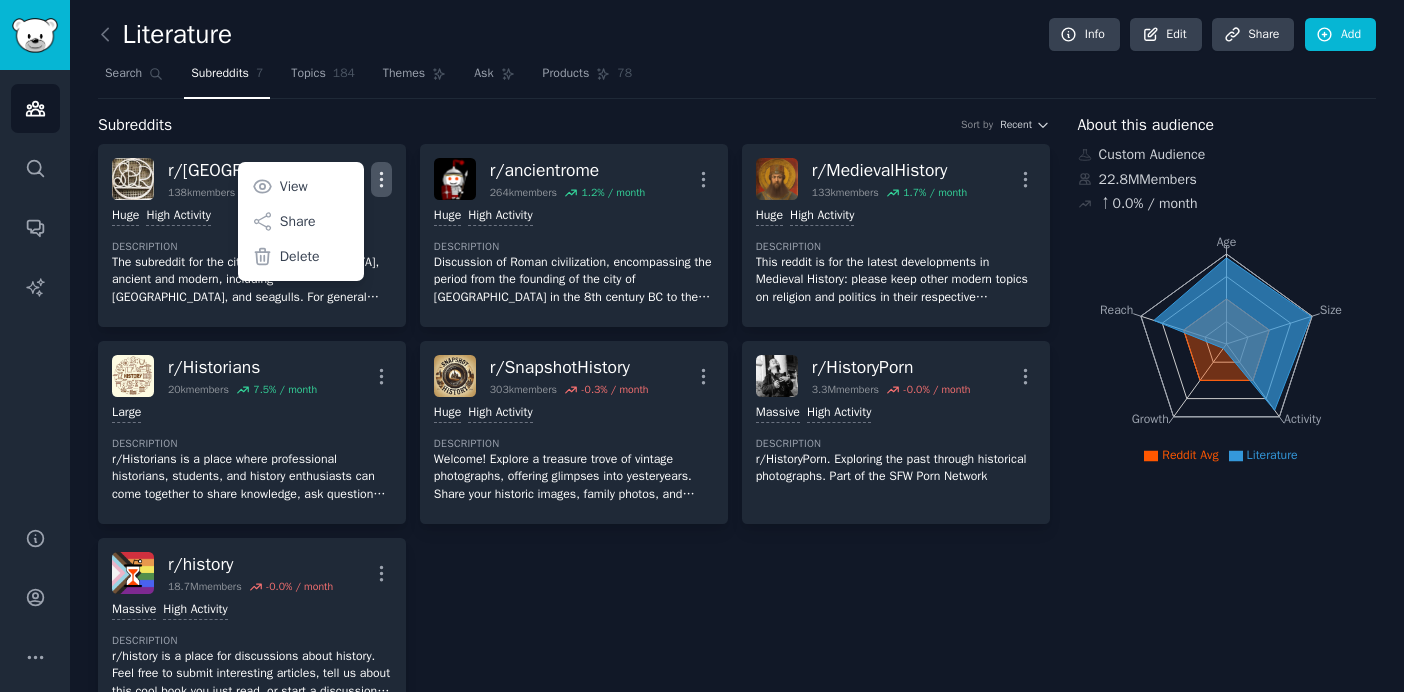 click on "r/ rome 138k  members 1.6 % / month More View Share Delete Huge High Activity Description The subreddit for the city of [GEOGRAPHIC_DATA], ancient and modern, including [GEOGRAPHIC_DATA], and seagulls.
For general travel enquiries please visit /r/italytravel.
For topics to do with the wider ancient Roman republic/empire, please post in /r/ancientrome. If you have a hot take on a gladiator, [PERSON_NAME], praetorian guard, senator, consul, or emperor, you will get a better reception in /r/roughromanmemes. r/ ancientrome 264k  members 1.2 % / month More Huge High Activity Description Discussion of Roman civilization, encompassing the period from the founding of the city of [GEOGRAPHIC_DATA] in the 8th century BC to the collapse of the Western Roman Empire ending [DATE]. r/ MedievalHistory 133k  members 1.7 % / month More Huge High Activity Description This reddit is for the latest developments in Medieval History: please keep other modern topics on religion and politics in their respective subreddits. r/ Historians 20k  members 7.5 % / month r/" at bounding box center (574, 432) 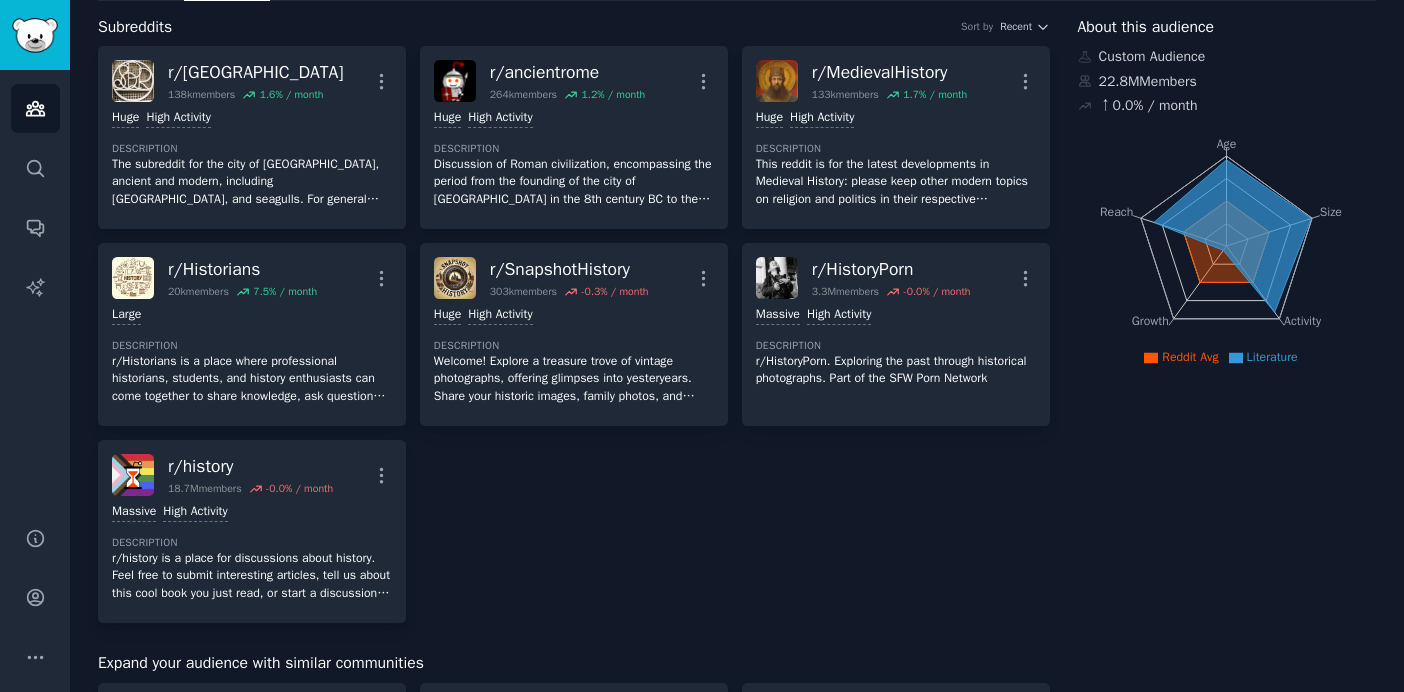 scroll, scrollTop: 0, scrollLeft: 0, axis: both 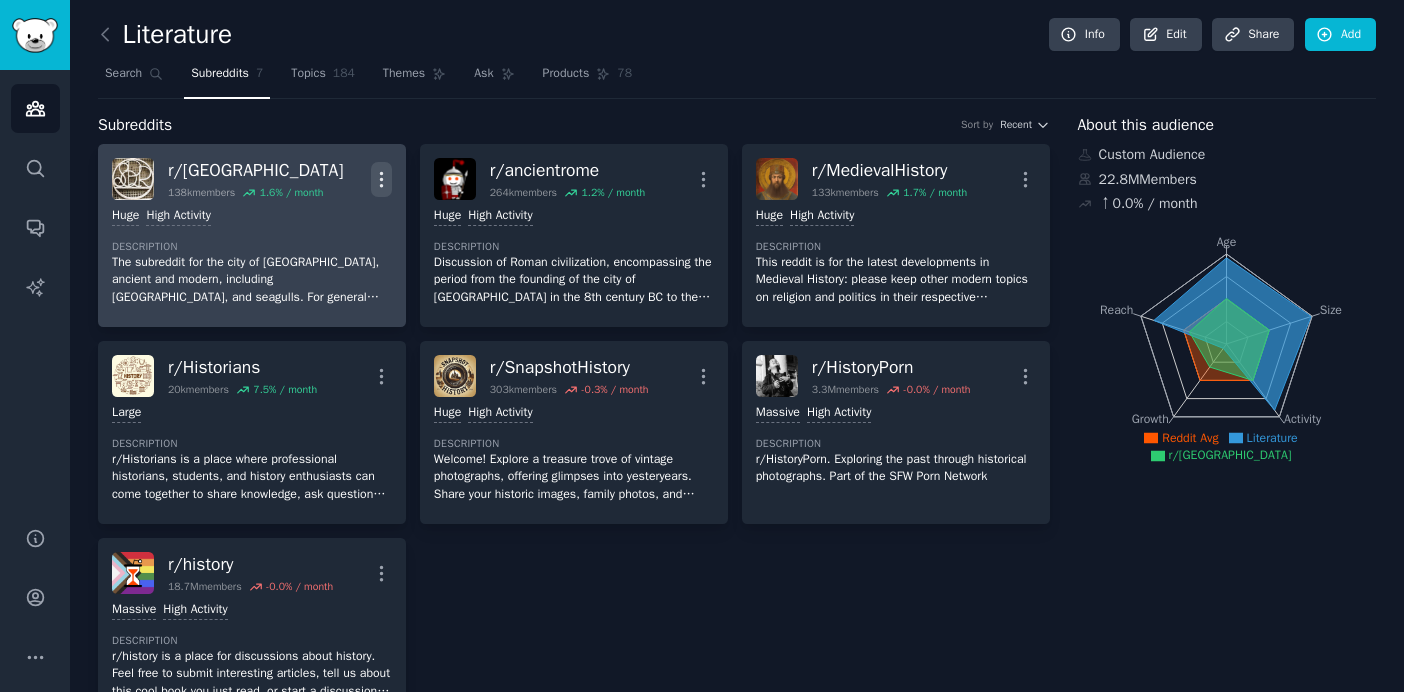 click 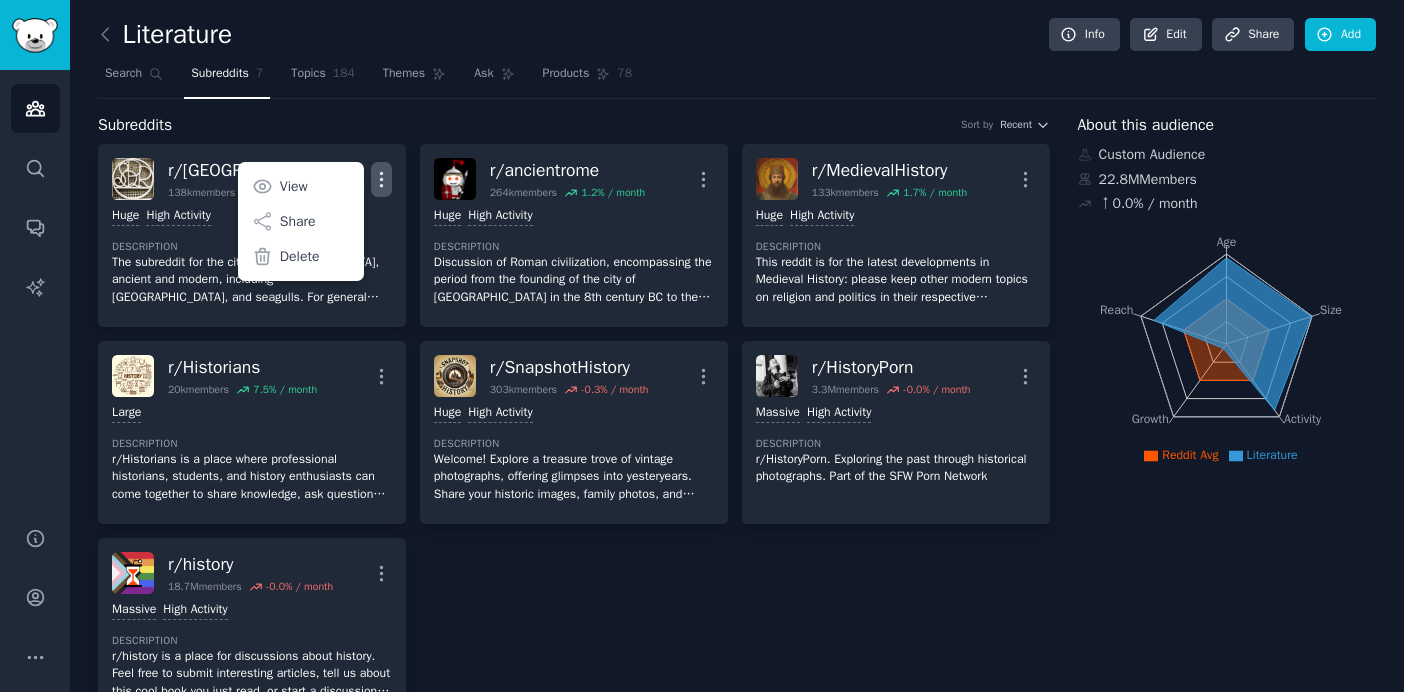 click on "Subreddits Sort by Recent" at bounding box center [574, 125] 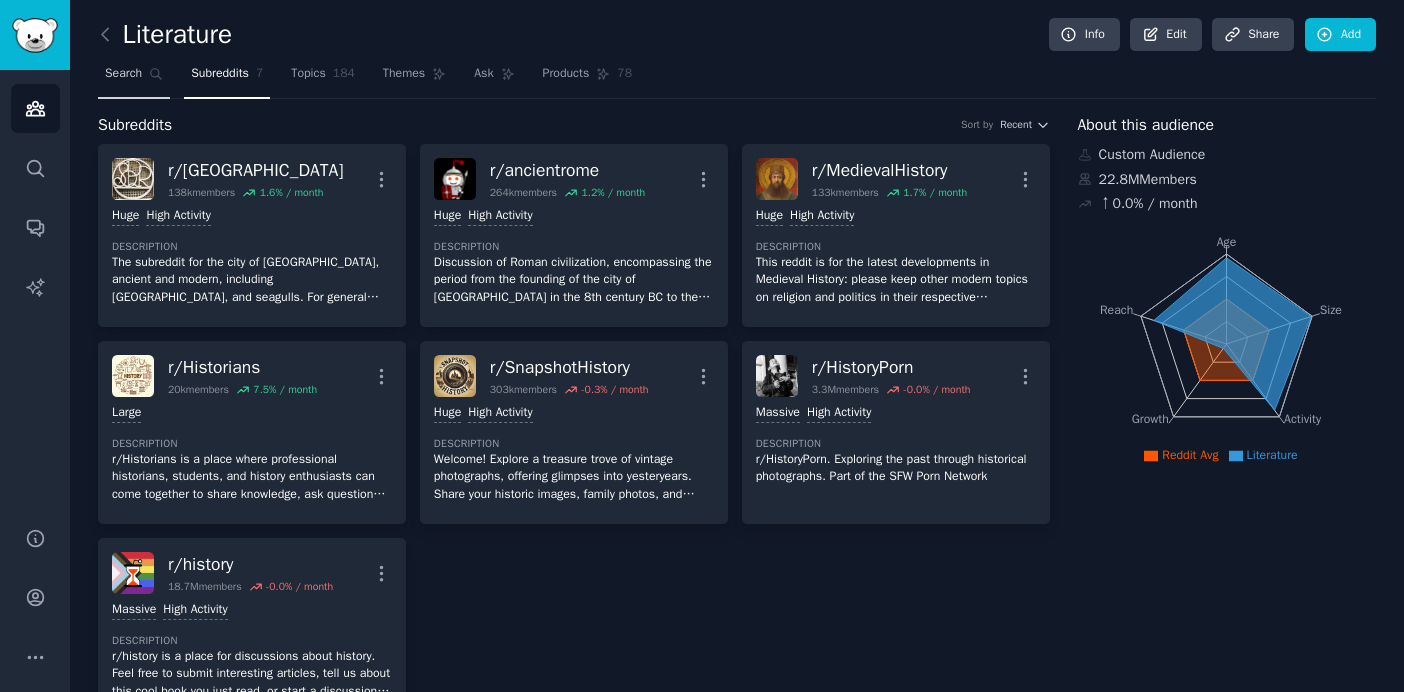 click on "Search" at bounding box center (123, 74) 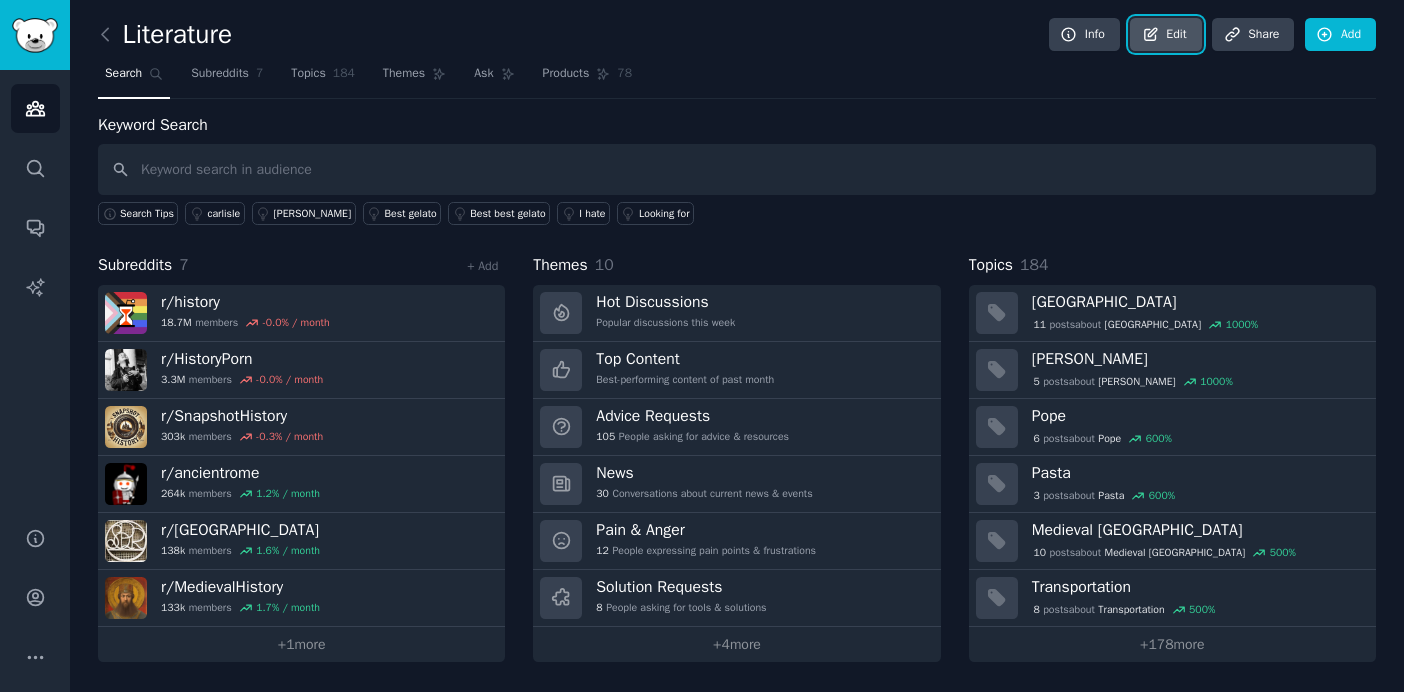 click on "Edit" at bounding box center [1165, 35] 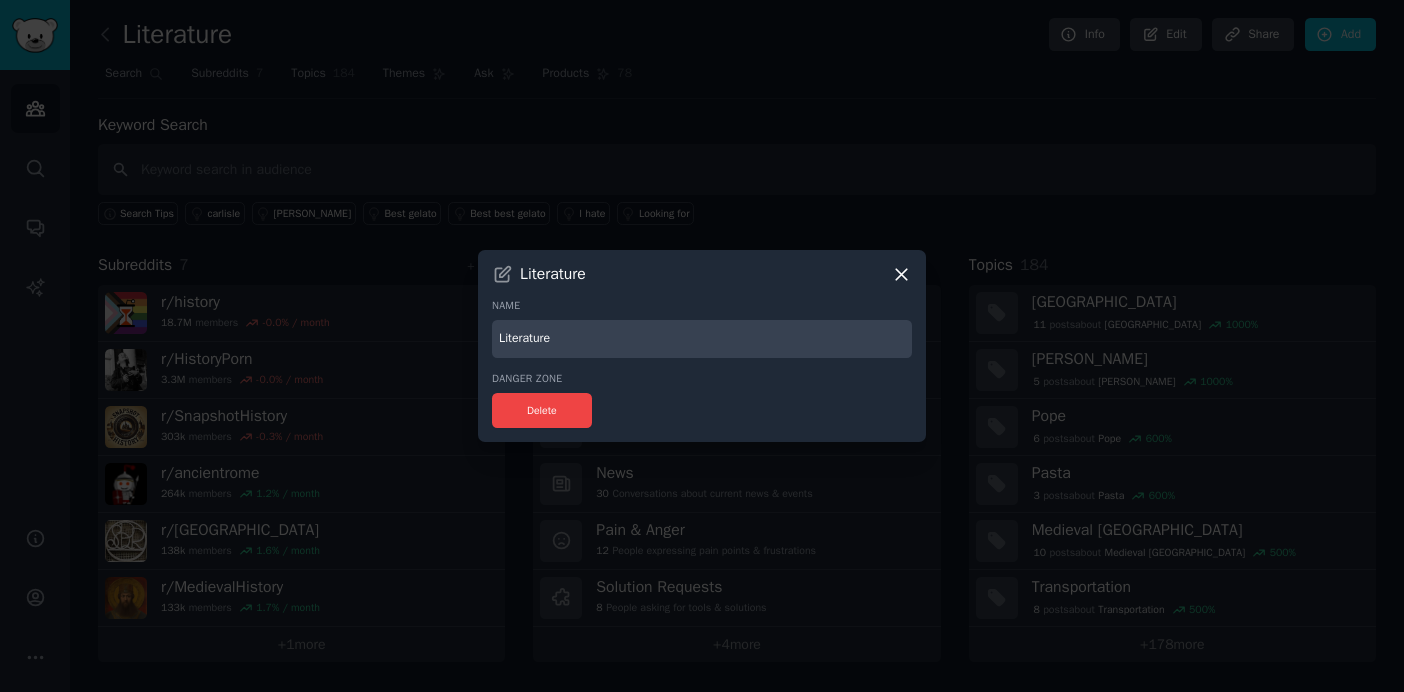 click 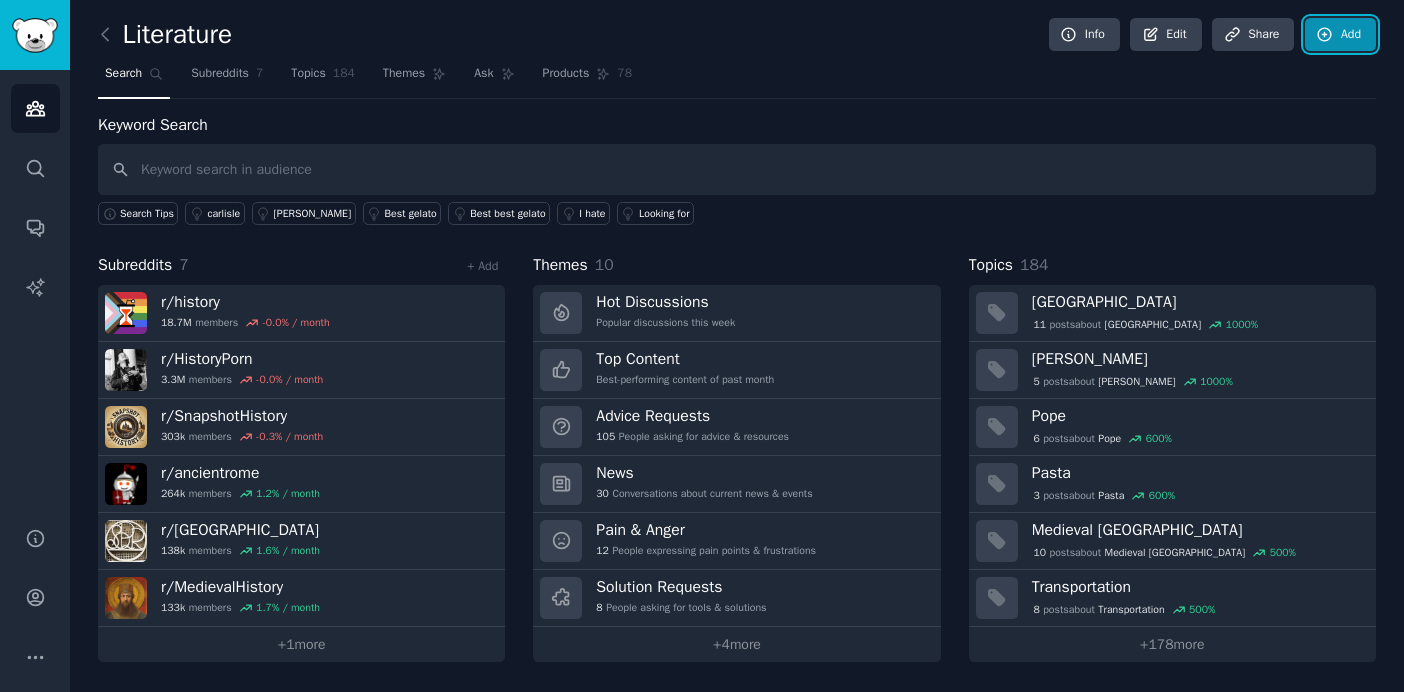 click on "Add" at bounding box center (1340, 35) 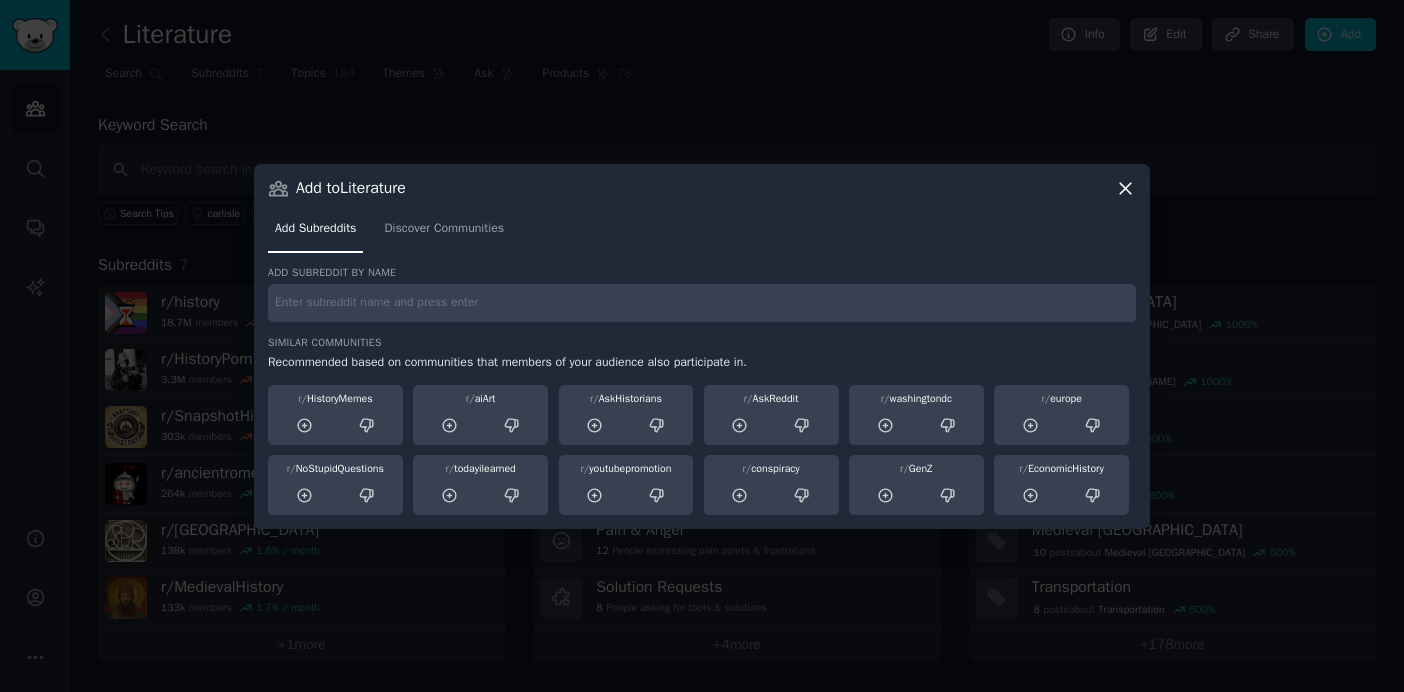 click at bounding box center [702, 303] 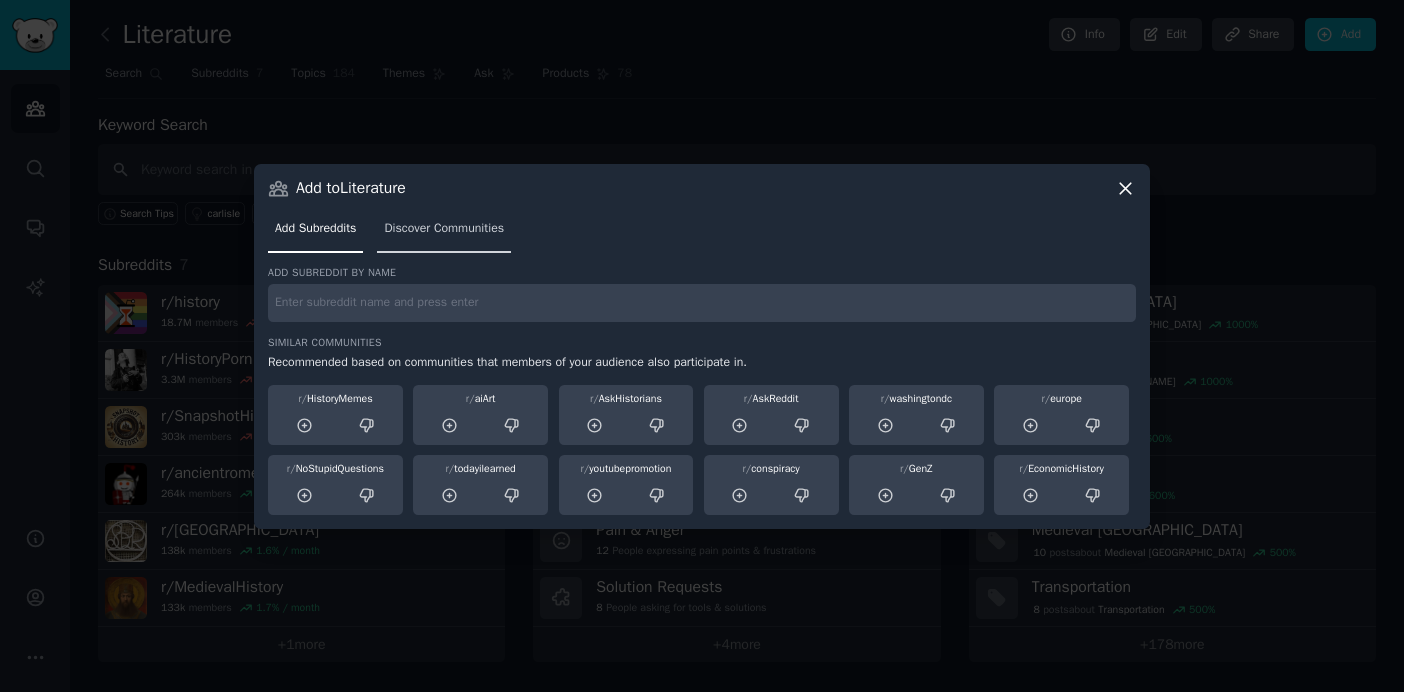 click on "Discover Communities" at bounding box center (444, 229) 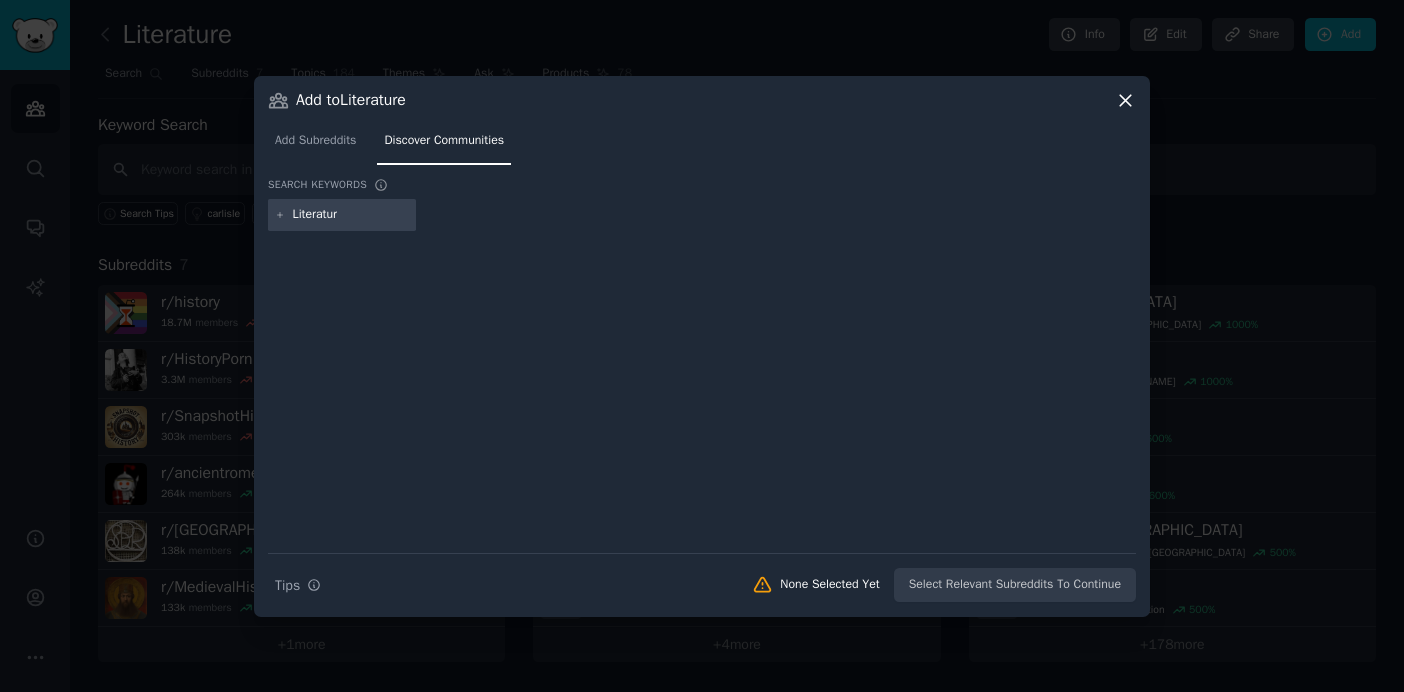 type on "Literature" 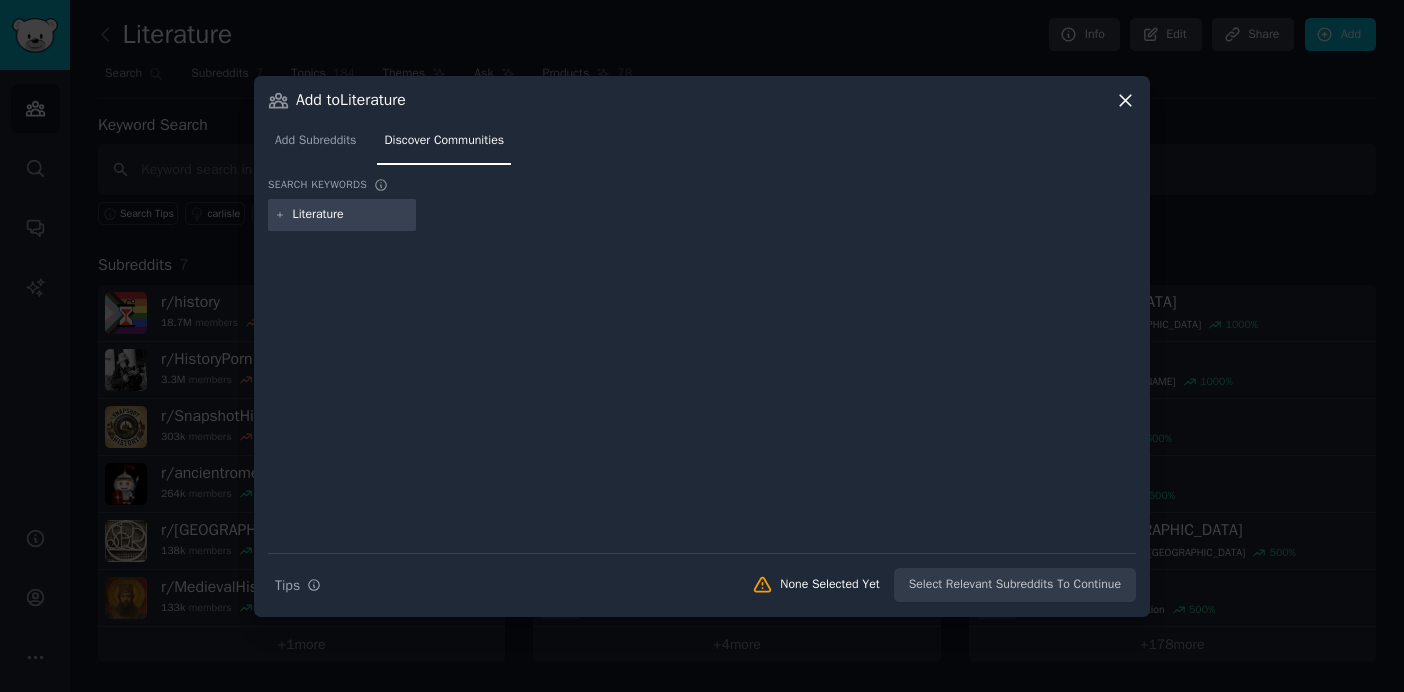 type 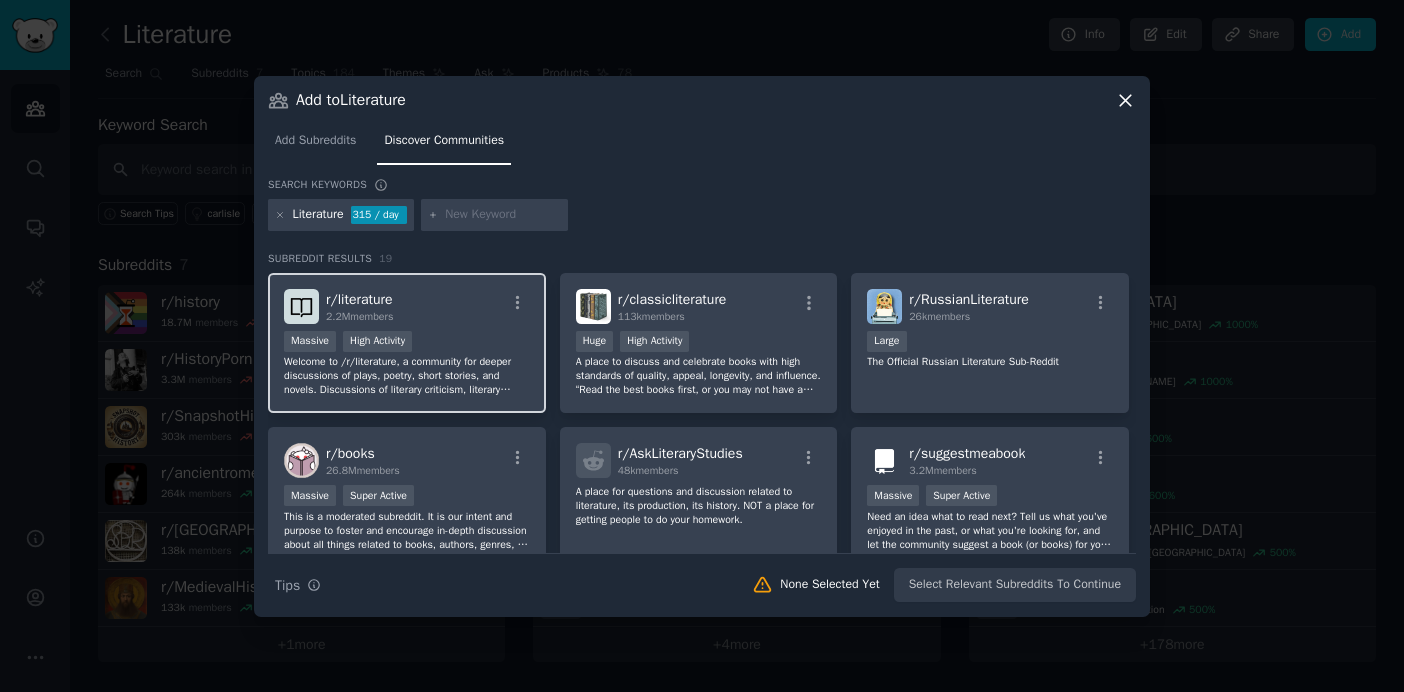 click on "r/ literature 2.2M  members" at bounding box center (407, 306) 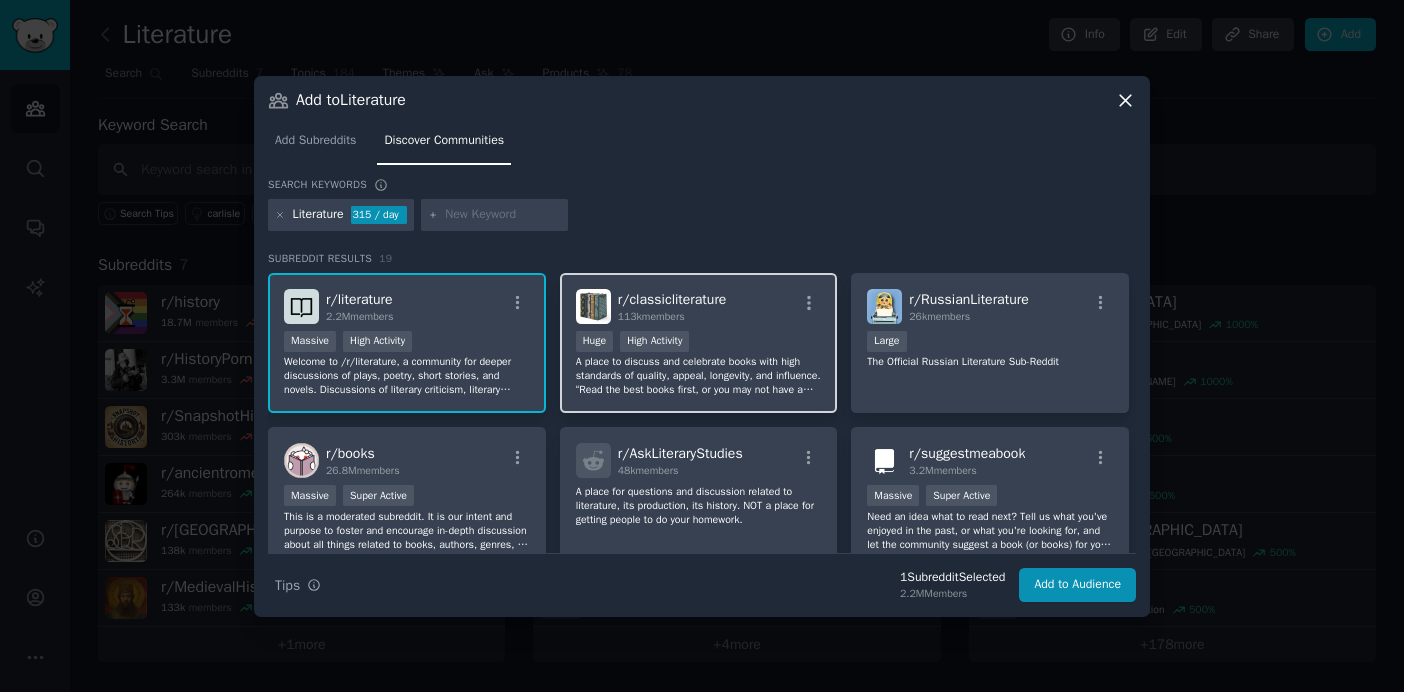 click on "r/ classicliterature 113k  members" at bounding box center (672, 306) 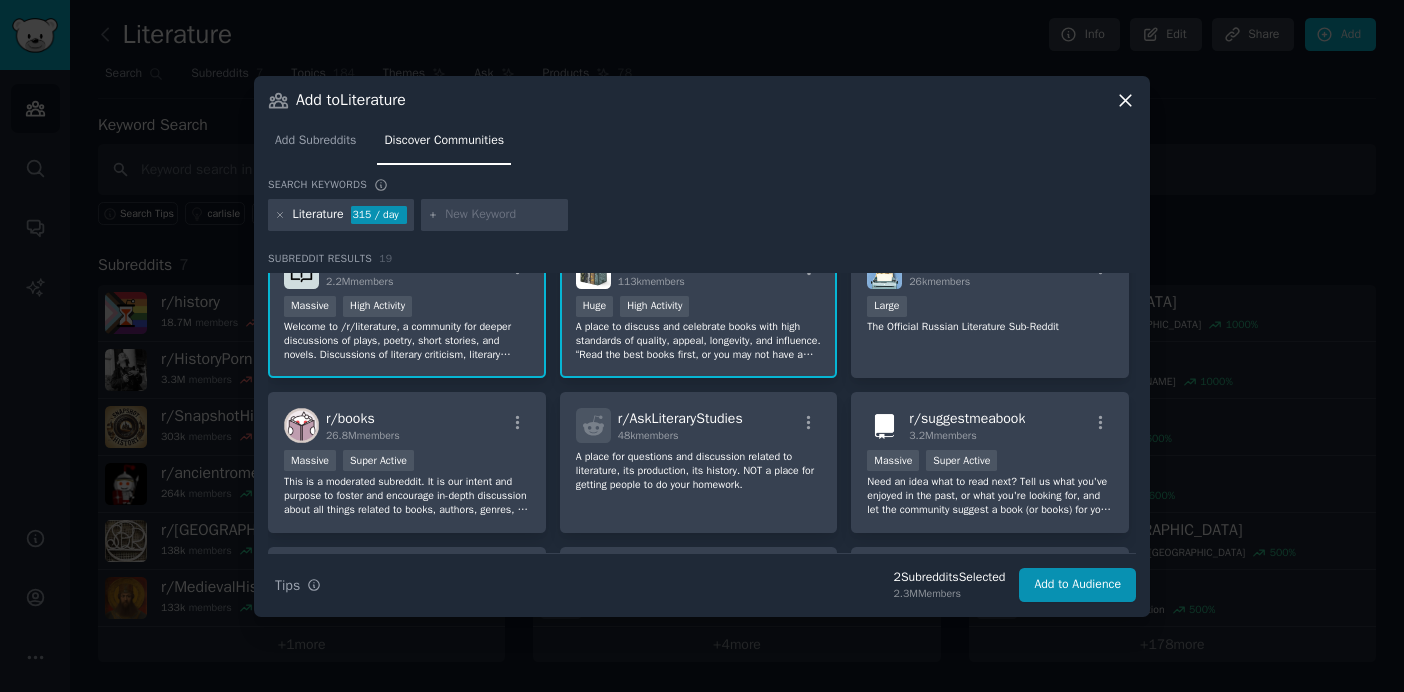 scroll, scrollTop: 0, scrollLeft: 0, axis: both 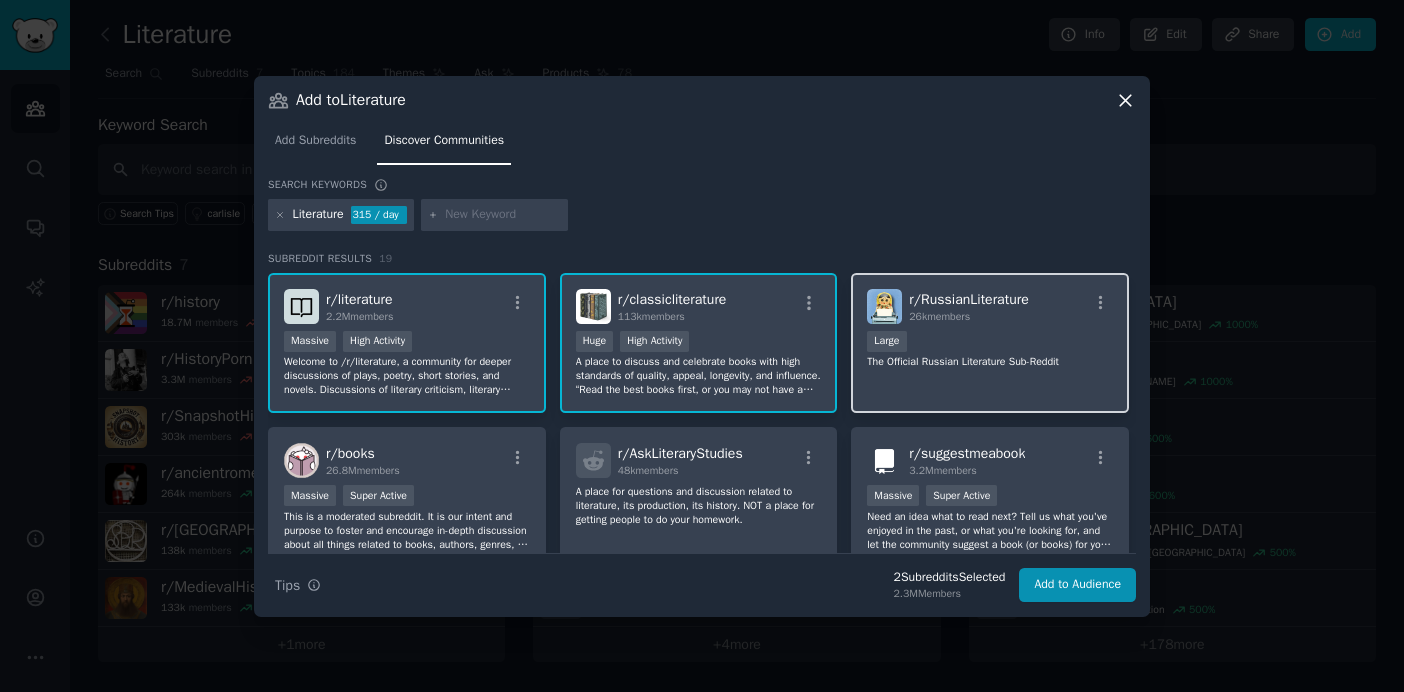 click on "The Official Russian Literature Sub-Reddit" at bounding box center (990, 362) 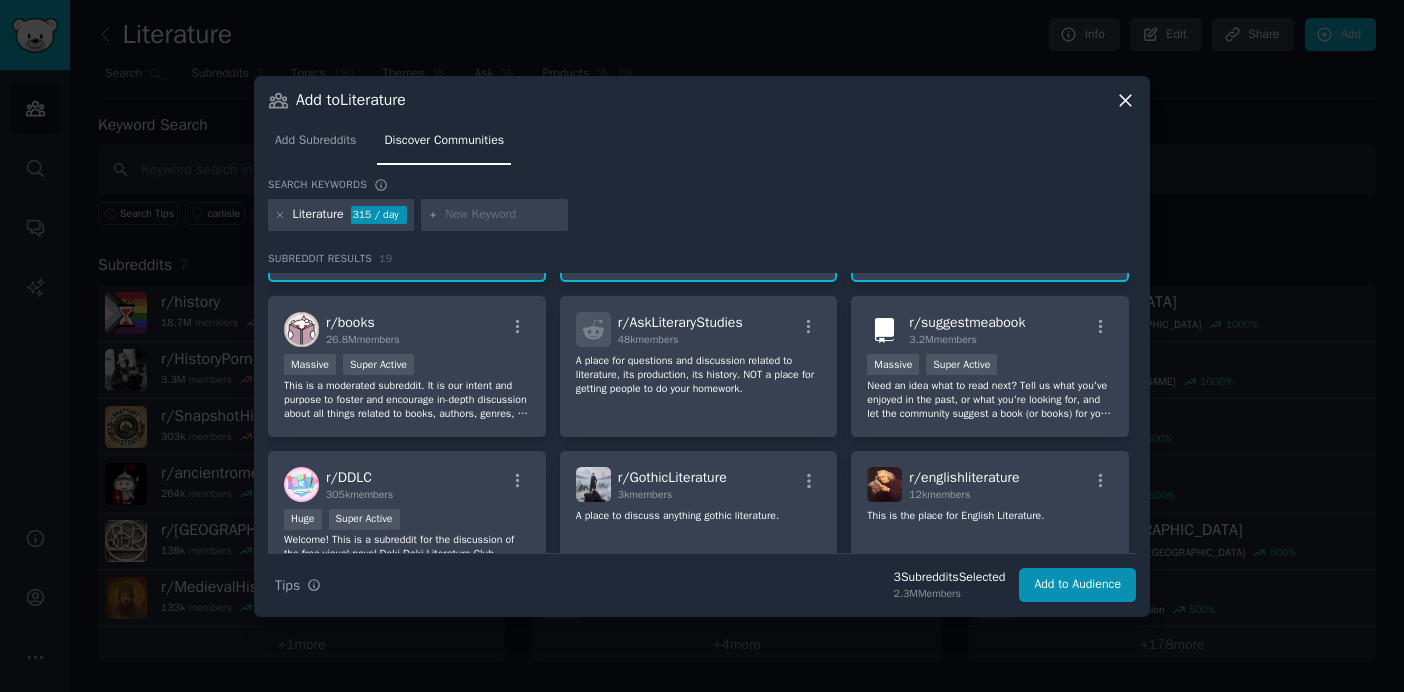 scroll, scrollTop: 130, scrollLeft: 0, axis: vertical 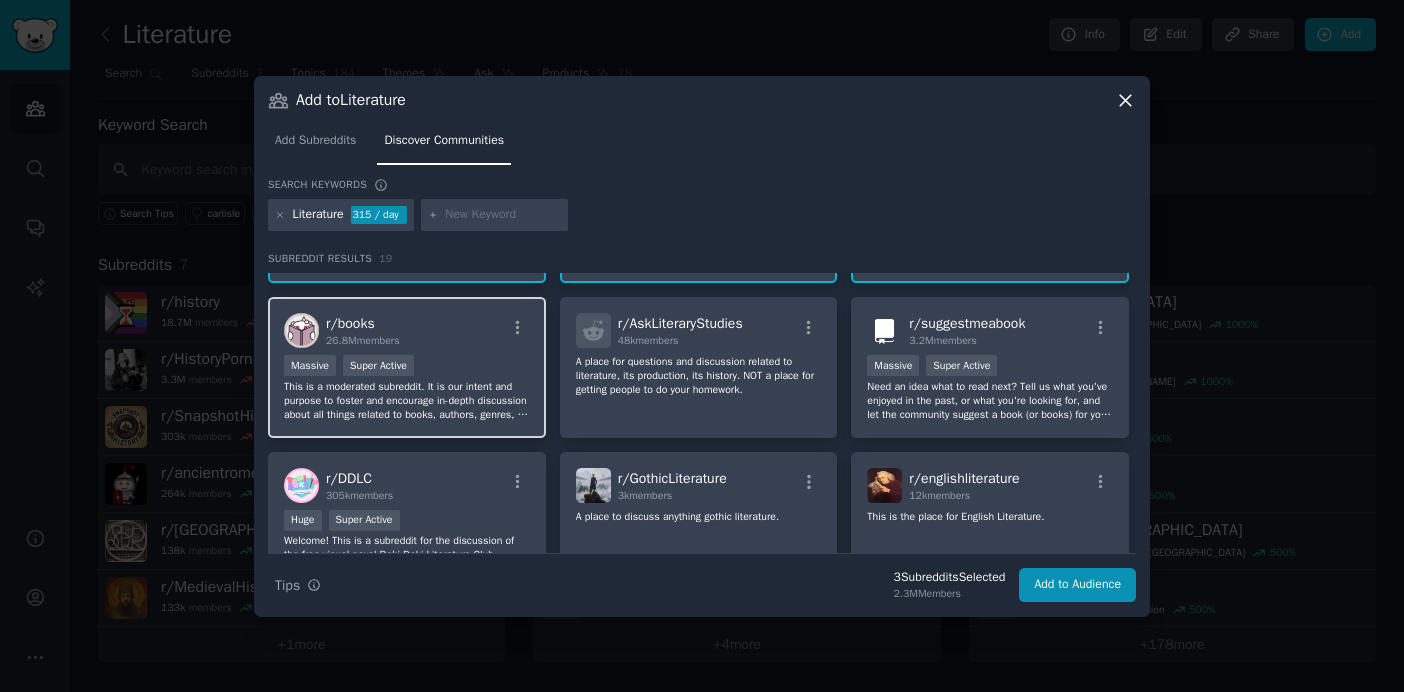 click on "r/ books 26.8M  members" at bounding box center (407, 330) 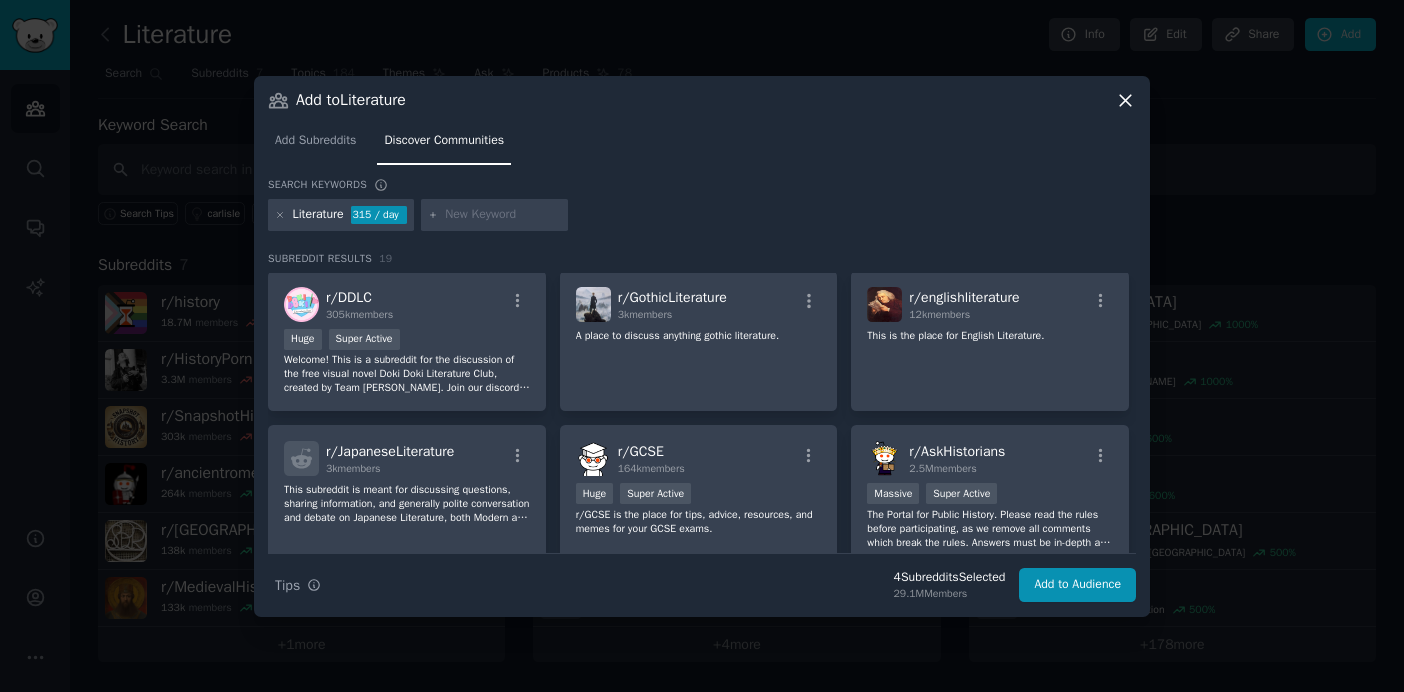scroll, scrollTop: 313, scrollLeft: 0, axis: vertical 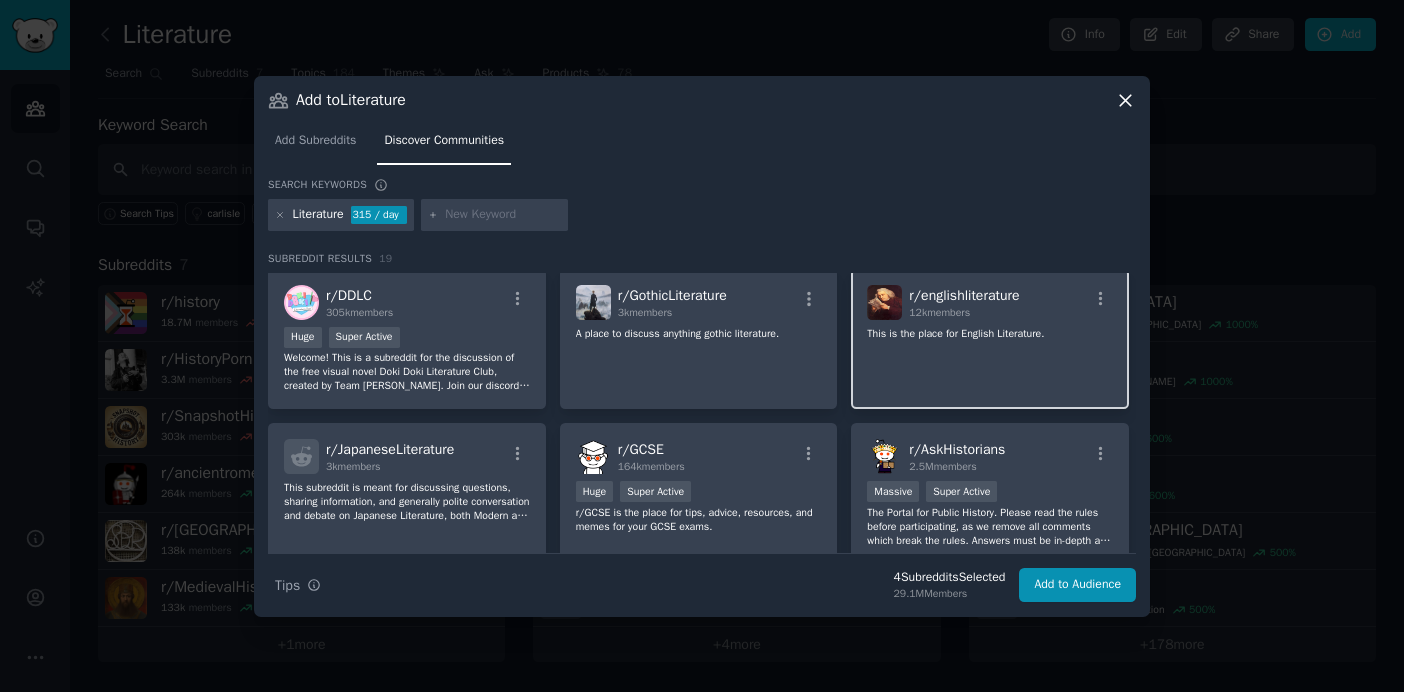click on "This is the place for English Literature." 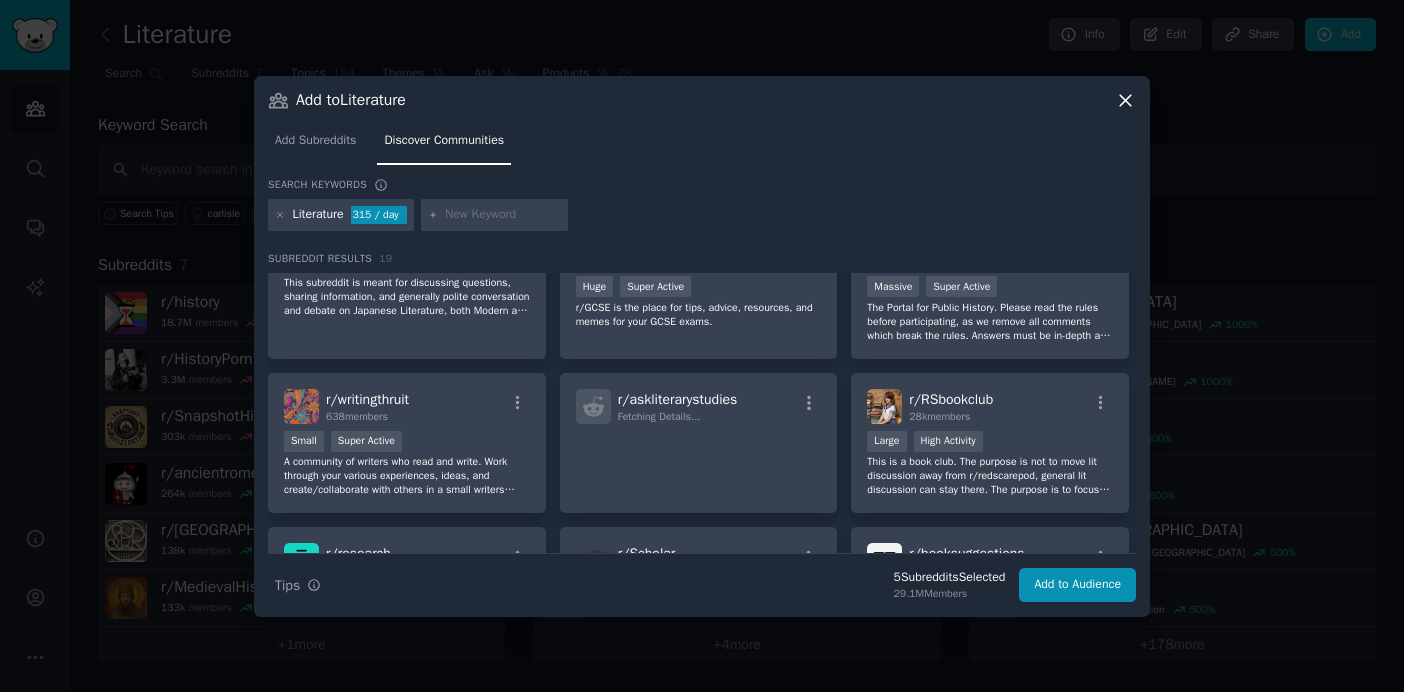 scroll, scrollTop: 556, scrollLeft: 0, axis: vertical 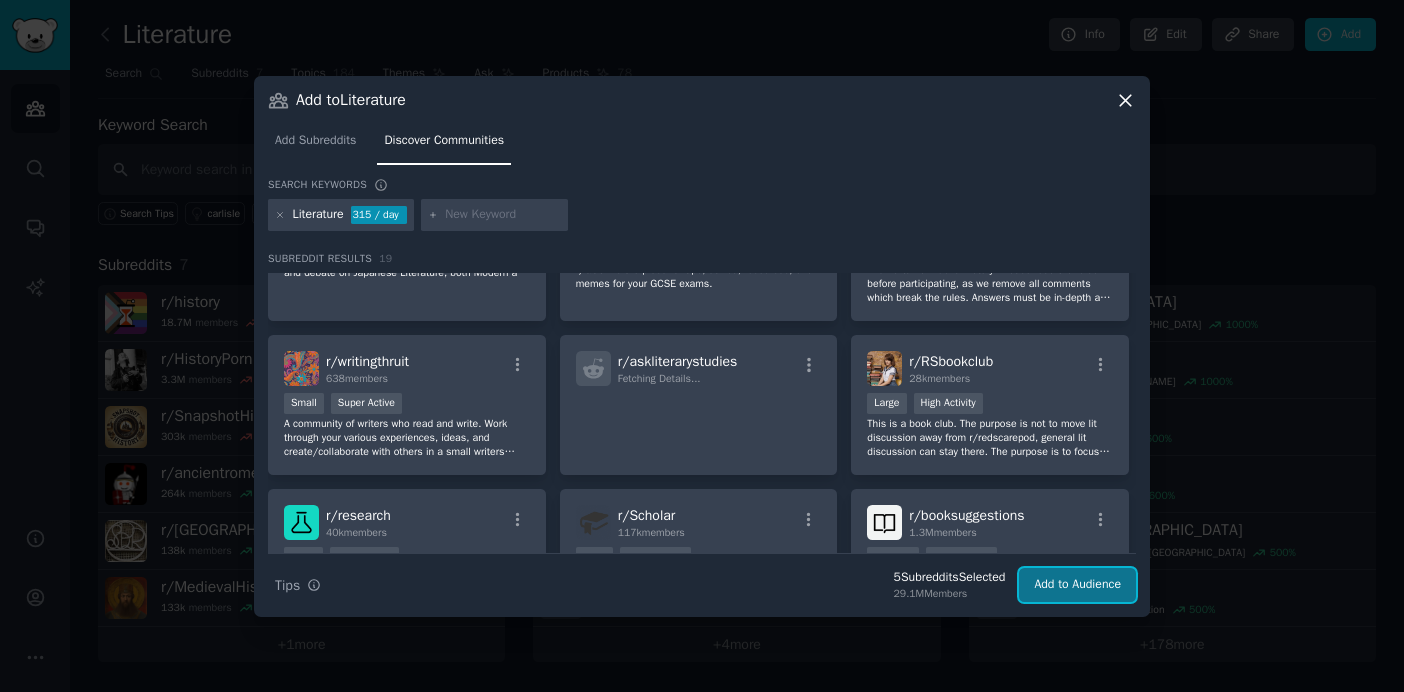 click on "Add to Audience" at bounding box center (1077, 585) 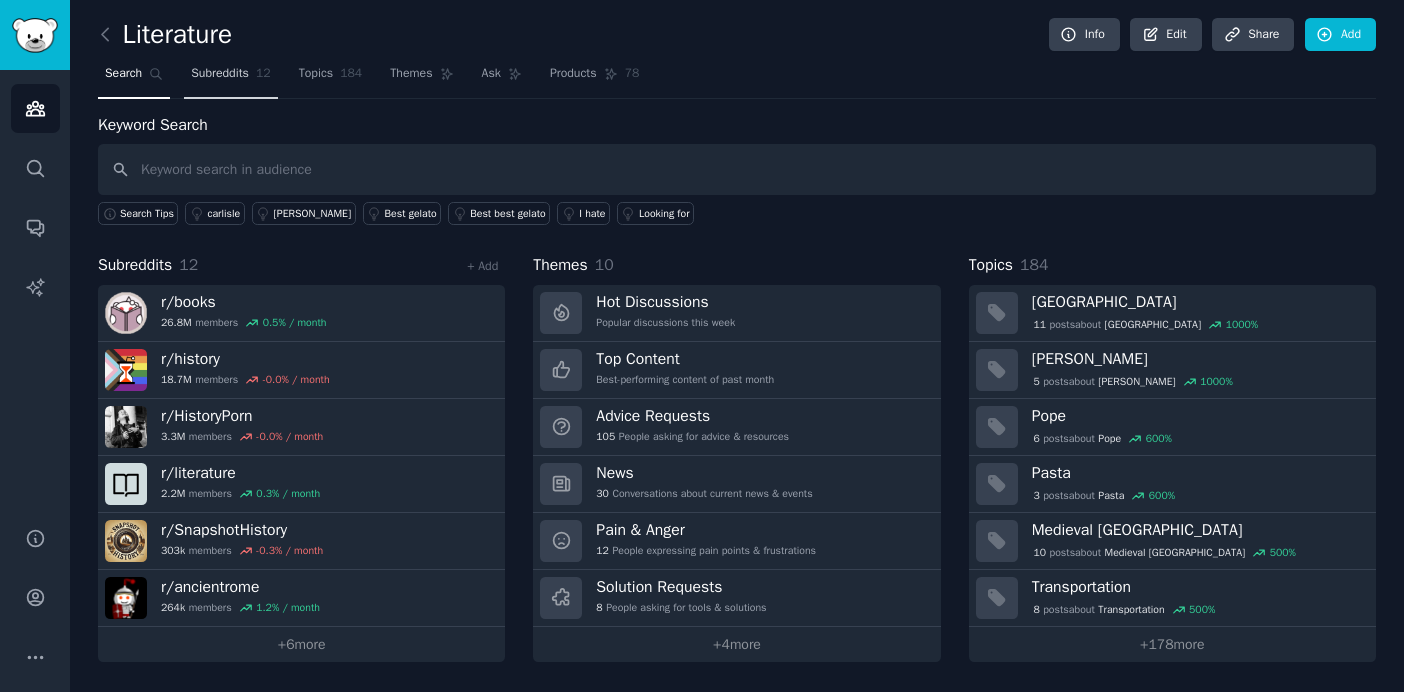 click on "Subreddits" at bounding box center (220, 74) 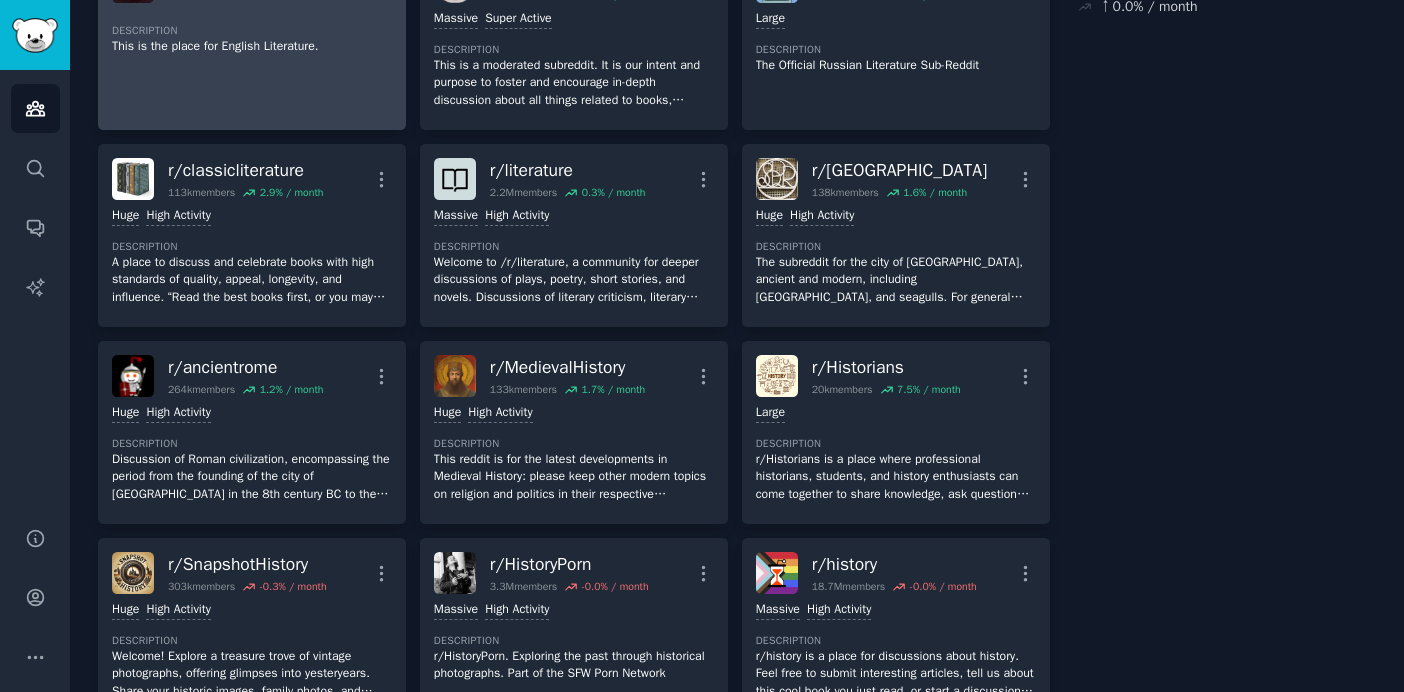 scroll, scrollTop: 199, scrollLeft: 0, axis: vertical 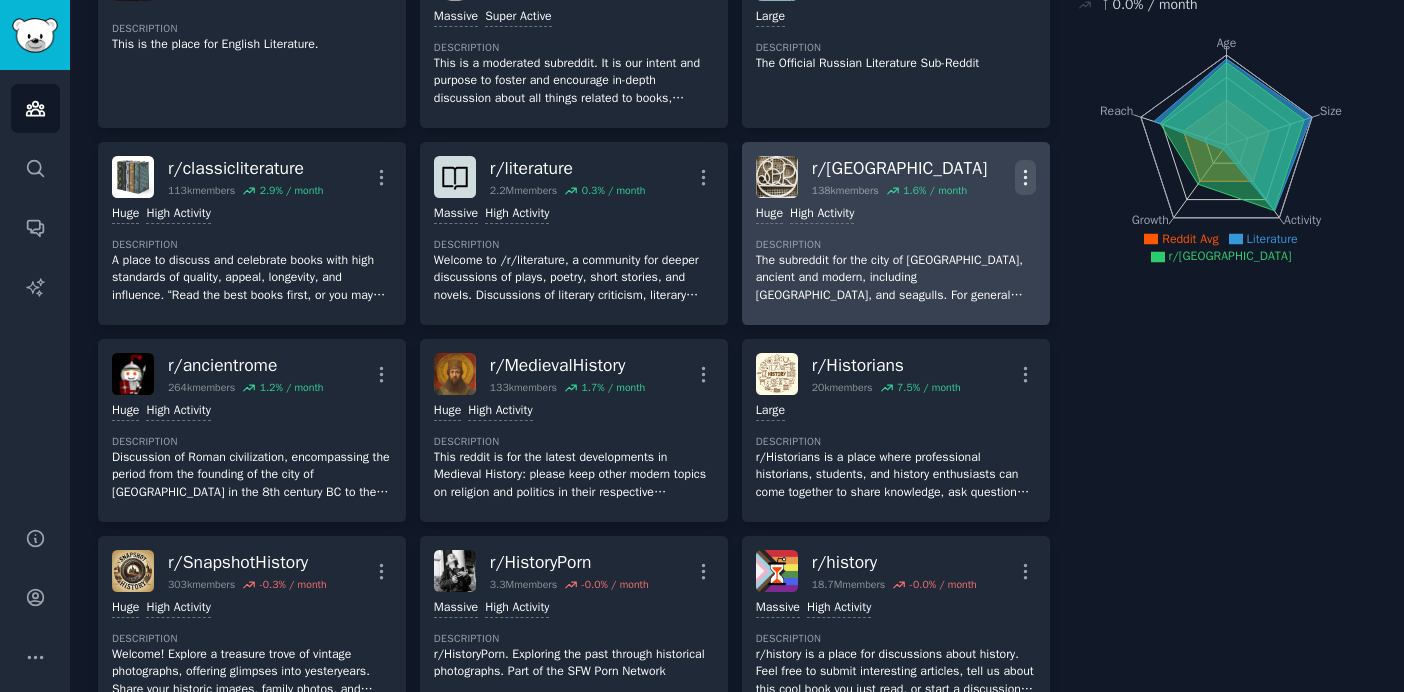 click 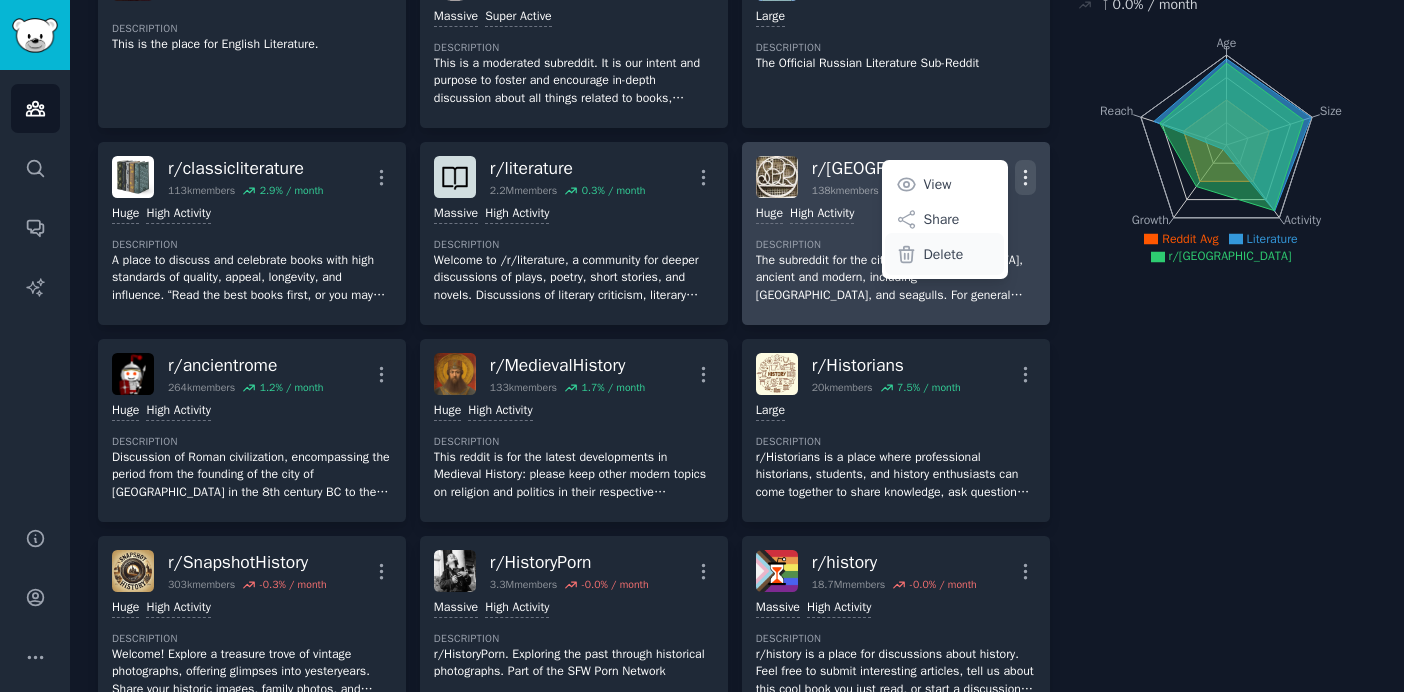click on "Delete" at bounding box center [944, 254] 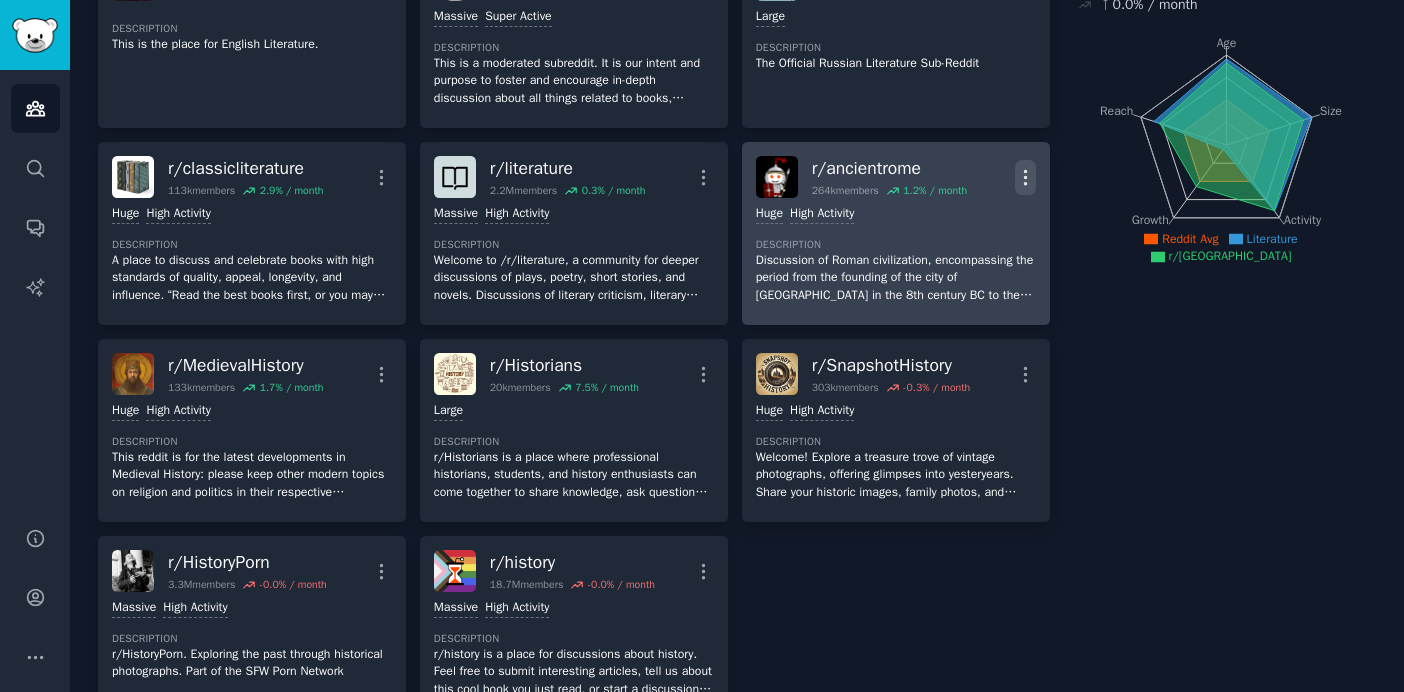 click on "More" at bounding box center [1025, 177] 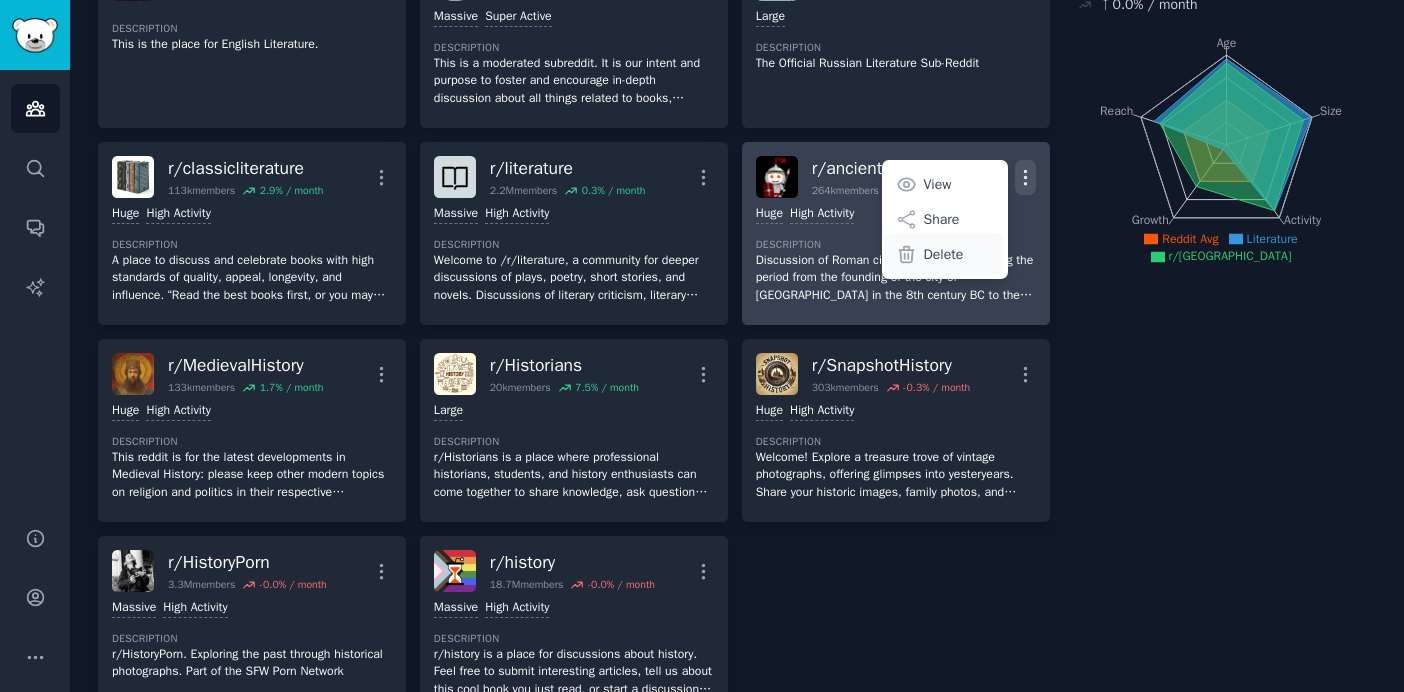 click on "Delete" at bounding box center [944, 254] 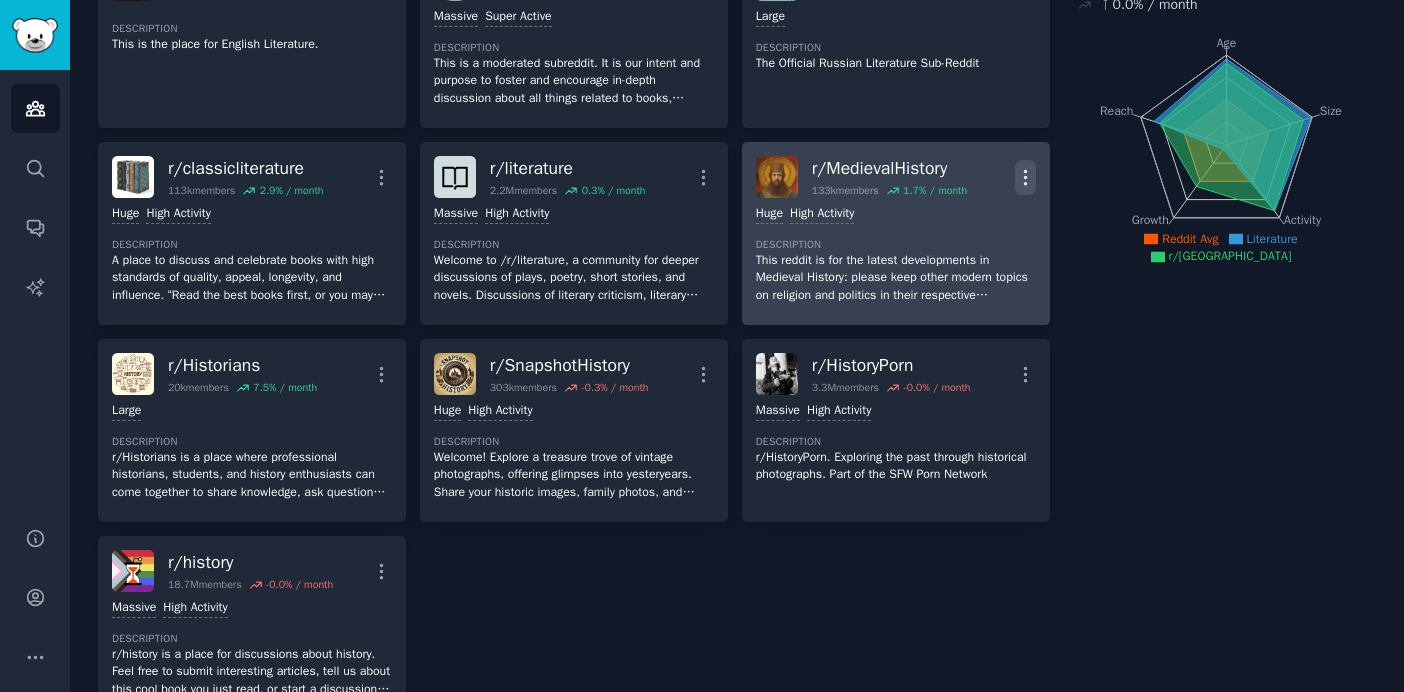 click 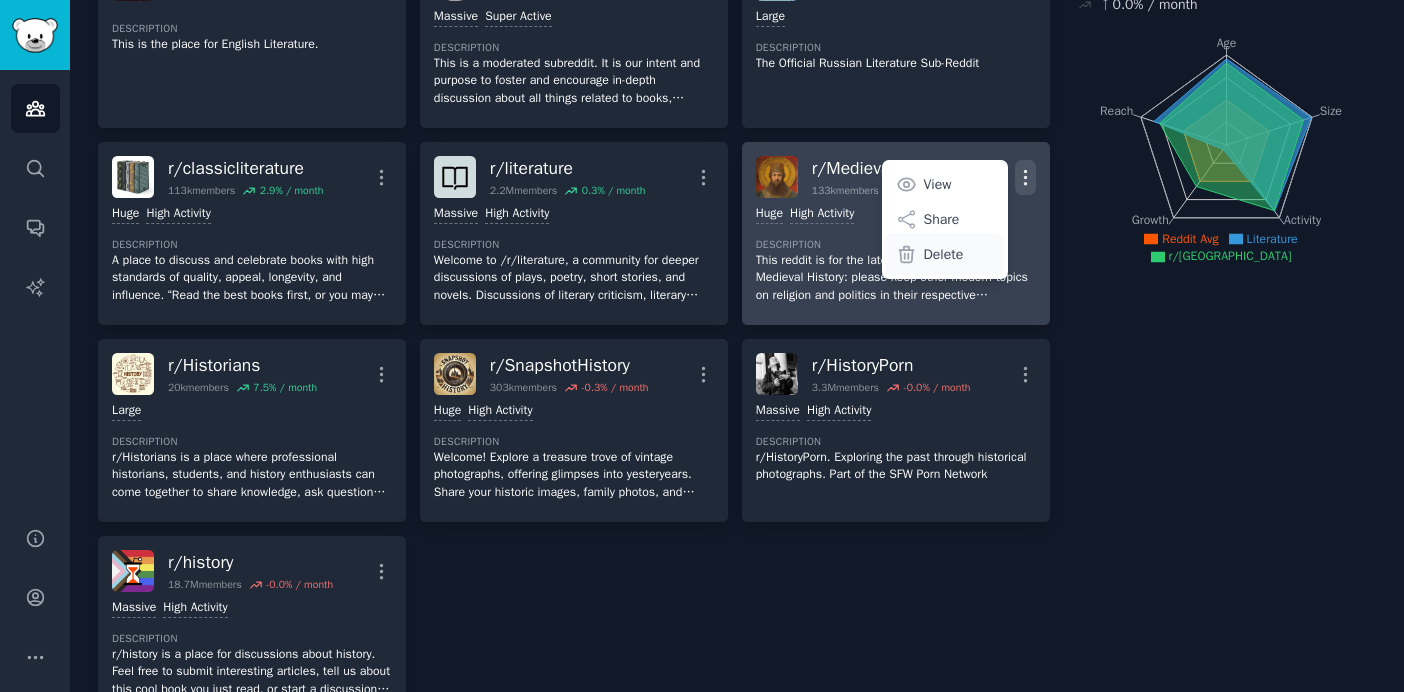 click on "Delete" at bounding box center [944, 254] 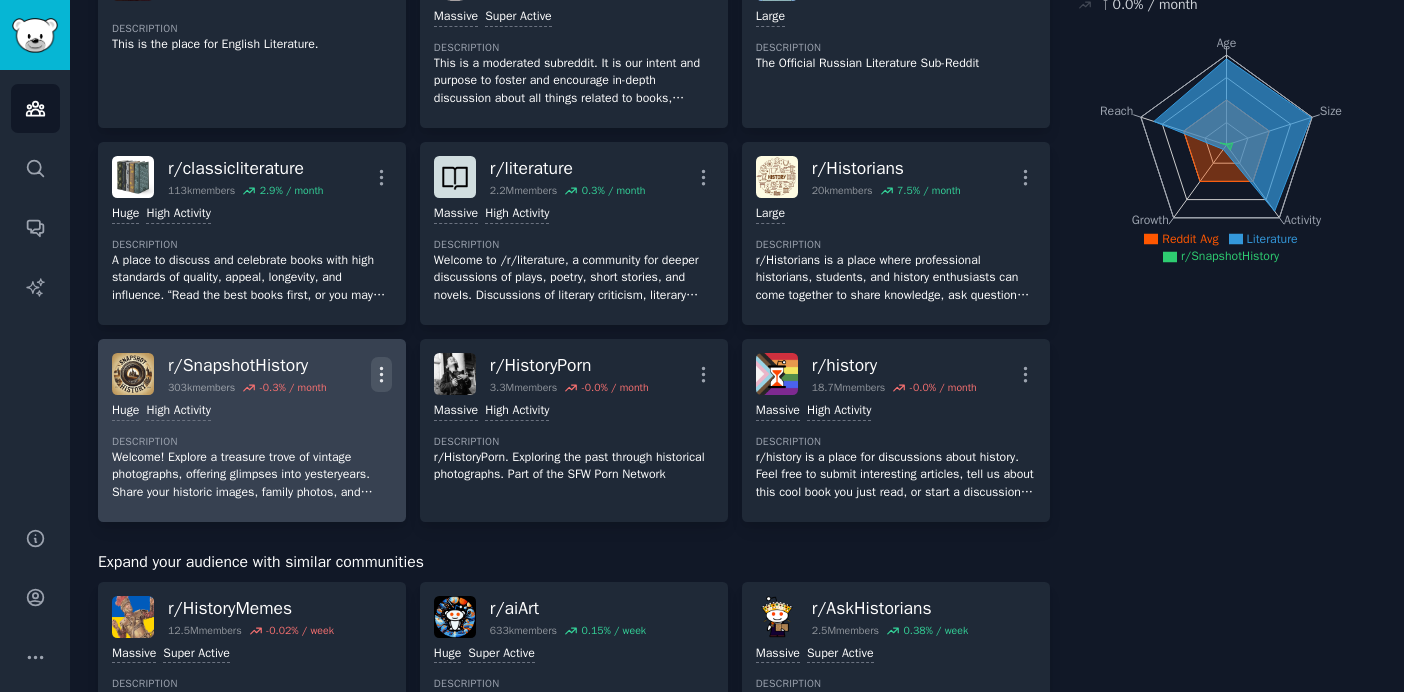 click 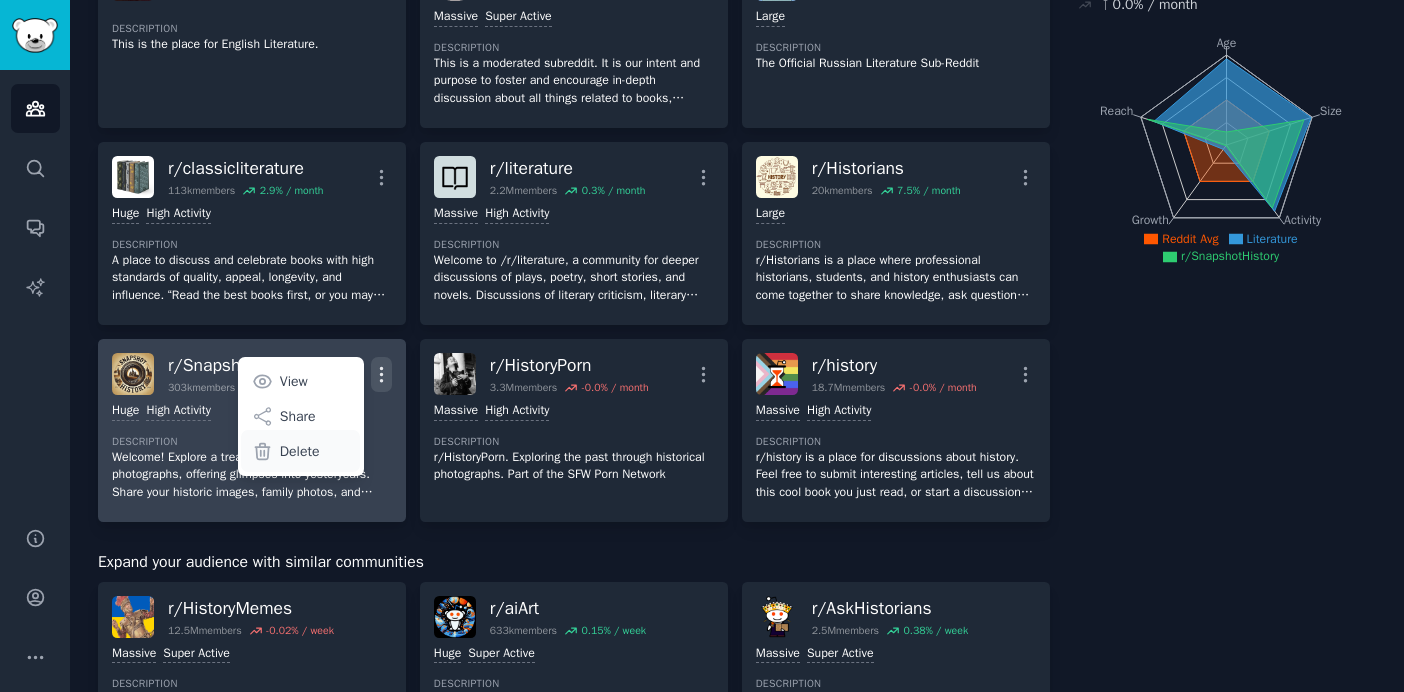 click on "Delete" at bounding box center [300, 451] 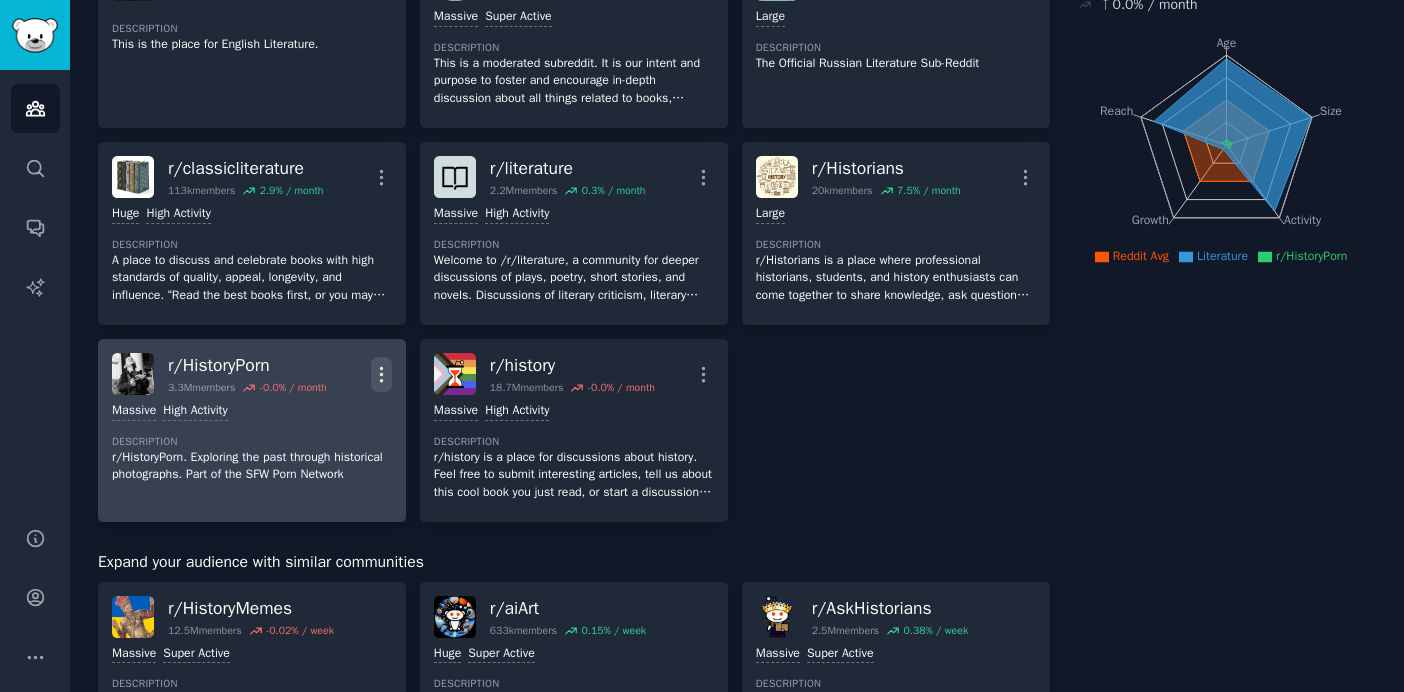 click 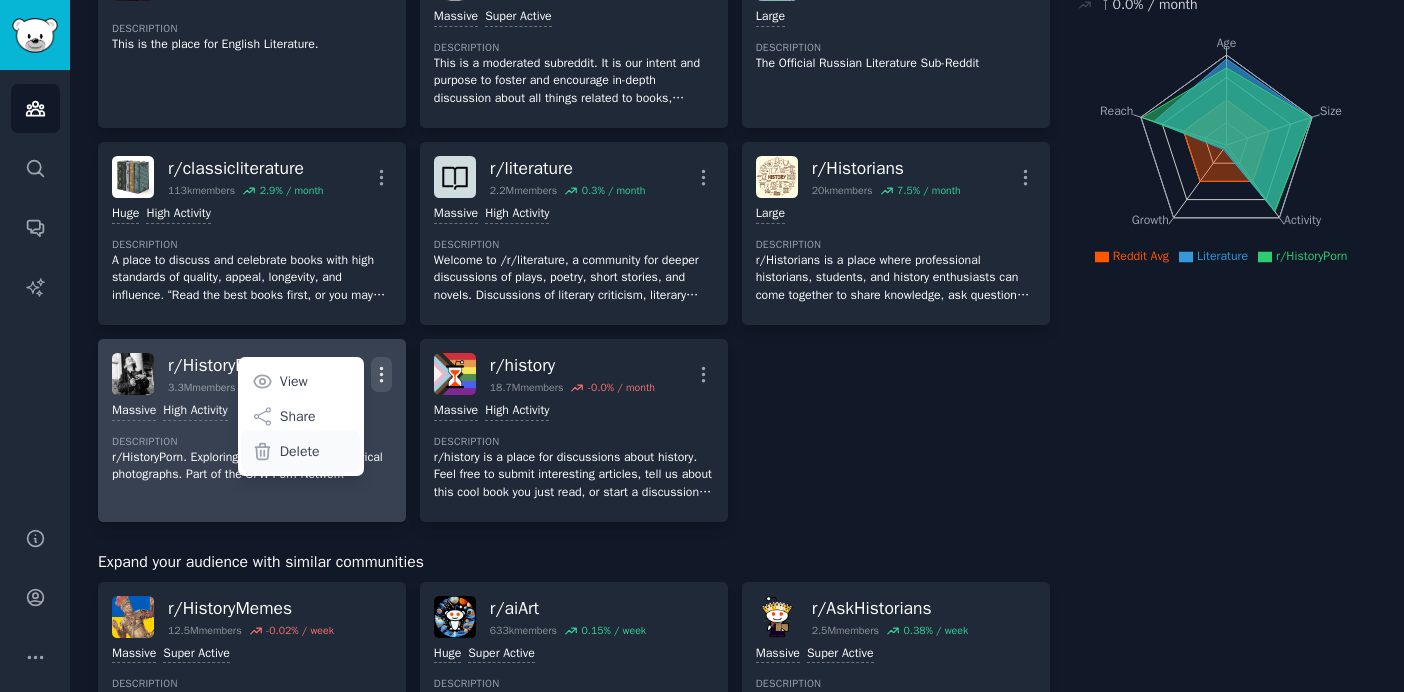 click on "Delete" at bounding box center (300, 451) 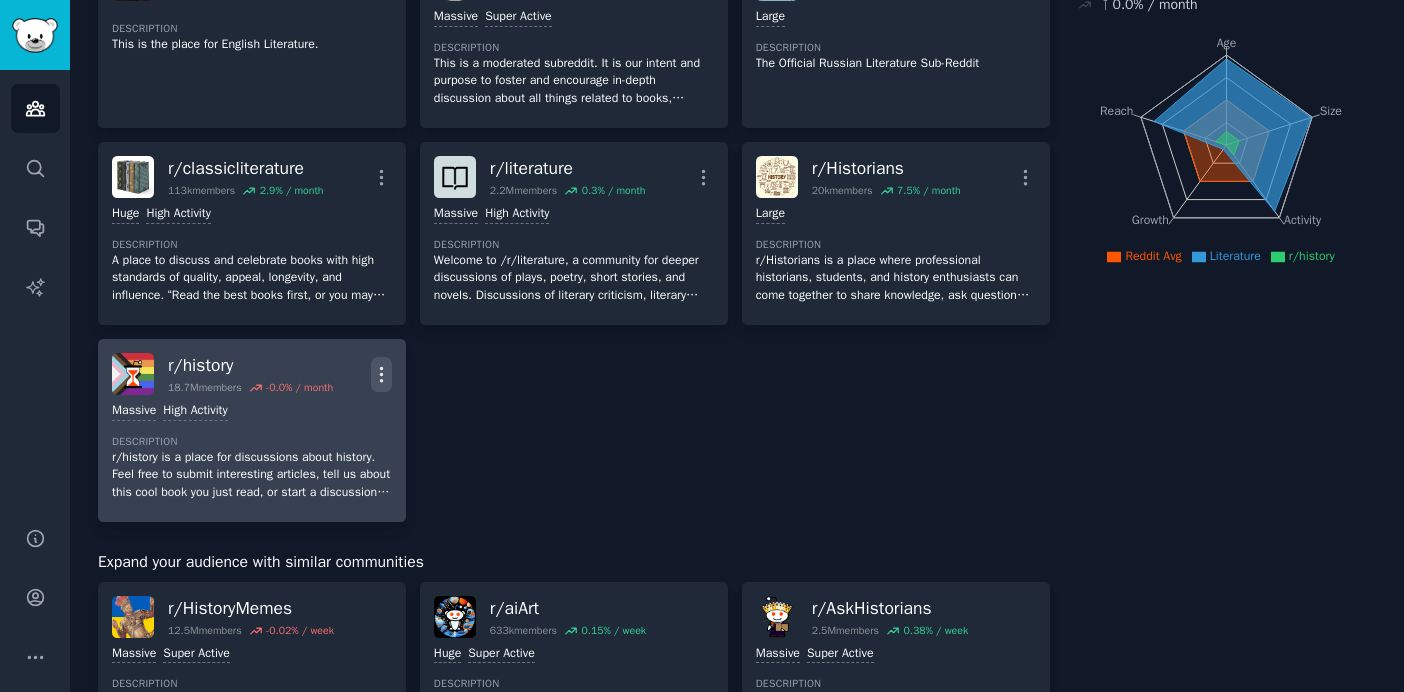 click 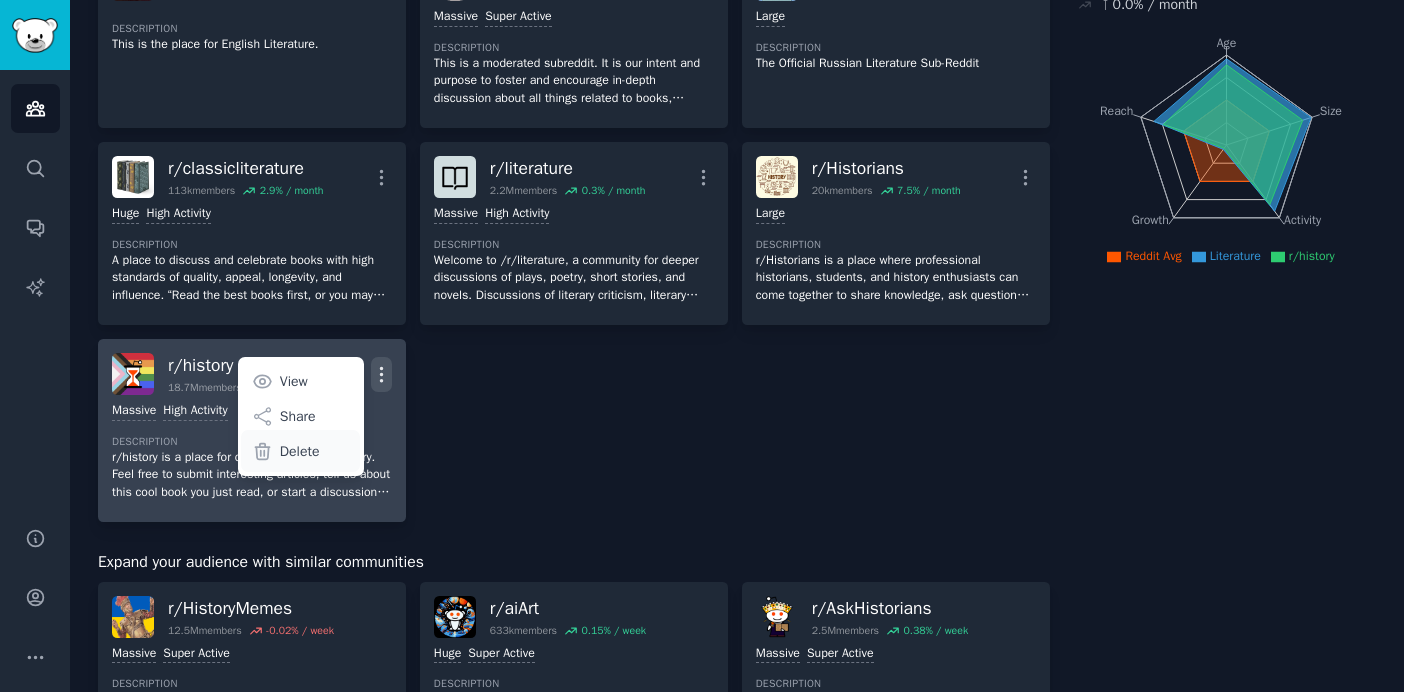 click on "Delete" at bounding box center (300, 451) 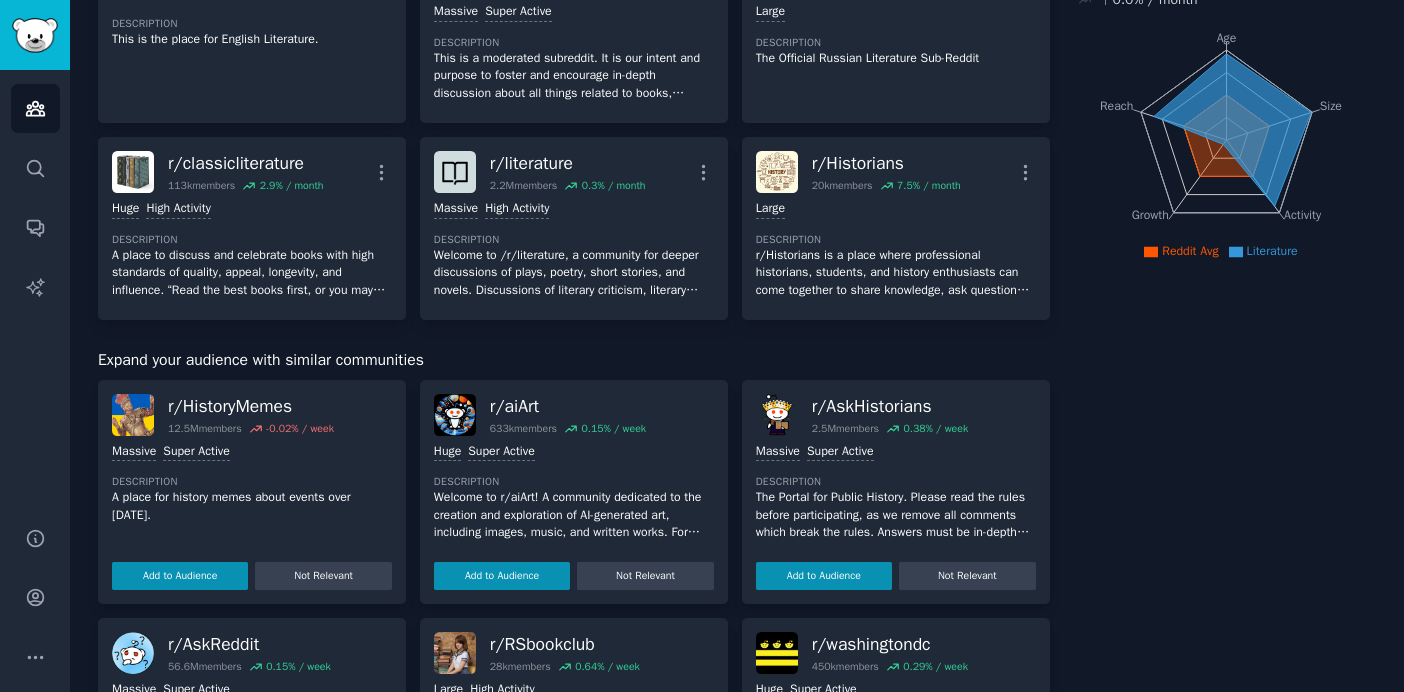 scroll, scrollTop: 0, scrollLeft: 0, axis: both 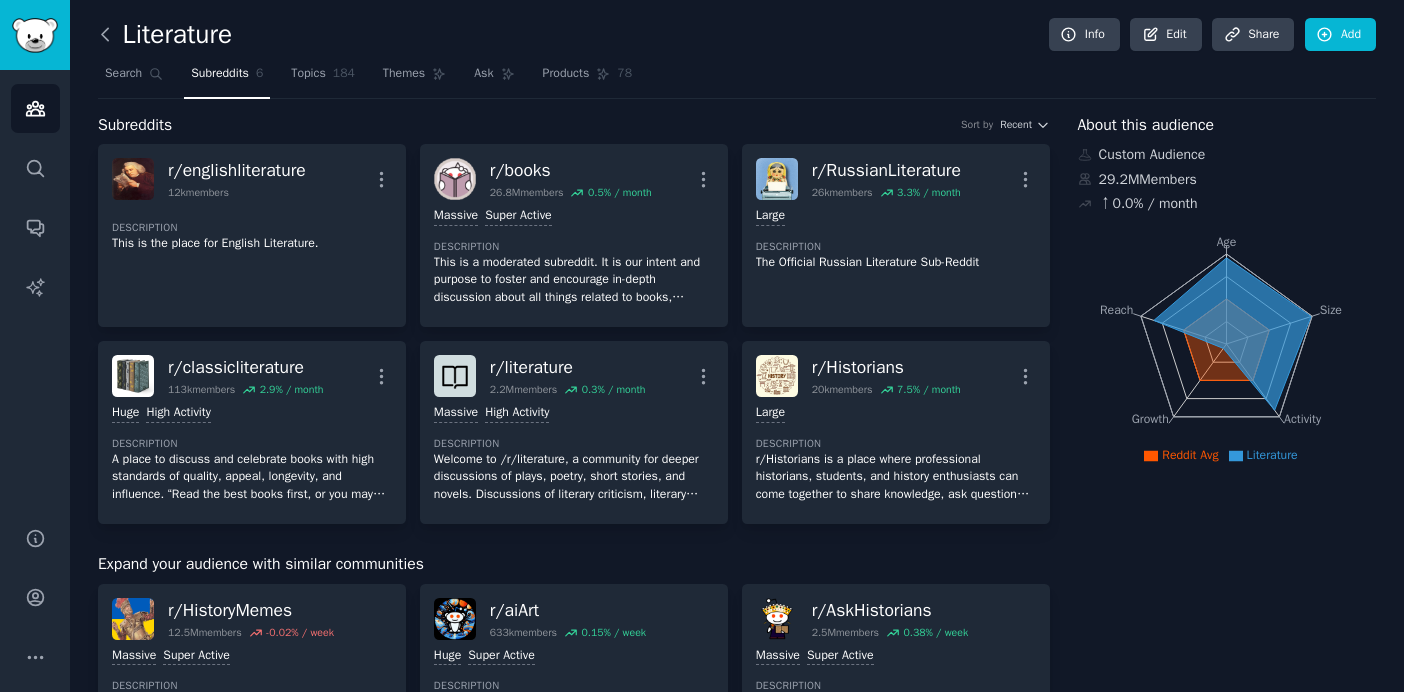 click 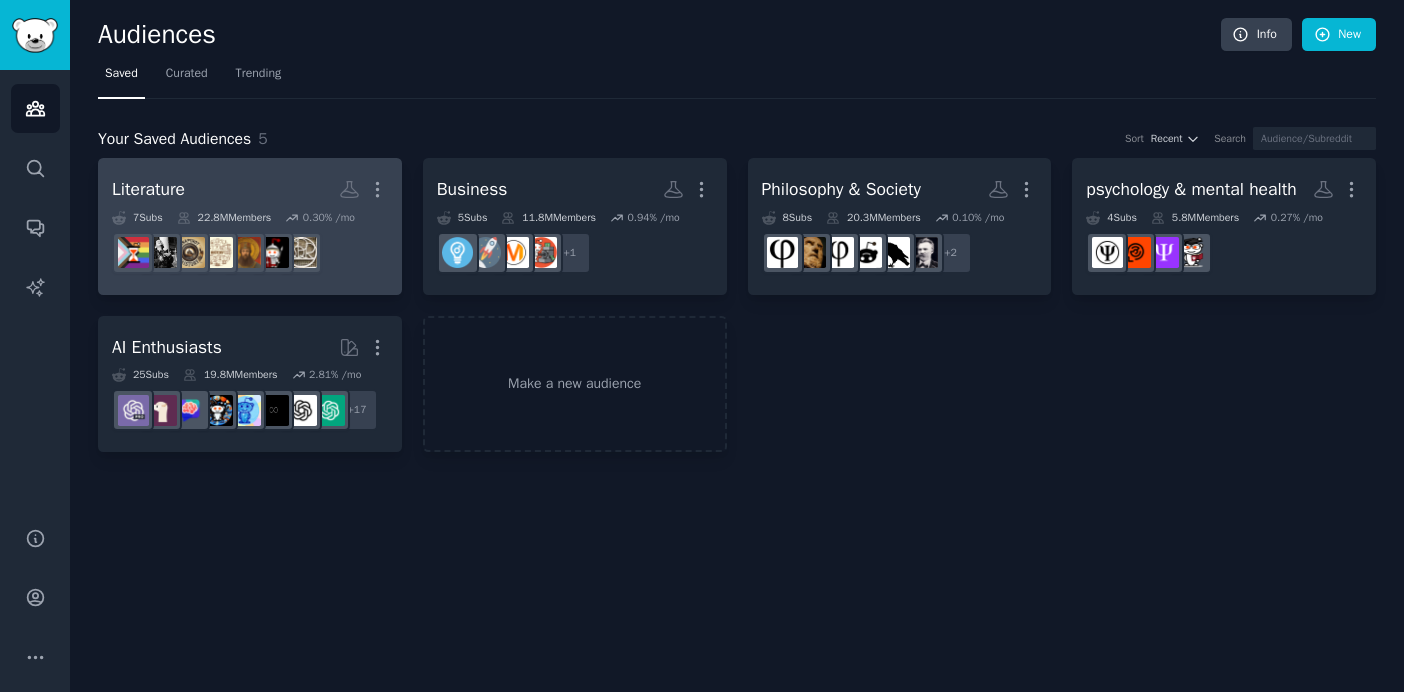 click on "Literature More" at bounding box center (250, 189) 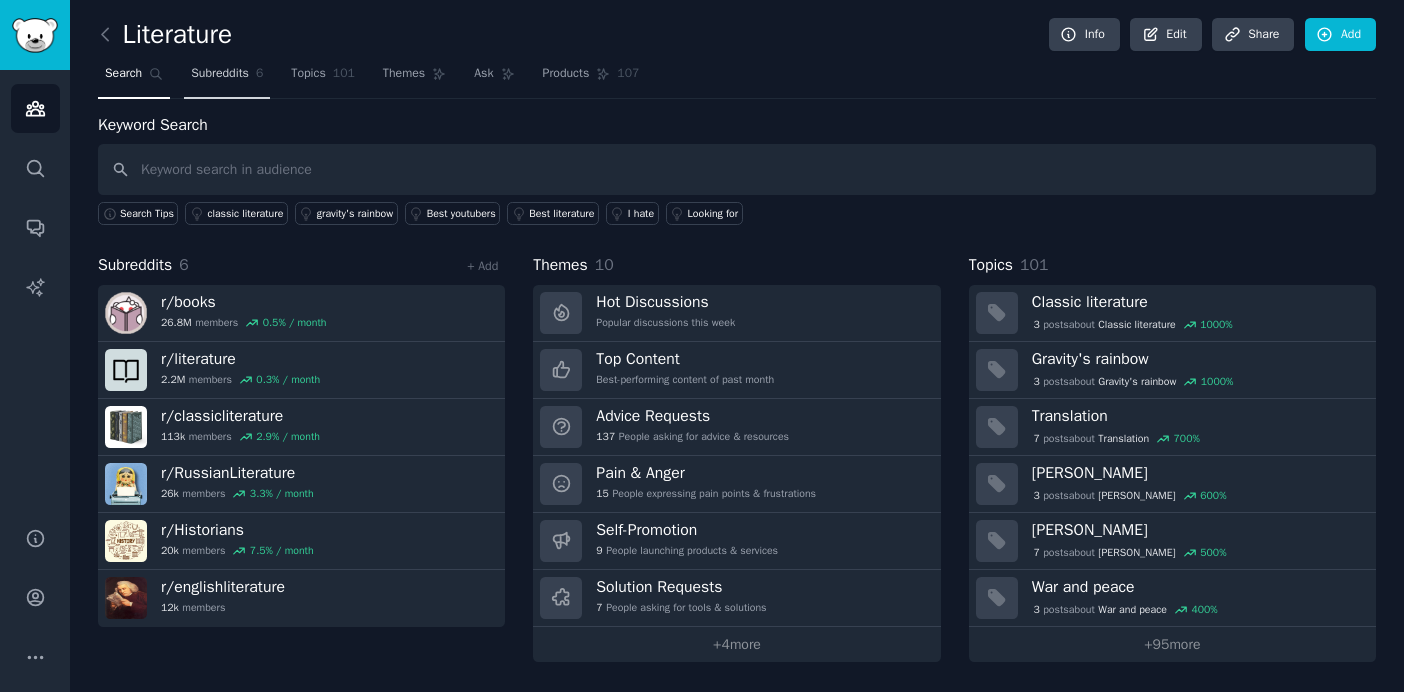 click on "Subreddits 6" at bounding box center [227, 78] 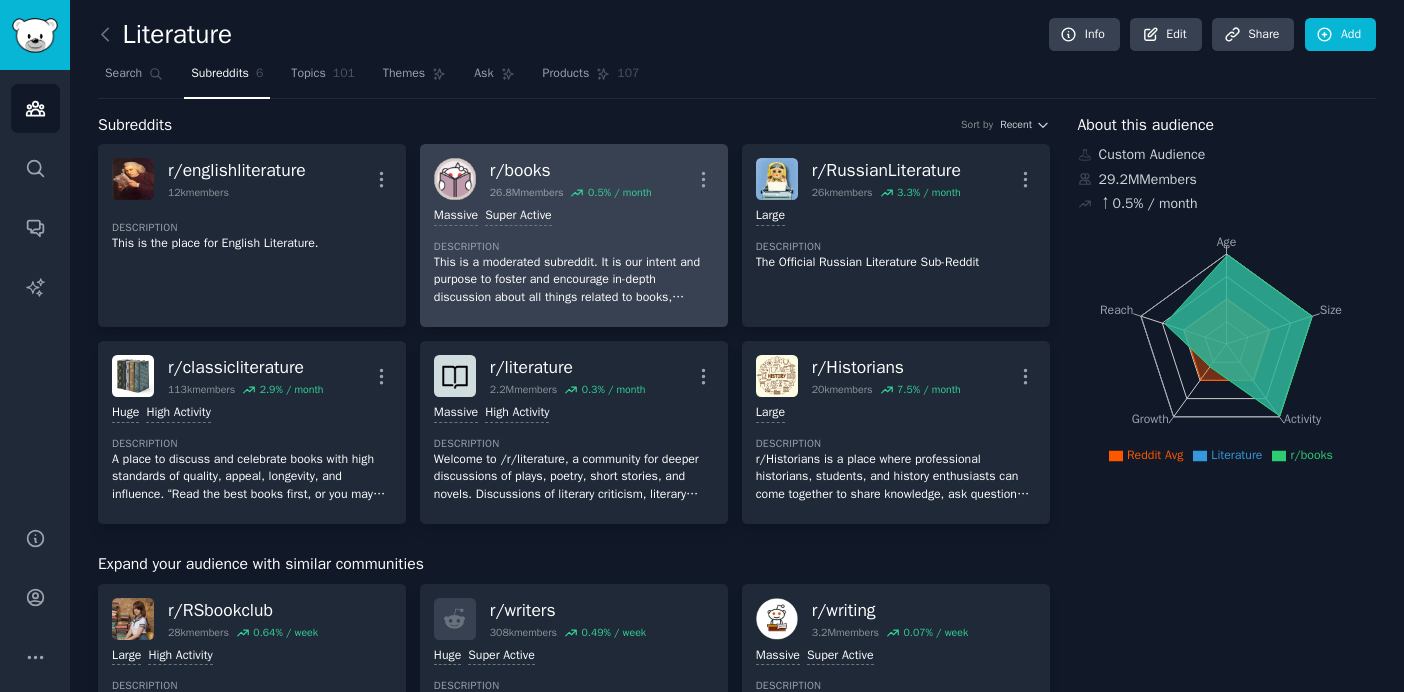 scroll, scrollTop: 2, scrollLeft: 0, axis: vertical 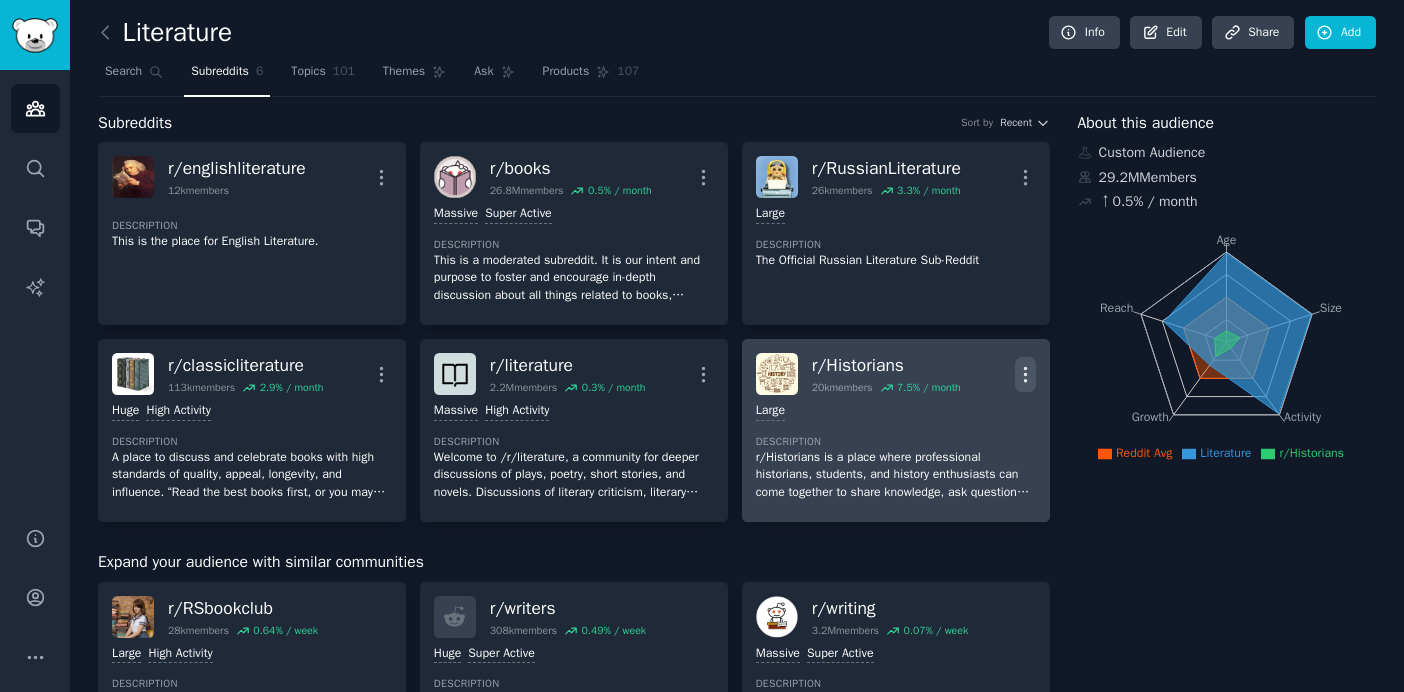 click 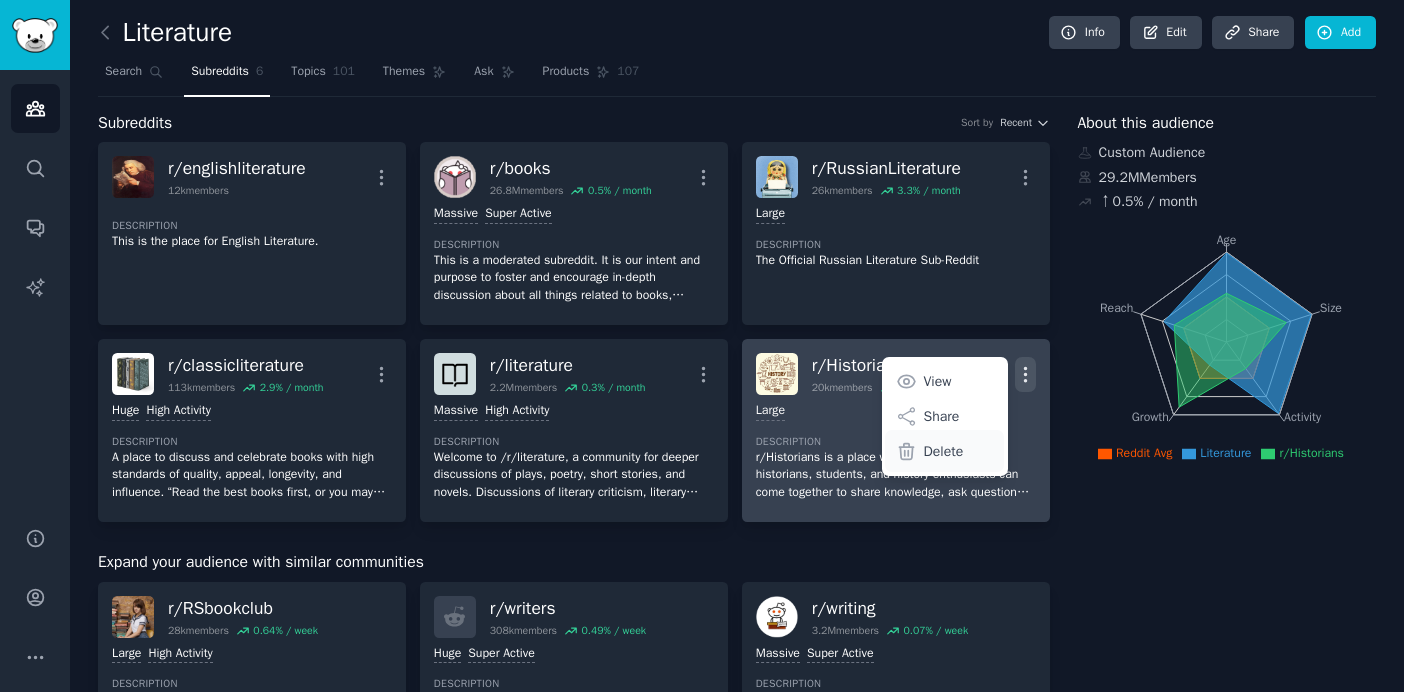 click on "Delete" at bounding box center [944, 451] 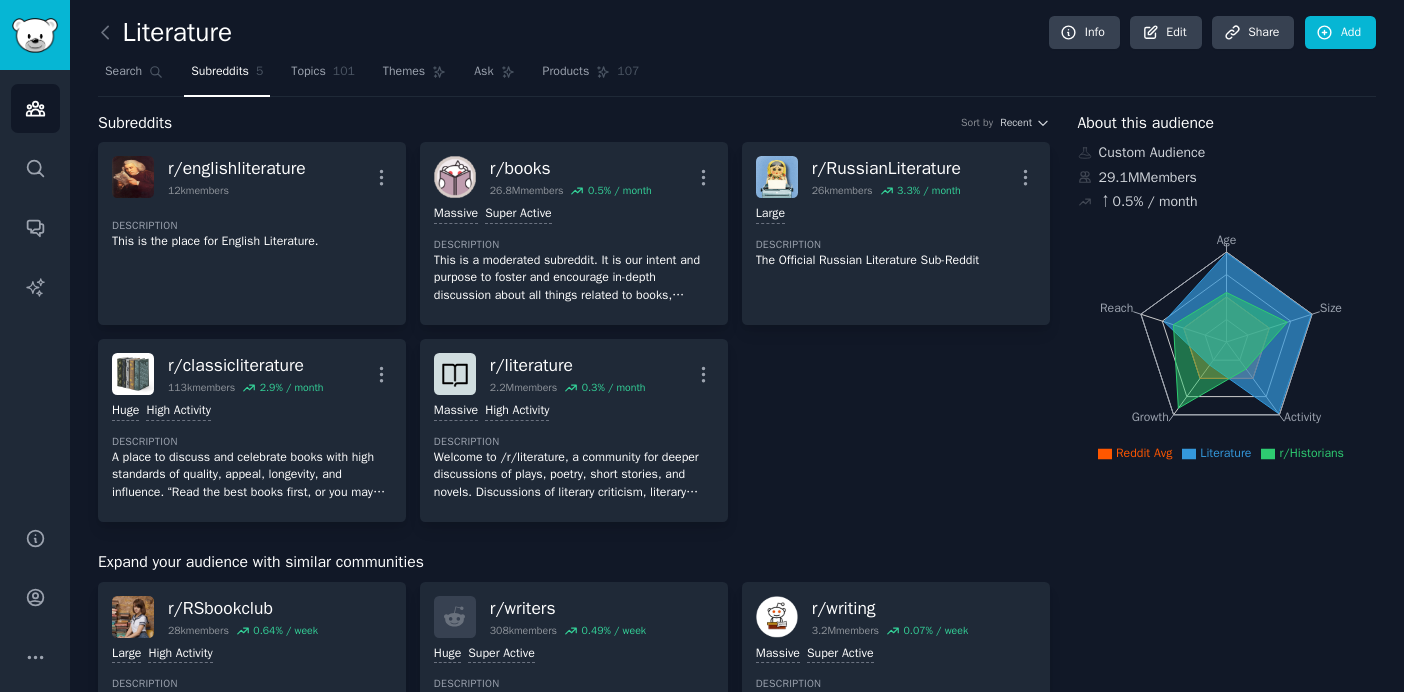 click on "r/ englishliterature 12k  members More Description This is the place for English Literature. r/ books 26.8M  members 0.5 % / month More Massive Super Active Description This is a moderated subreddit. It is our intent and purpose to [PERSON_NAME] and encourage in-depth discussion about all things related to books, authors, genres, or publishing in a safe, supportive environment. If you're looking for help with a personal book recommendation, consult our Weekly Recommendation Thread, Suggested Reading page, or ask in r/suggestmeabook. r/ RussianLiterature 26k  members 3.3 % / month More Large Description The Official Russian Literature Sub-Reddit r/ classicliterature 113k  members 2.9 % / month More Huge High Activity Description A place to discuss and celebrate books with high standards of quality, appeal, longevity, and influence.
“Read the best books first, or you may not have a chance to read them at all.”
— [PERSON_NAME]
Project Gutenberg
[URL][DOMAIN_NAME] r/ literature 2.2M  members 0.3" at bounding box center (574, 332) 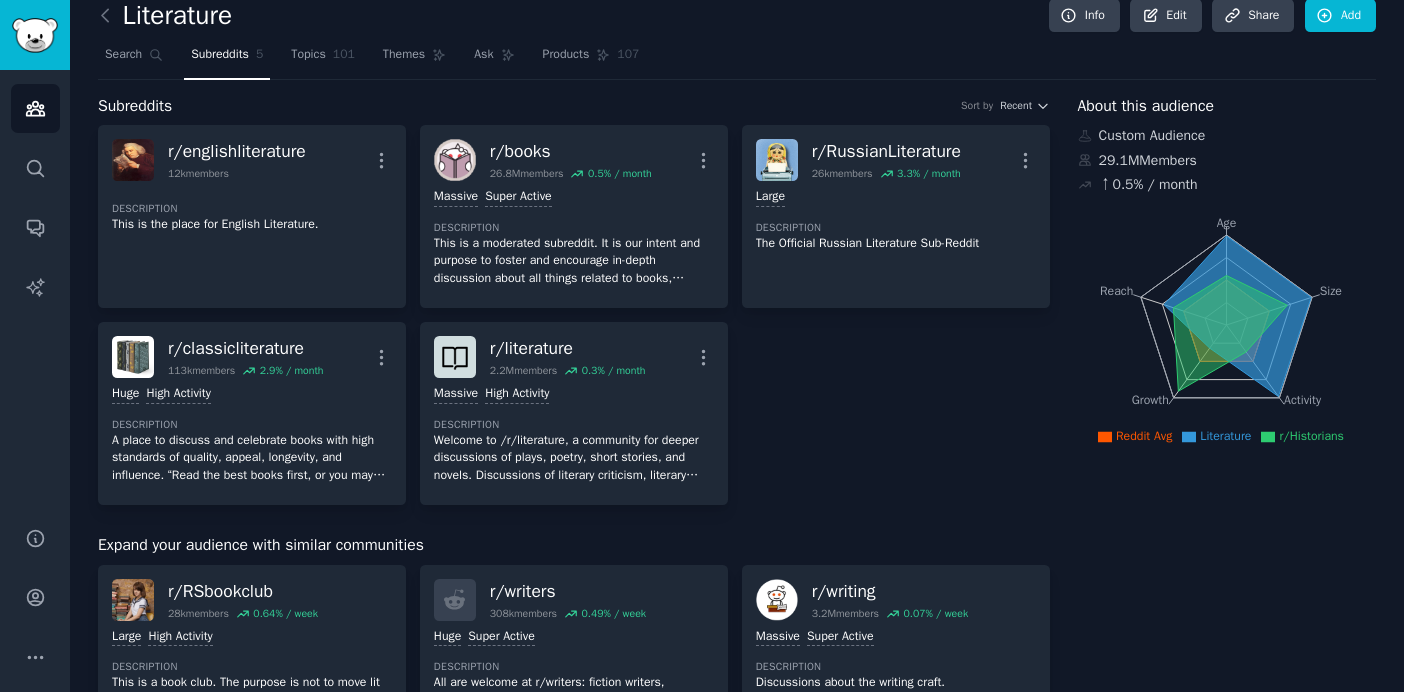 scroll, scrollTop: 0, scrollLeft: 0, axis: both 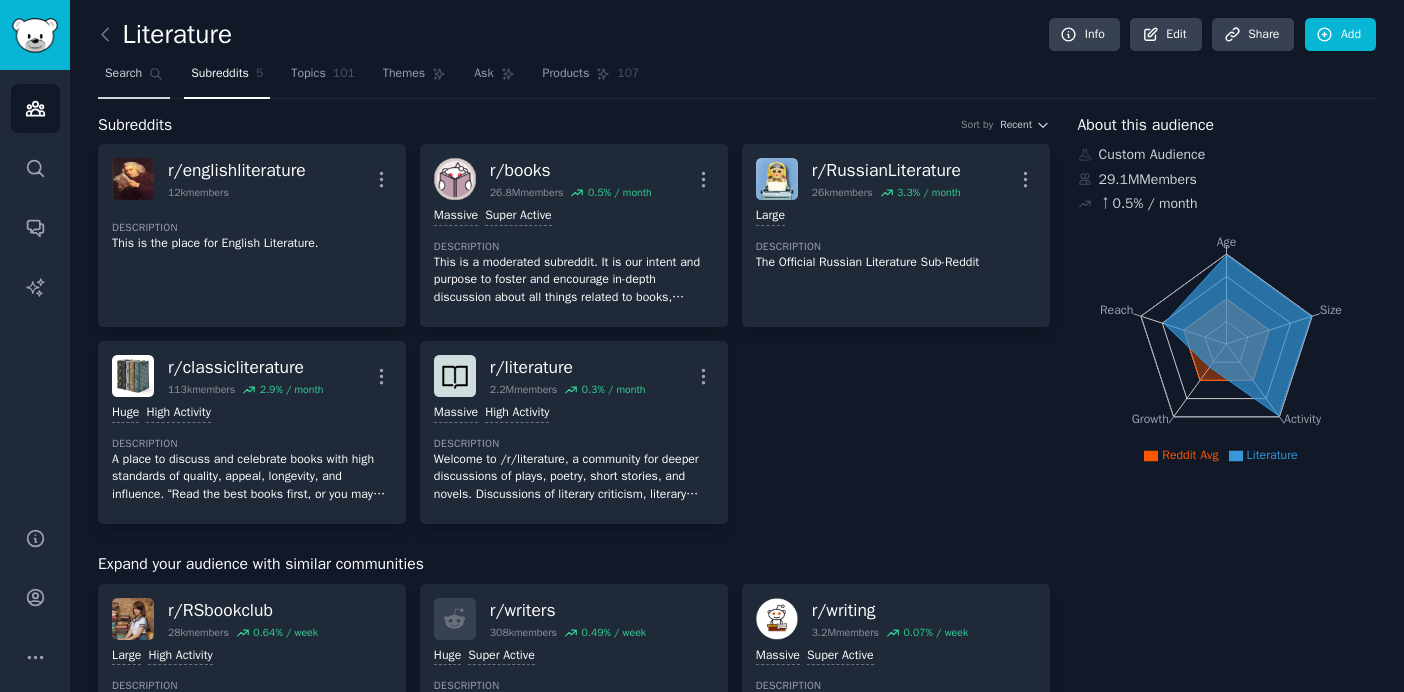 click on "Search" at bounding box center (123, 74) 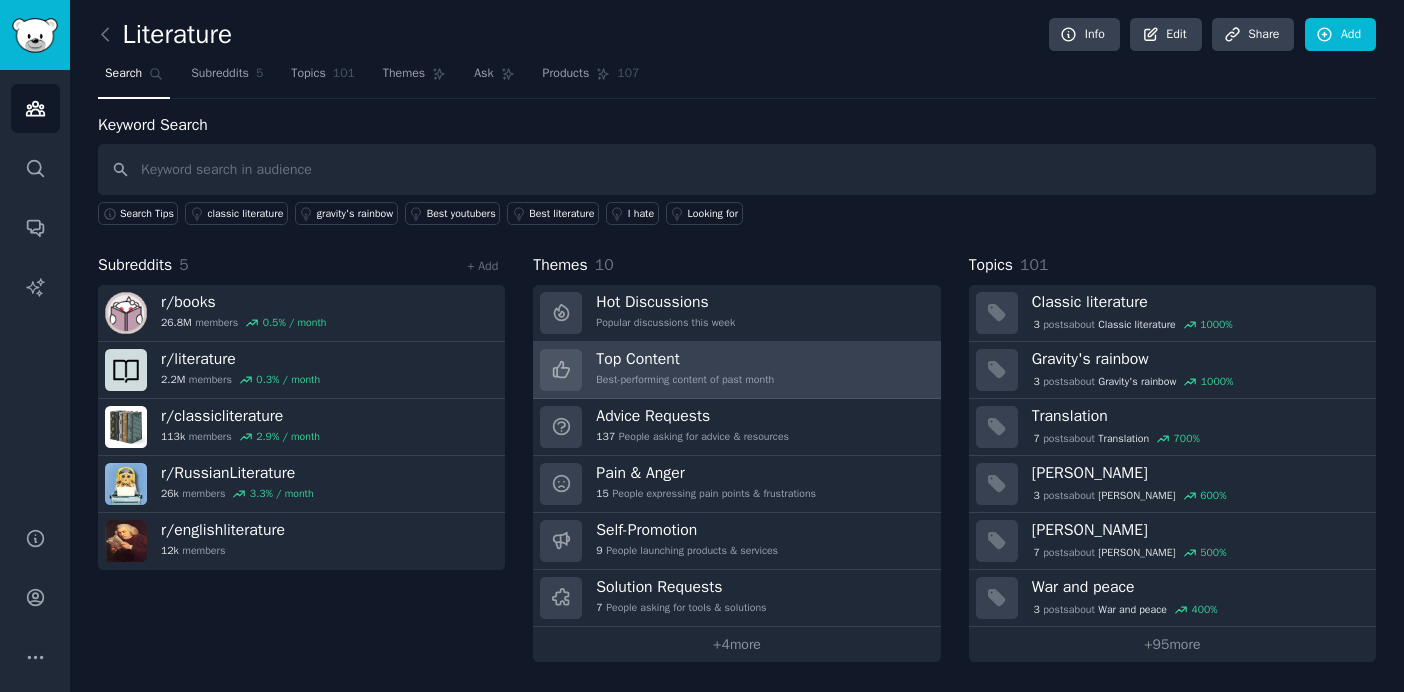 click on "Top Content" at bounding box center [685, 359] 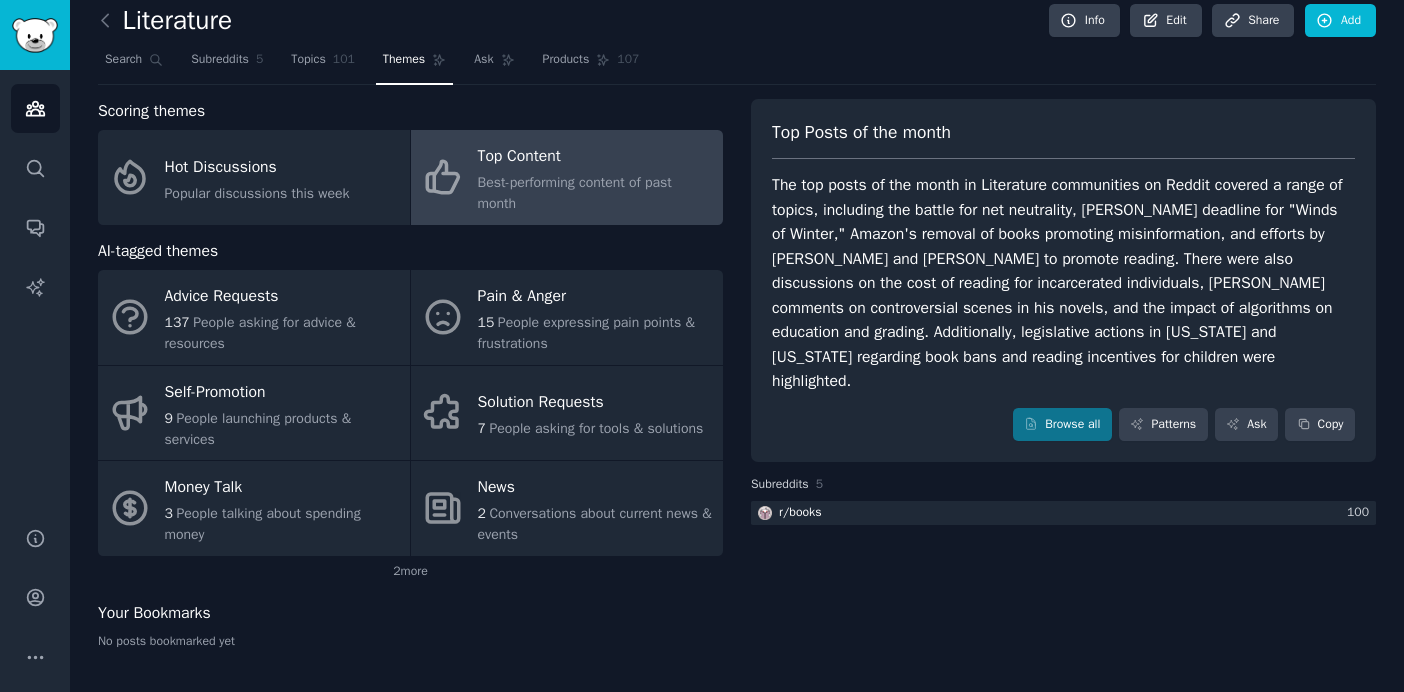 scroll, scrollTop: 0, scrollLeft: 0, axis: both 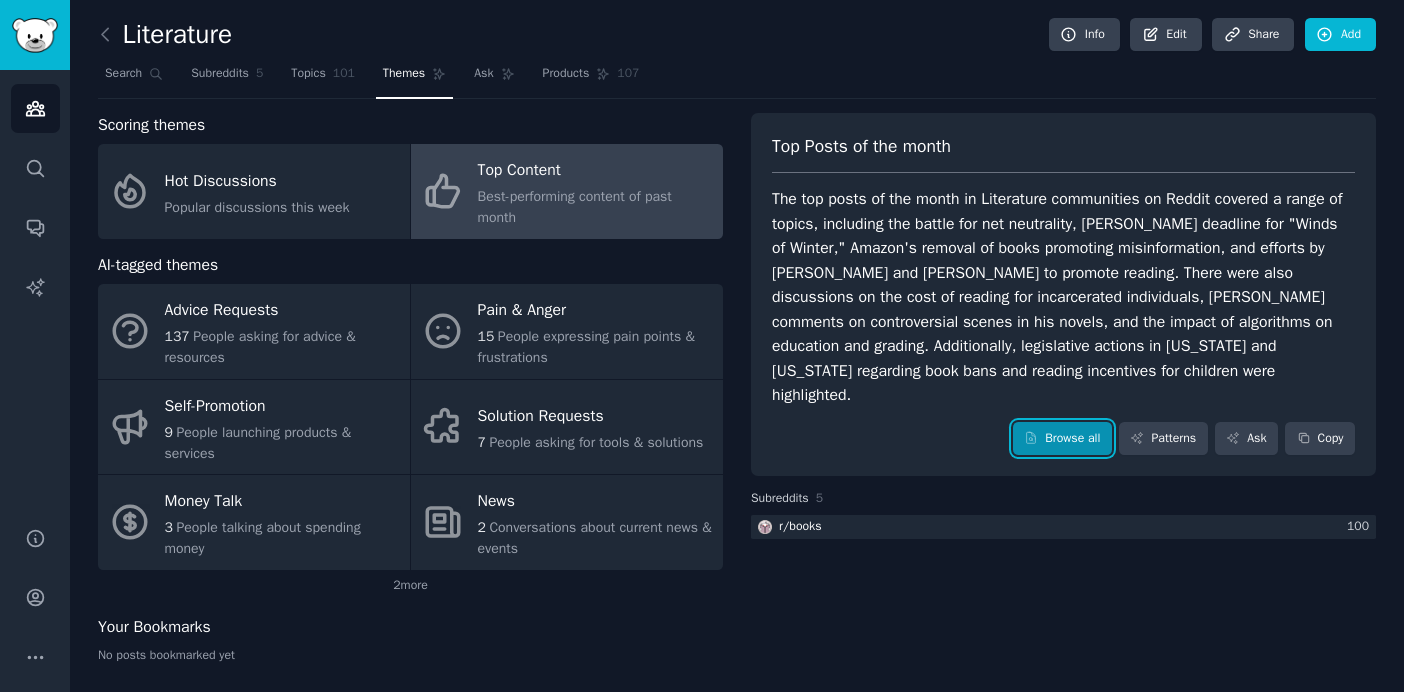 click on "Browse all" at bounding box center (1062, 439) 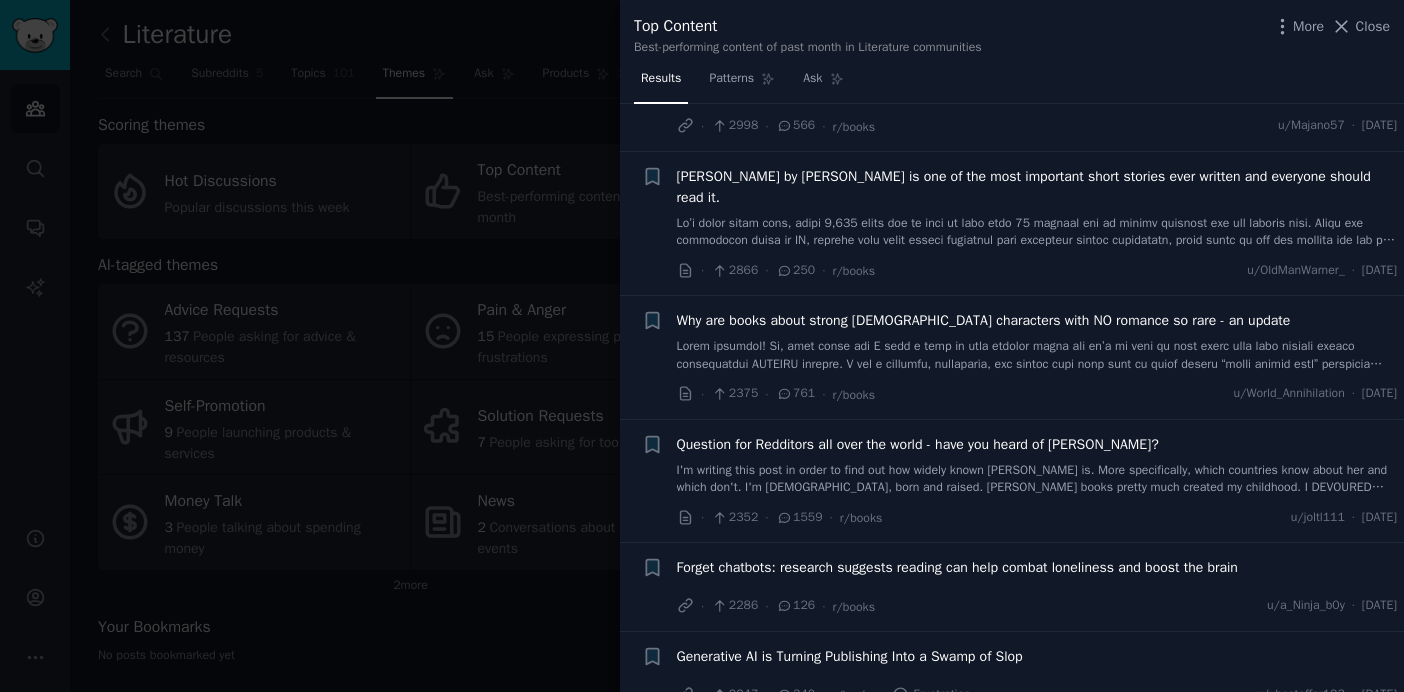 scroll, scrollTop: 1517, scrollLeft: 0, axis: vertical 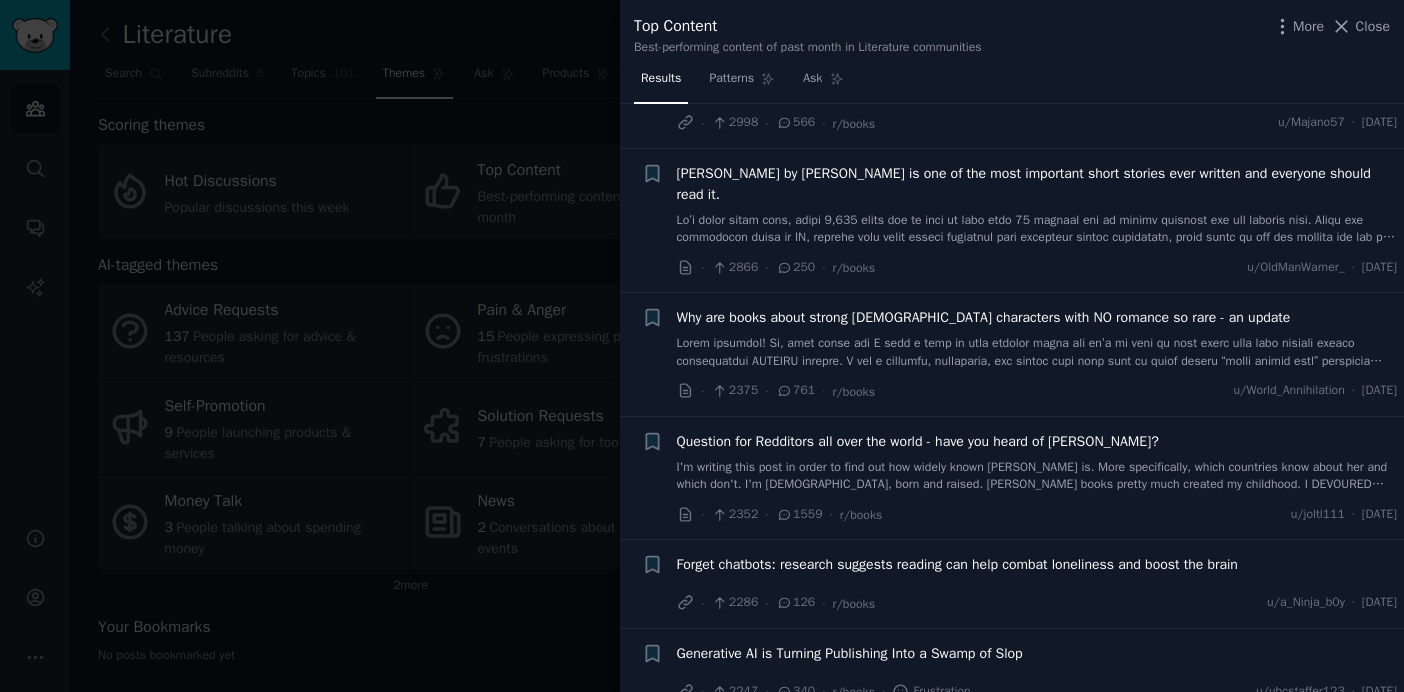 click on "I'm writing this post in order to find out how widely known [PERSON_NAME] is. More specifically, which countries know about her and which don't.
I'm [DEMOGRAPHIC_DATA], born and raised. [PERSON_NAME] books pretty much created my childhood. I DEVOURED them. [PERSON_NAME], [PERSON_NAME] from [GEOGRAPHIC_DATA], [PERSON_NAME] the robber's daughter - I LOVE THESE BOOKS. Even considering re-reading them for nostalgia's sake.
However, I've come to realise that these books are not as ubiquitous in other countries. In [GEOGRAPHIC_DATA], they're EVERYWHERE. [PERSON_NAME], [PERSON_NAME] and others are household names, every primary school teacher encourages kids to read them, every book store will have [PERSON_NAME] in the children's section.
How is it where you live? Obviously, I assume every [DEMOGRAPHIC_DATA] alive knows who [PERSON_NAME] is, but what about other European countries? The [GEOGRAPHIC_DATA]? [GEOGRAPHIC_DATA]? I'm really interested to find out. Write in the comments whether you've heard of [PERSON_NAME] and where you're from!
Thank you!" at bounding box center (1037, 476) 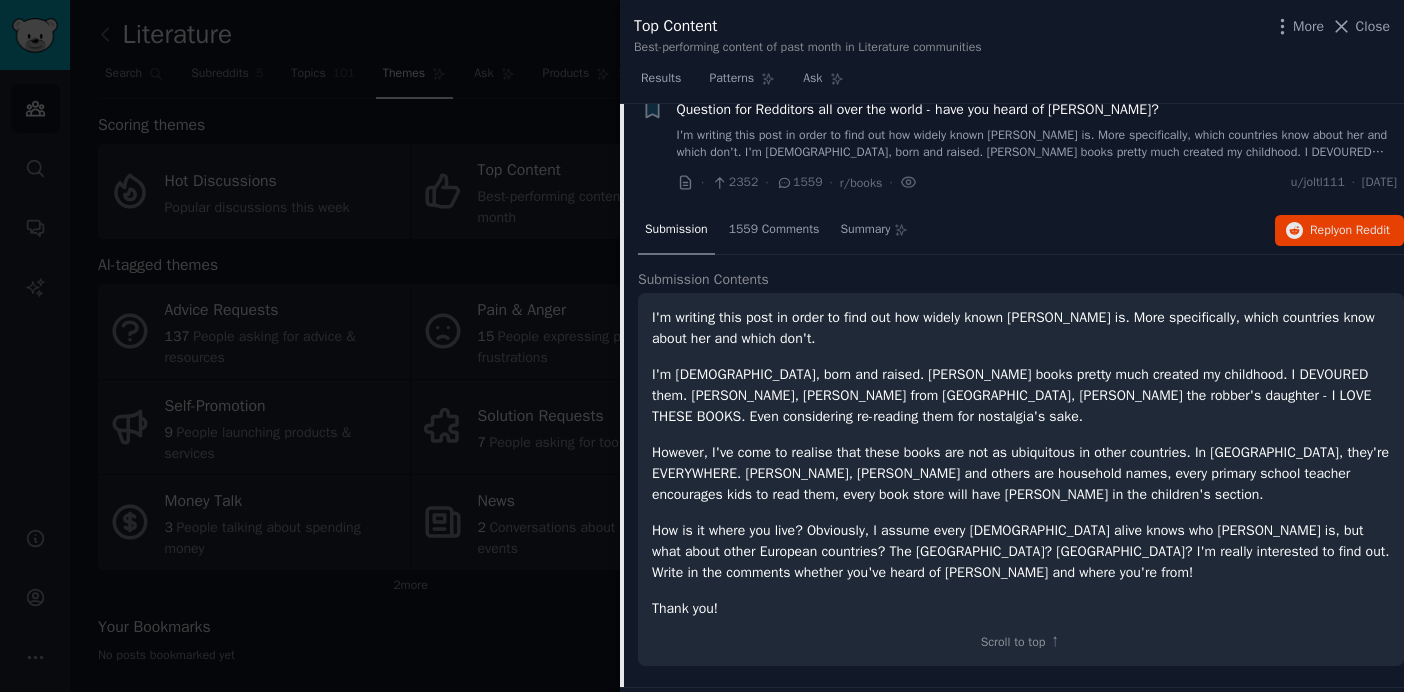 scroll, scrollTop: 1790, scrollLeft: 0, axis: vertical 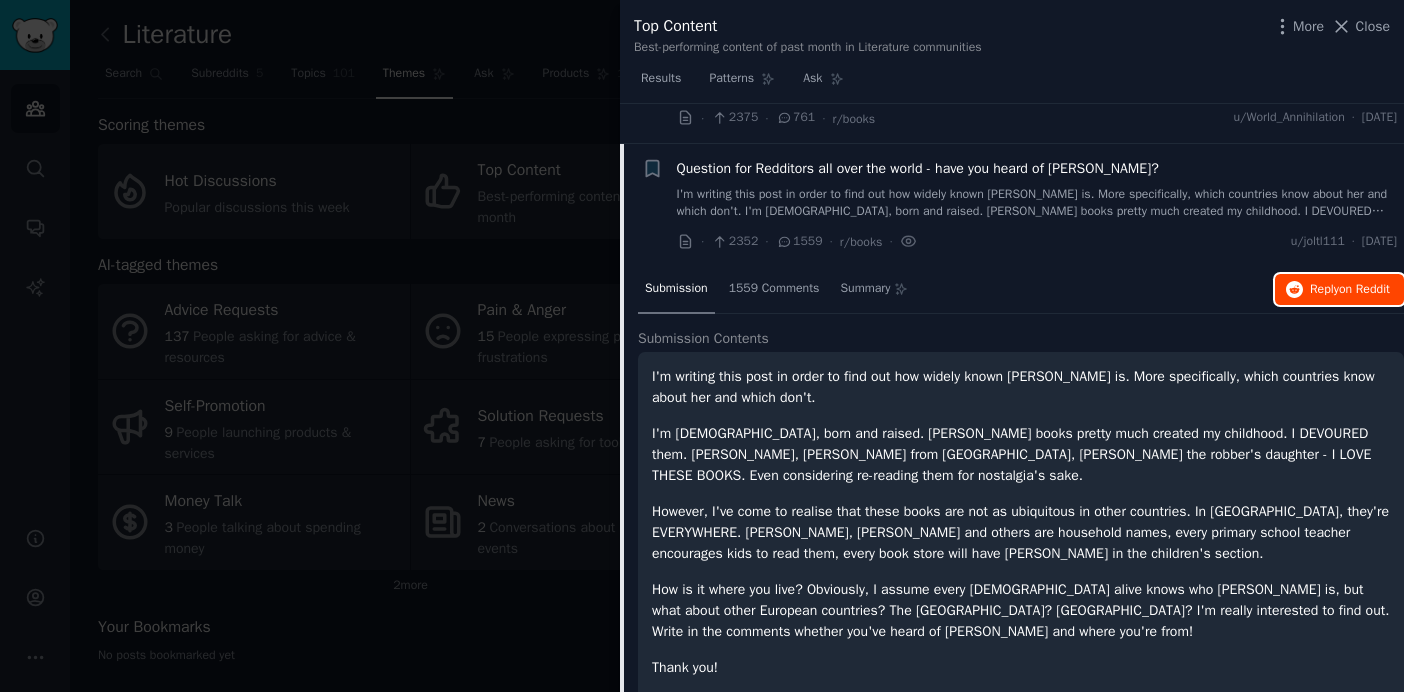 click 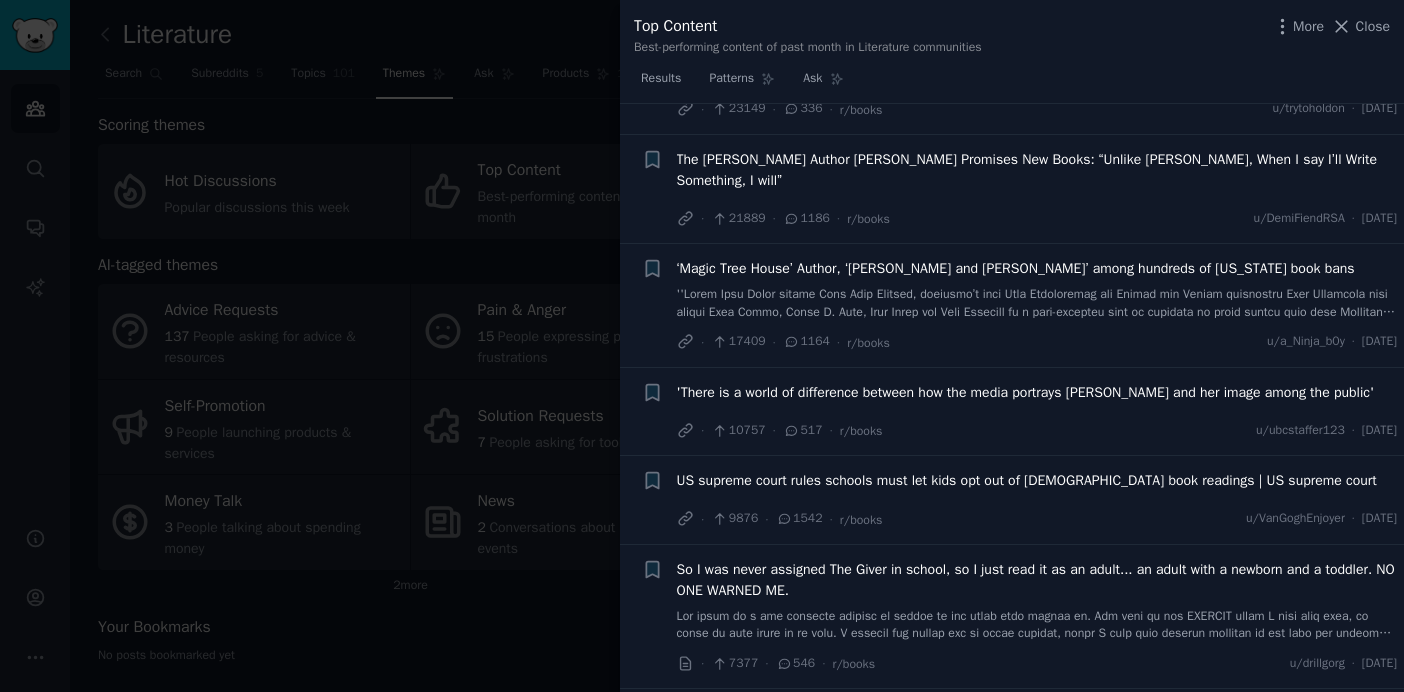 scroll, scrollTop: 0, scrollLeft: 0, axis: both 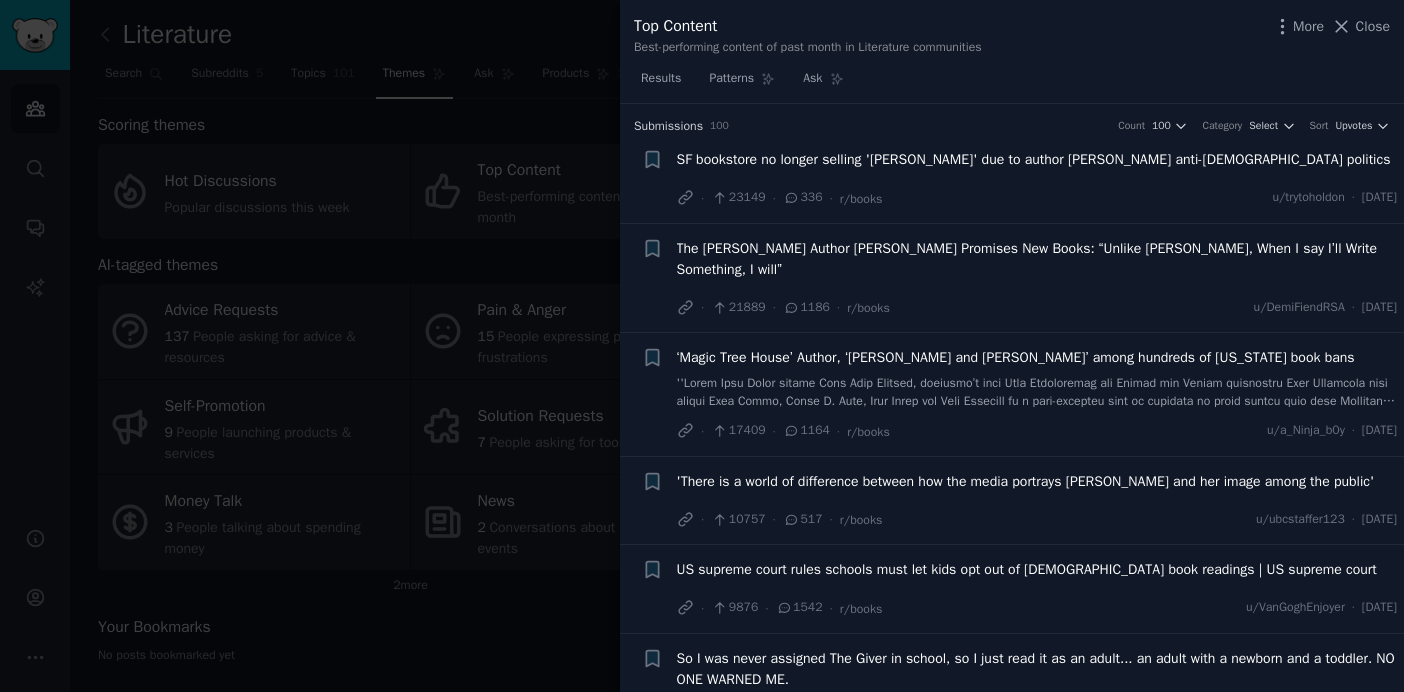 click at bounding box center (702, 346) 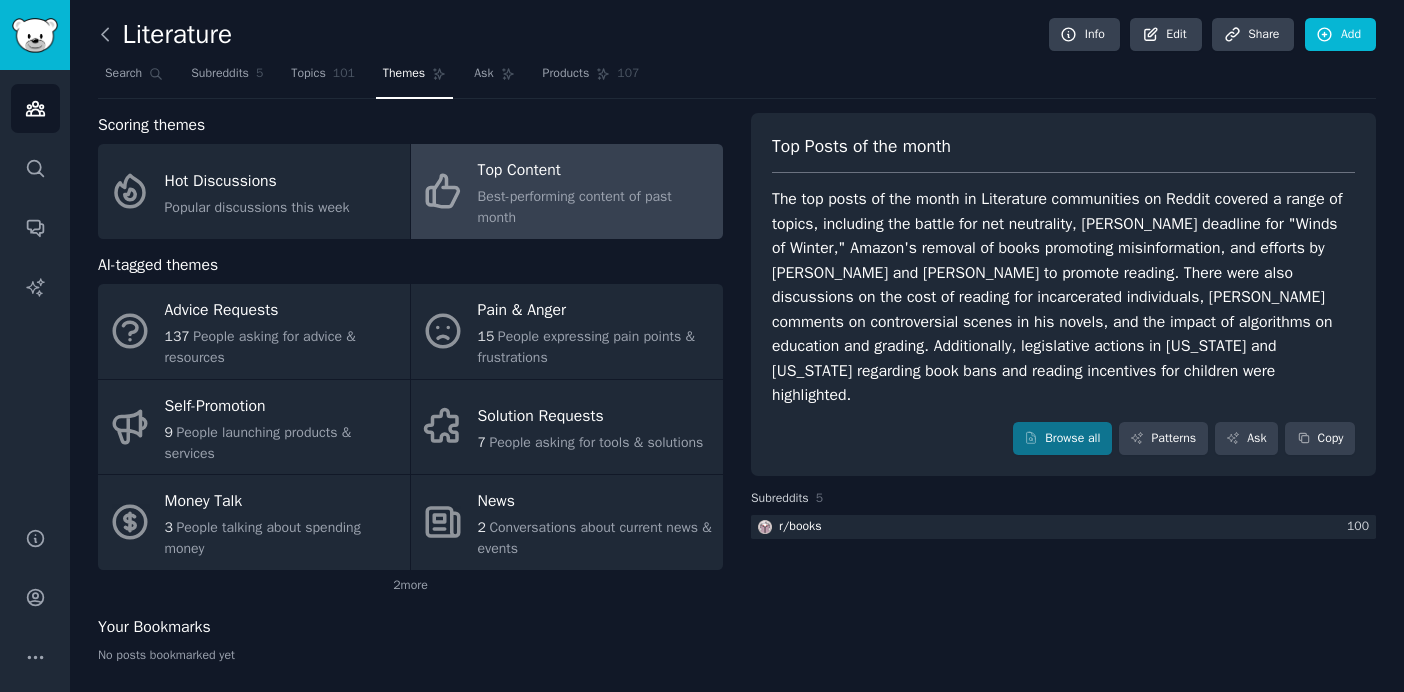 click 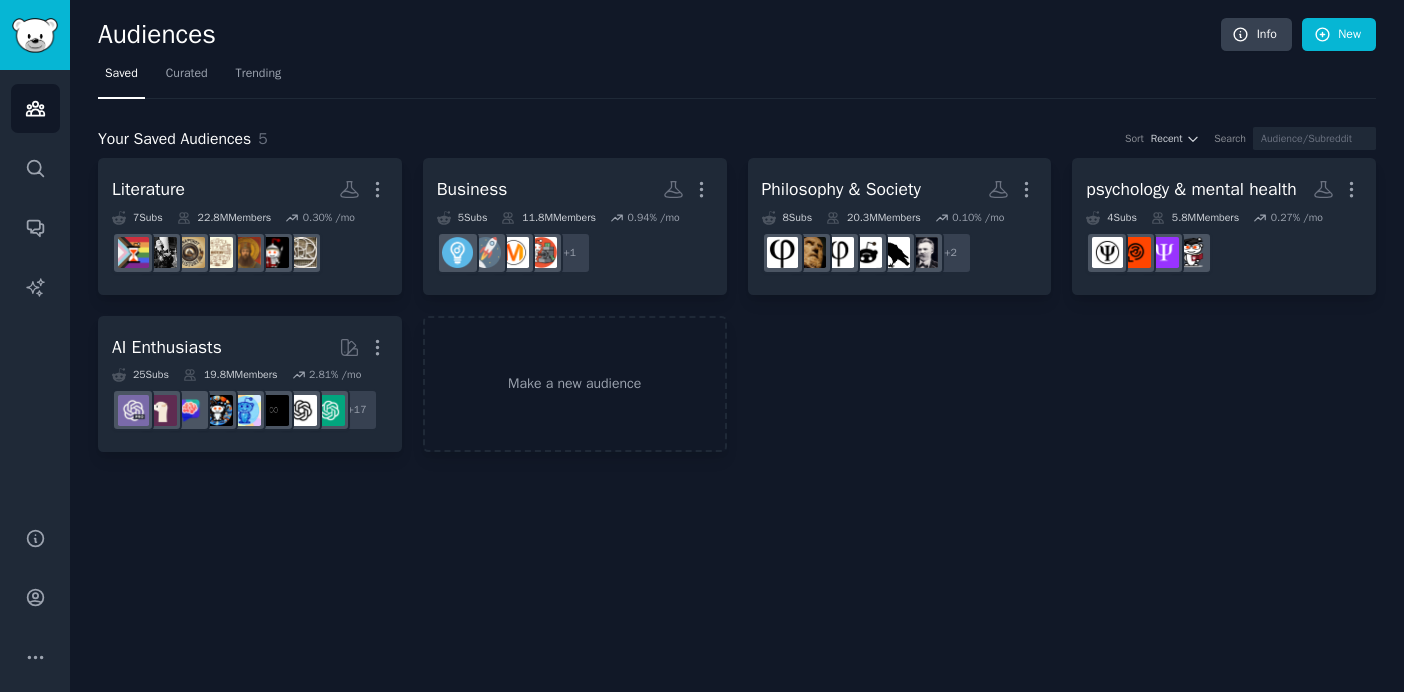 click on "Your Saved Audiences 5 Sort Recent Search Literature Custom Audience More 7  Sub s 22.8M  Members 0.30 % /mo Business More 5  Sub s 11.8M  Members 0.94 % /mo + 1 Philosophy & Society More 8  Sub s 20.3M  Members 0.10 % /mo + 2 psychology & mental health More 4  Sub s 5.8M  Members 0.27 % /mo AI Enthusiasts More 25  Sub s 19.8M  Members 2.81 % /mo + 17 Make a new audience" at bounding box center [737, 276] 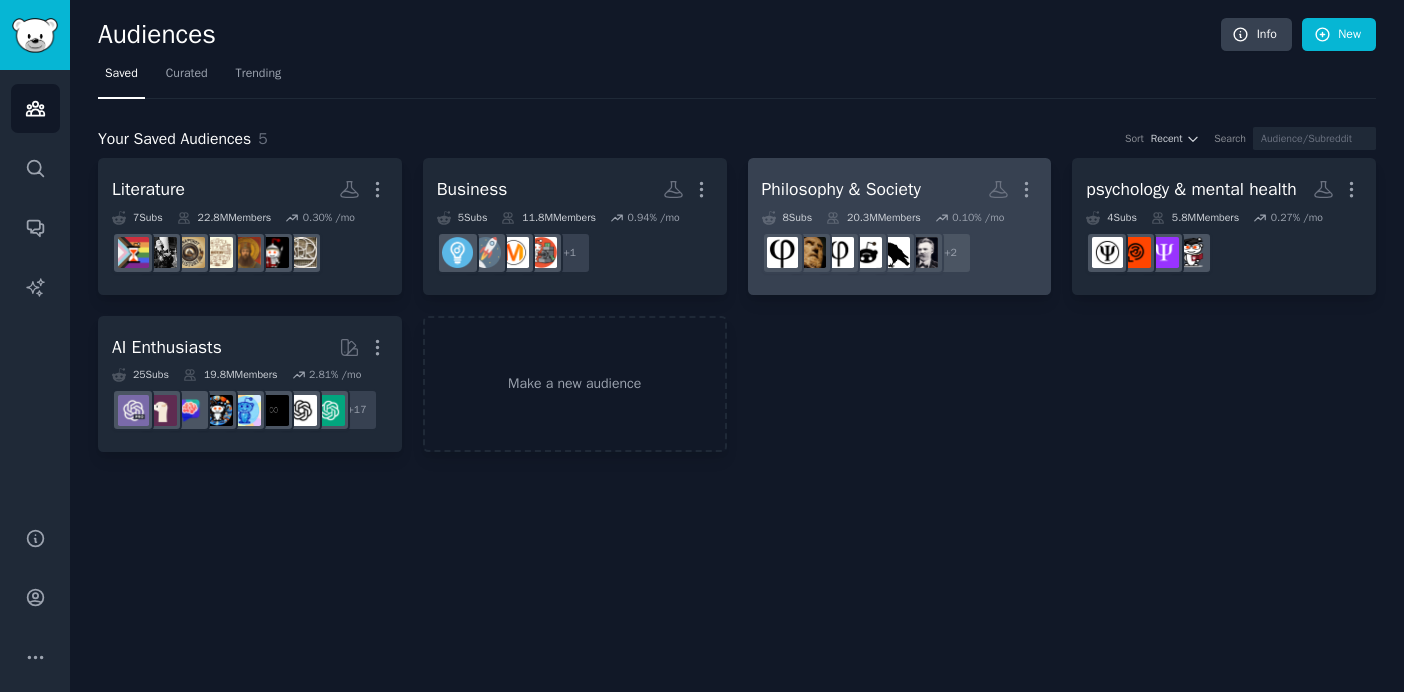 click on "Philosophy & Society" at bounding box center (841, 189) 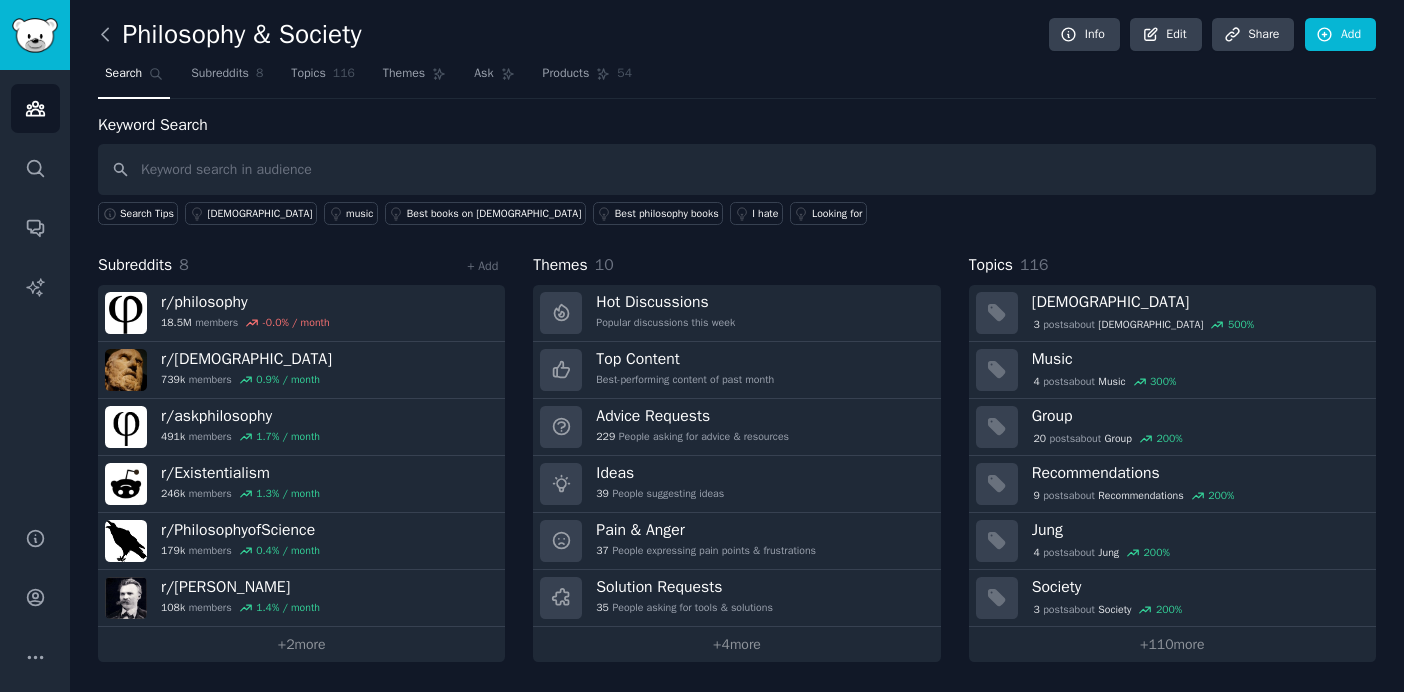 click 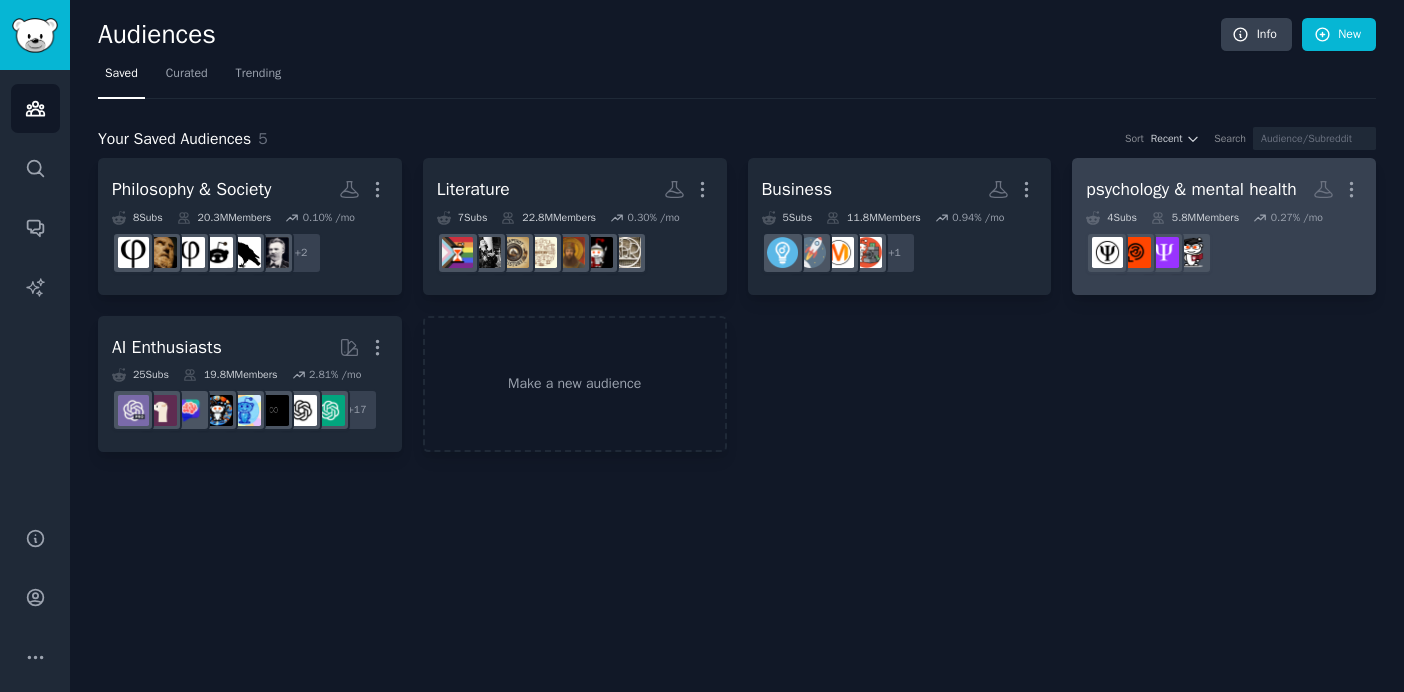 click on "psychology & mental health More" at bounding box center (1224, 189) 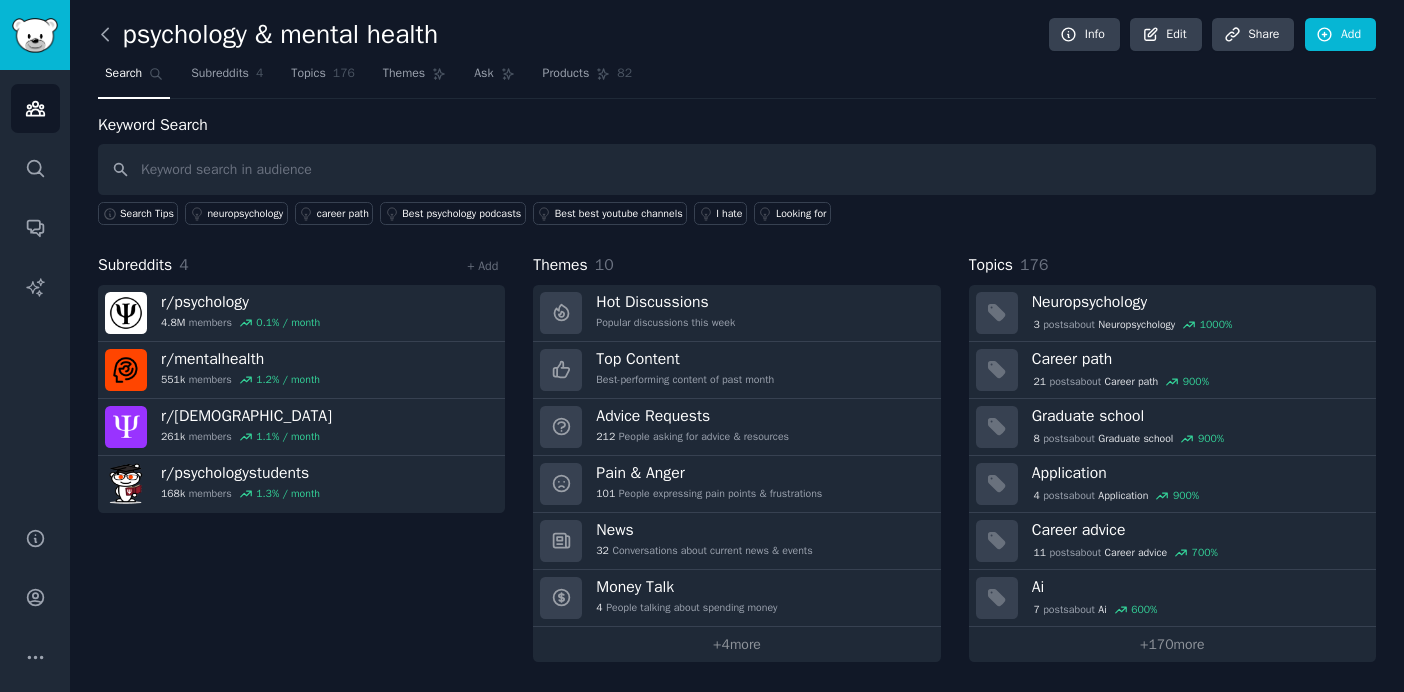 click 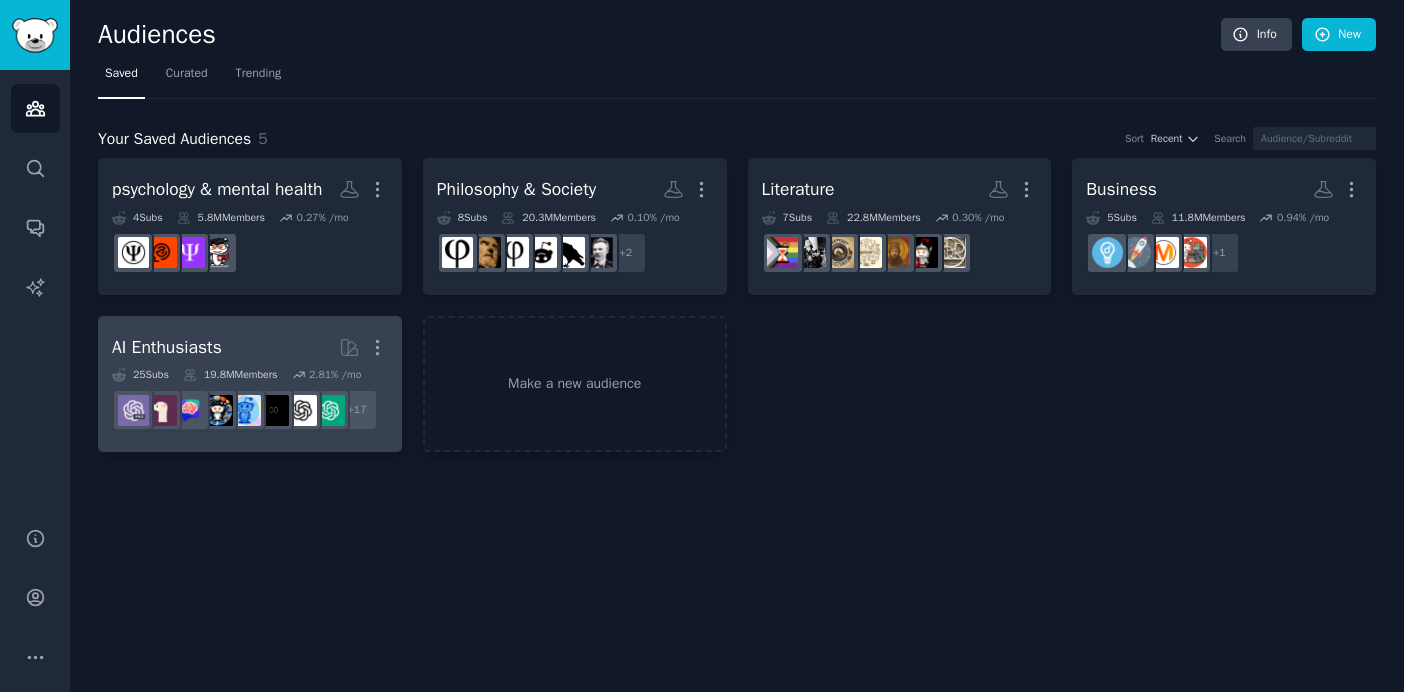 click on "AI Enthusiasts Curated by GummySearch More" at bounding box center [250, 347] 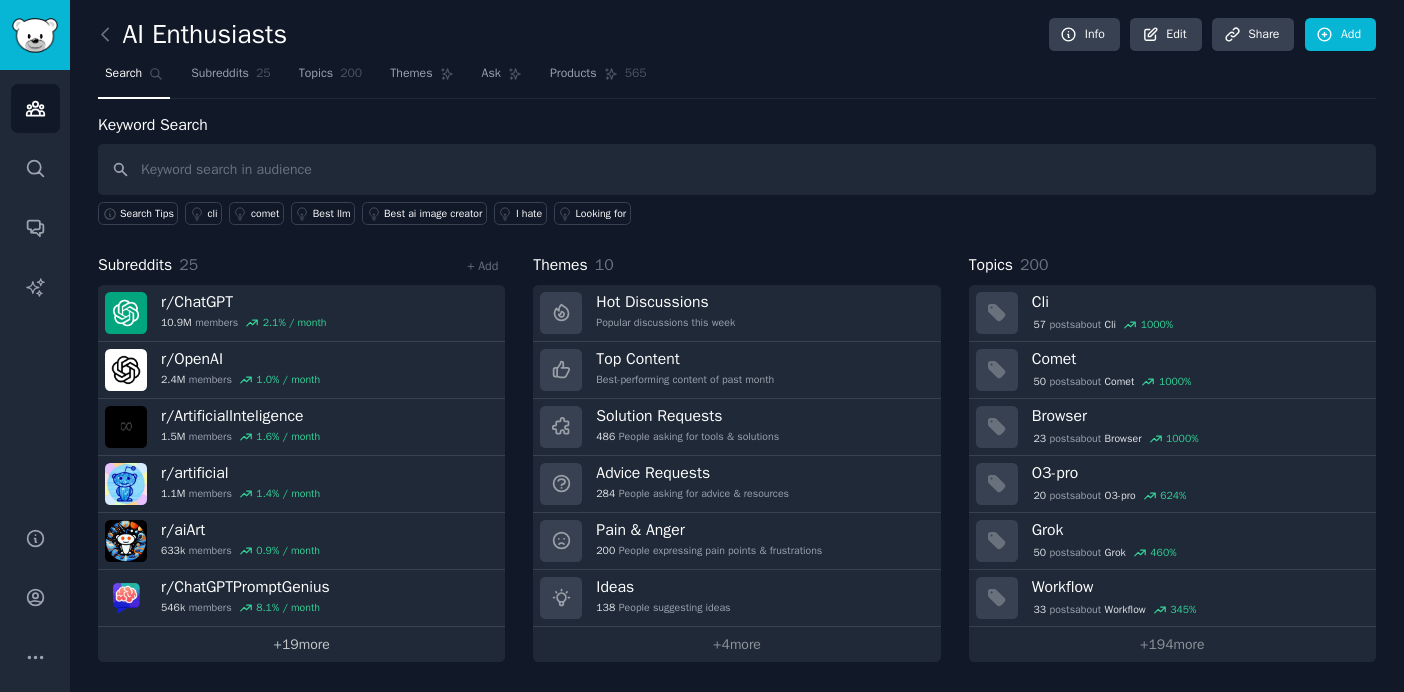 click on "+  19  more" at bounding box center [301, 644] 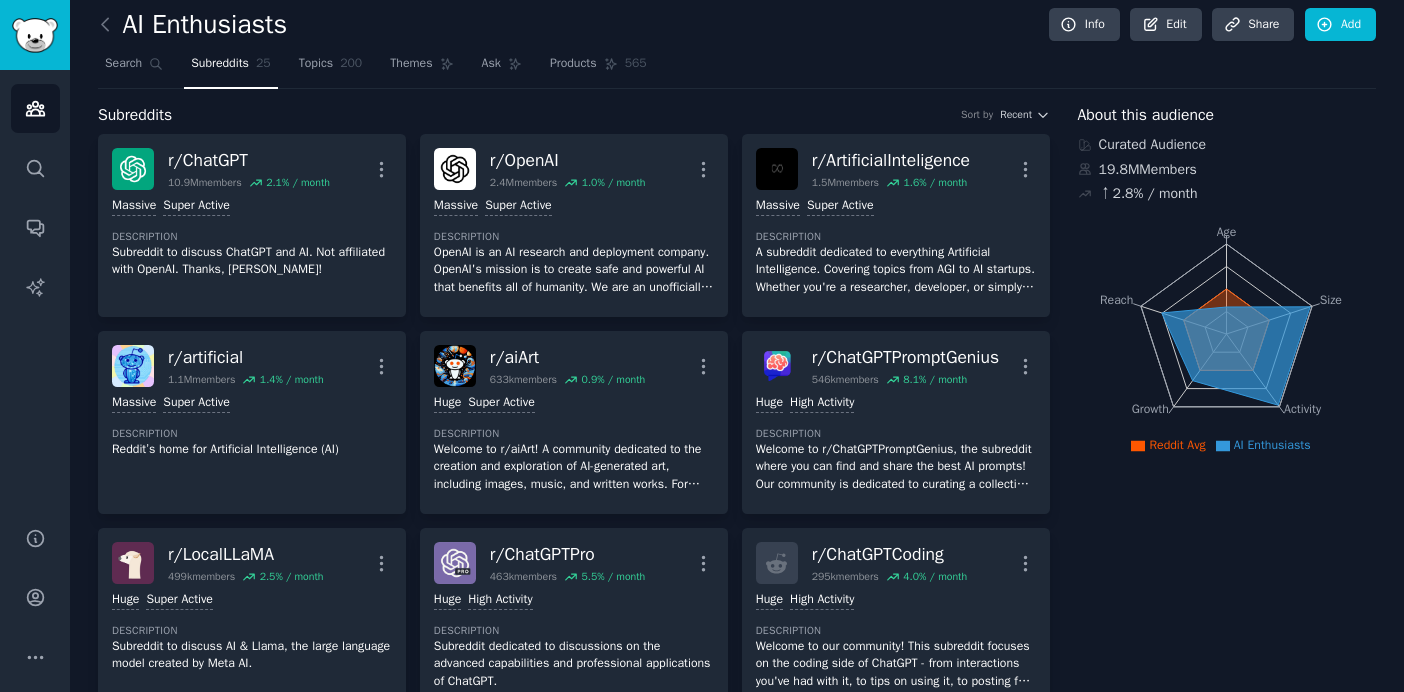 scroll, scrollTop: 0, scrollLeft: 0, axis: both 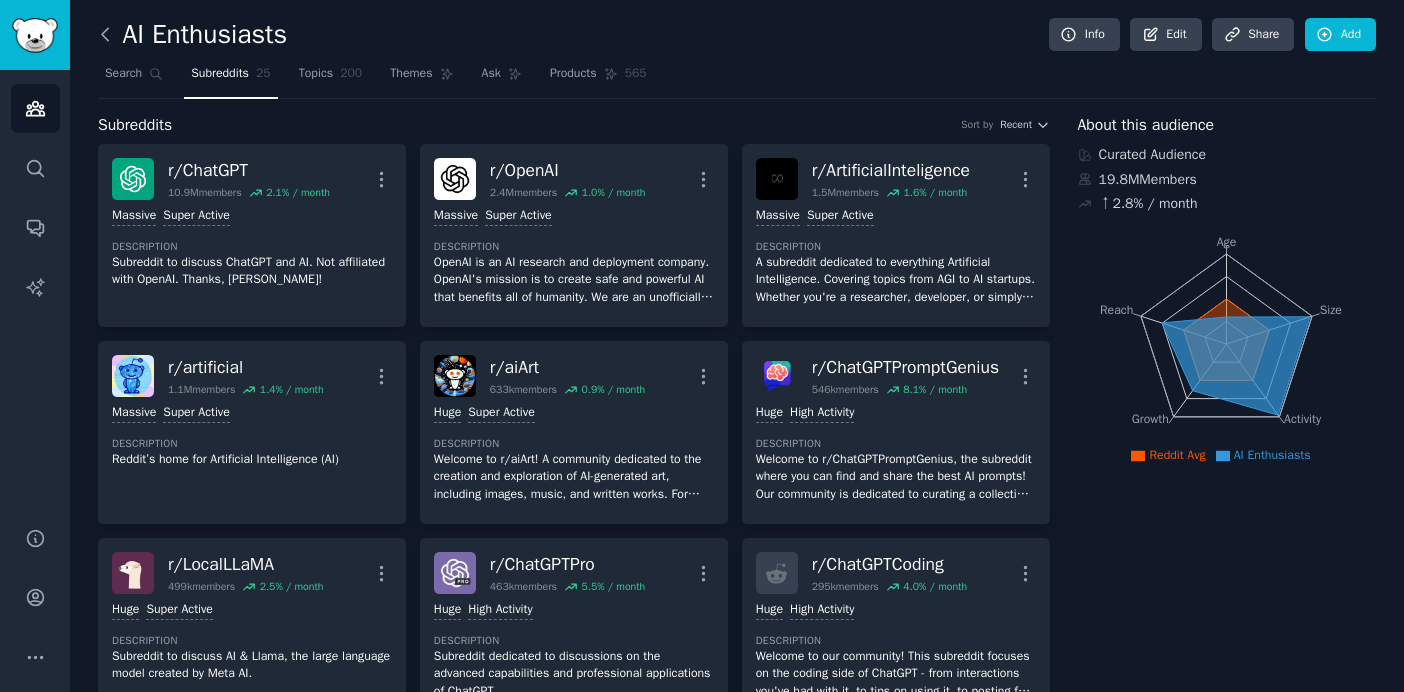 click 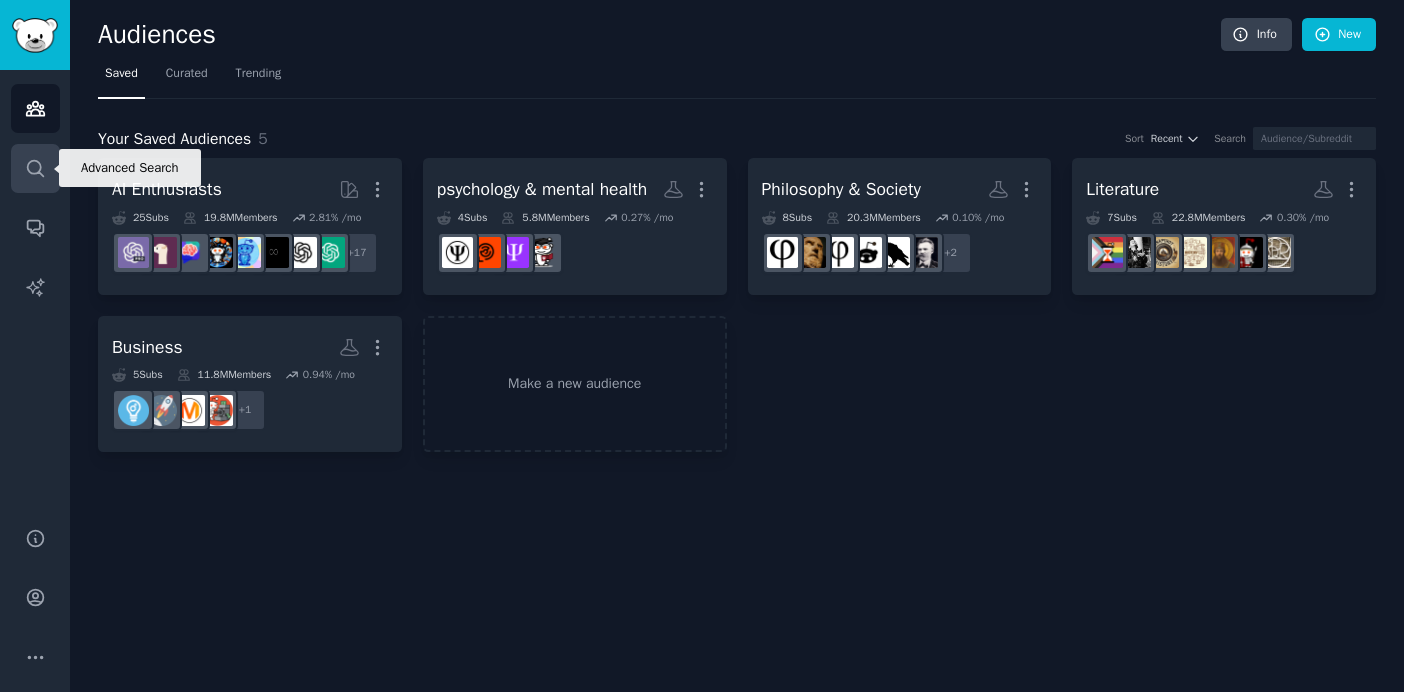 click 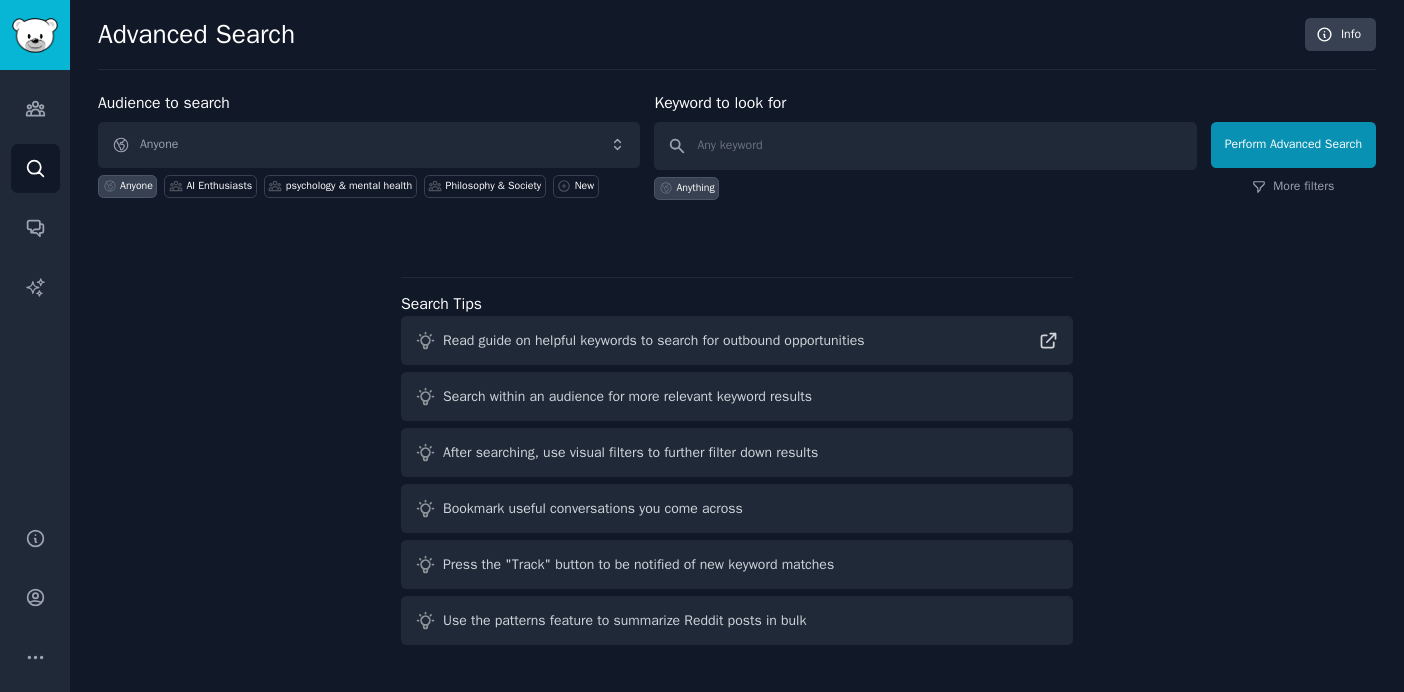 scroll, scrollTop: 0, scrollLeft: 0, axis: both 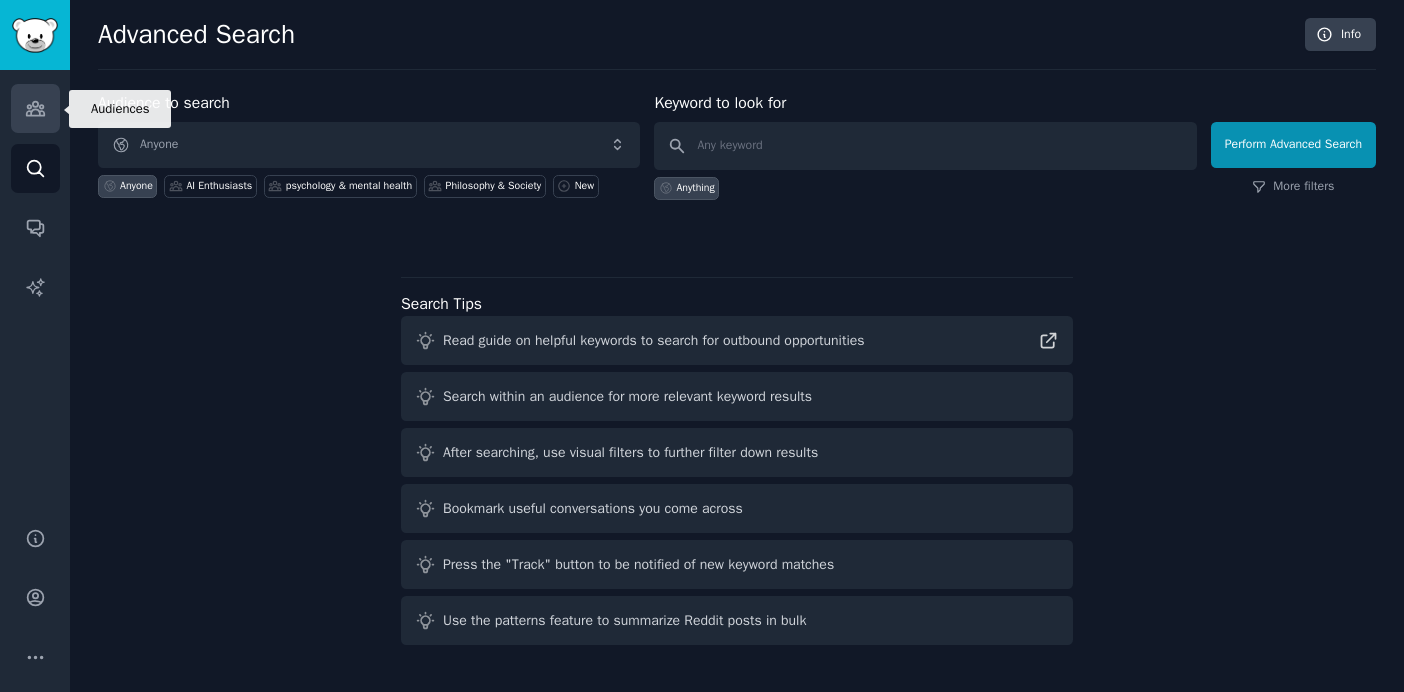 click 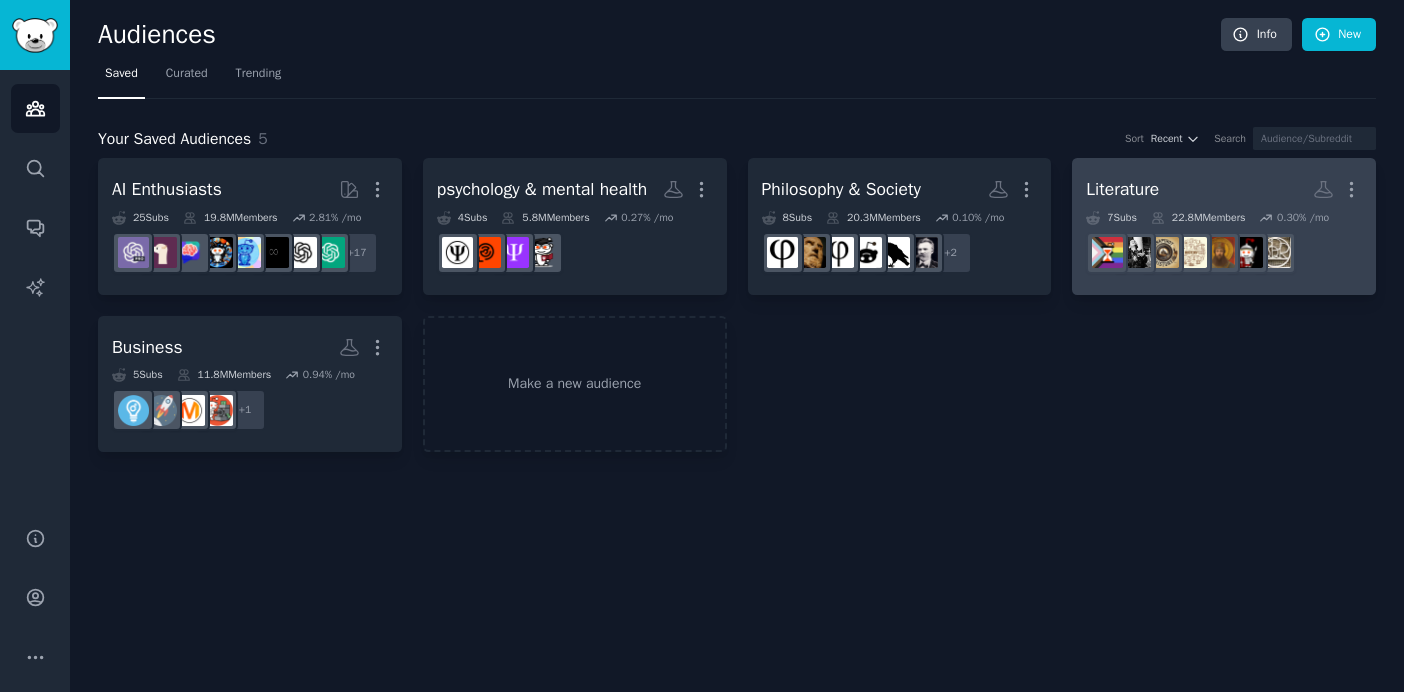 click on "Literature" at bounding box center (1122, 189) 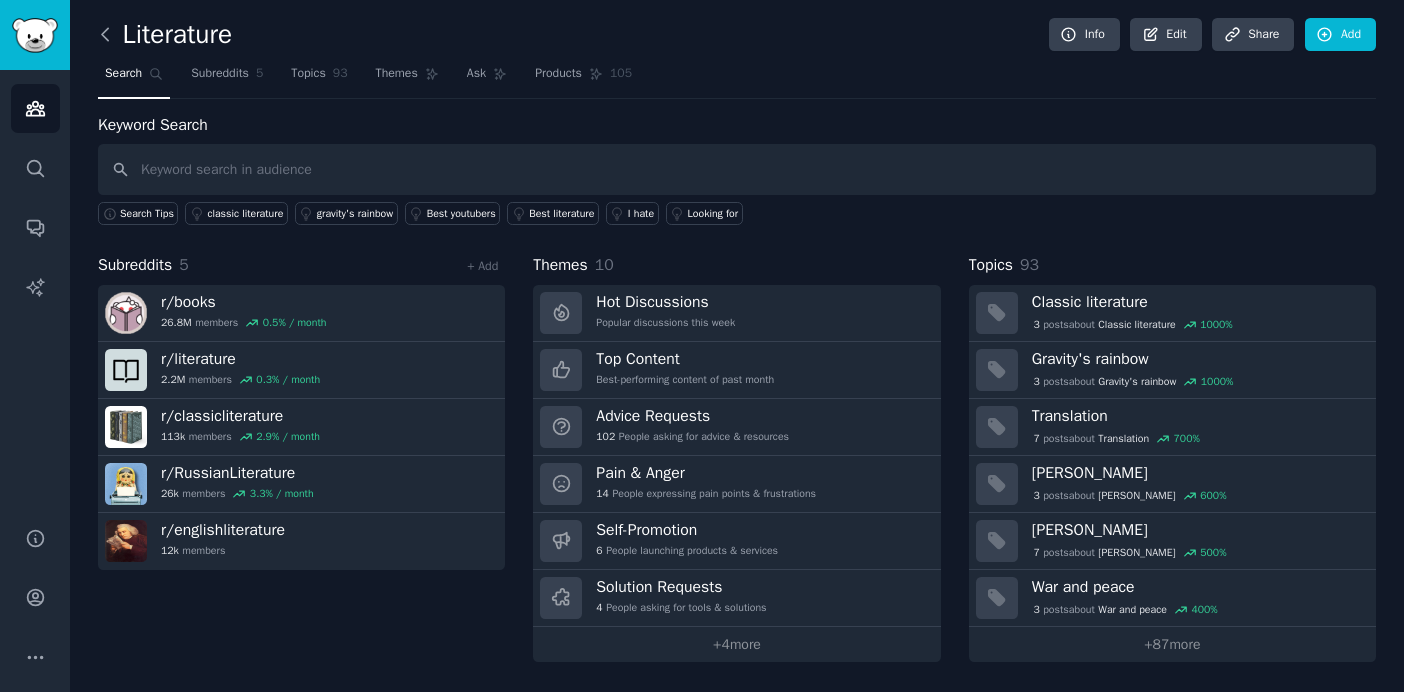 click 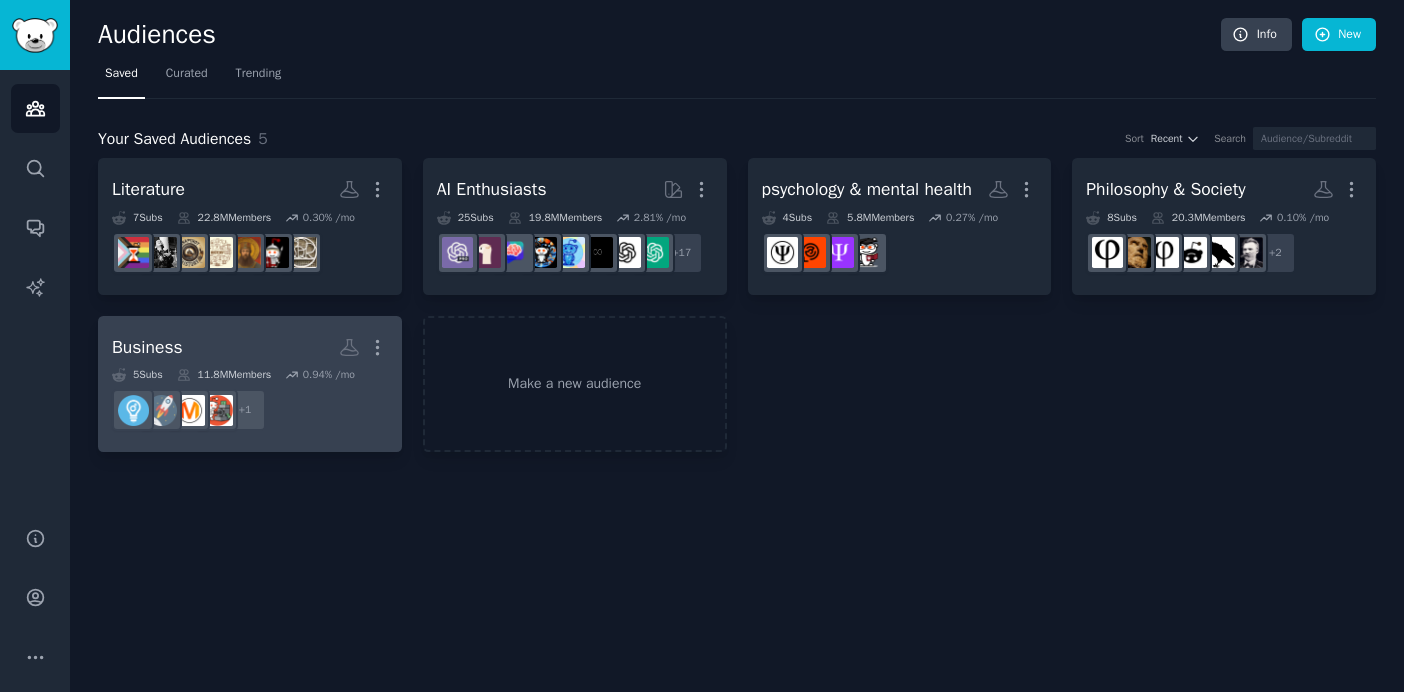 click on "Business More 5  Sub s 11.8M  Members 0.94 % /mo + 1" at bounding box center [250, 384] 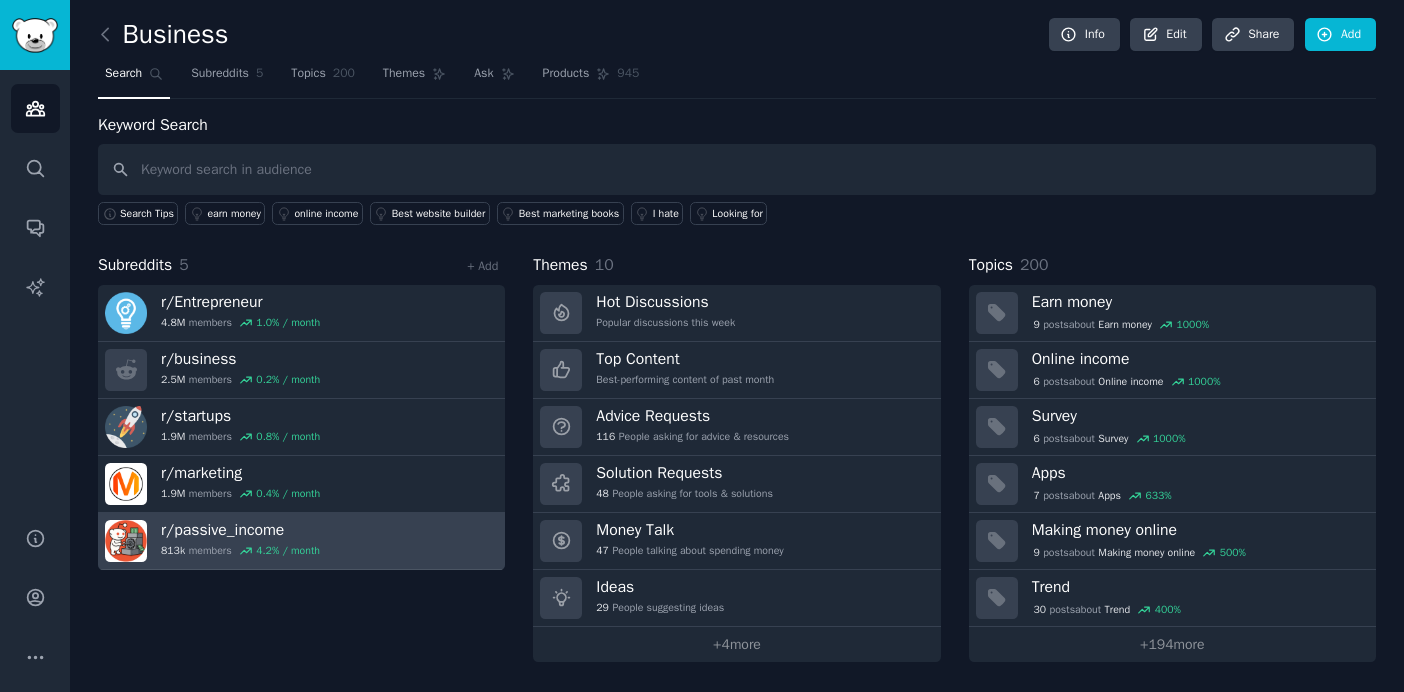 click on "r/ passive_income" at bounding box center (240, 530) 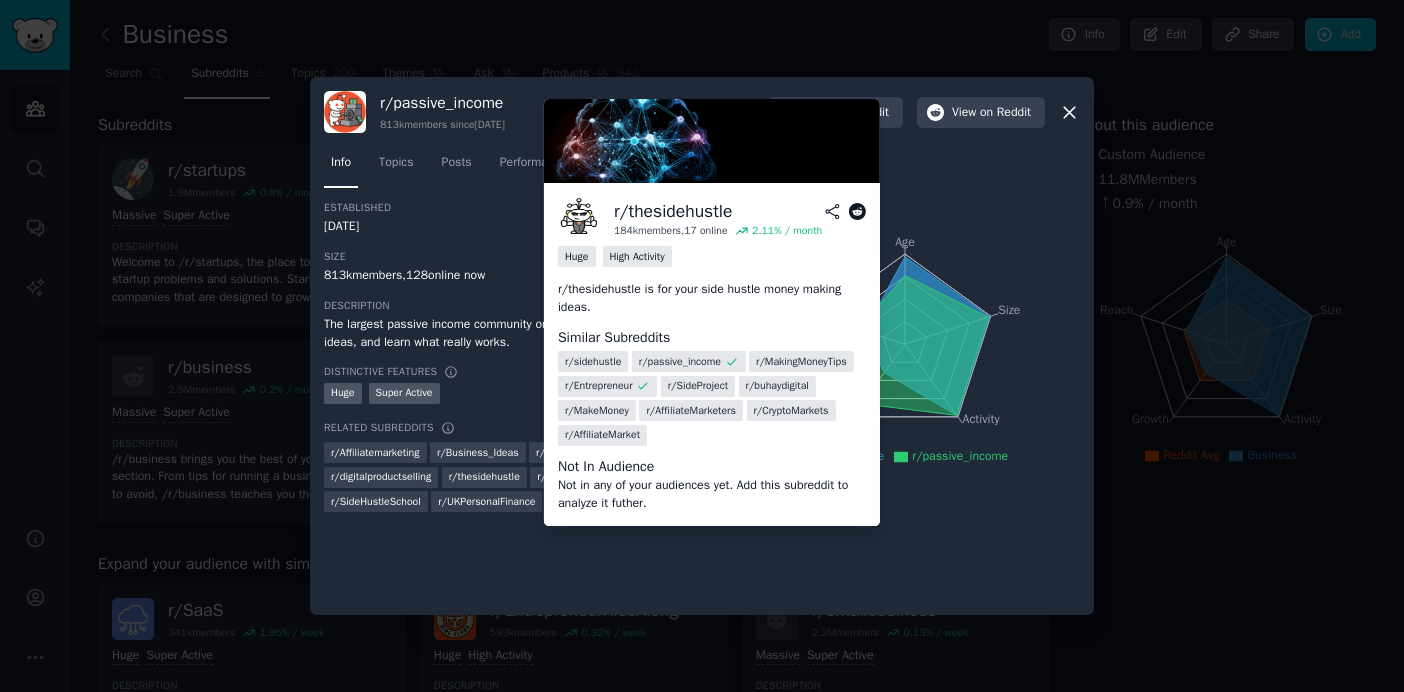 click on "r/ thesidehustle" at bounding box center [484, 477] 